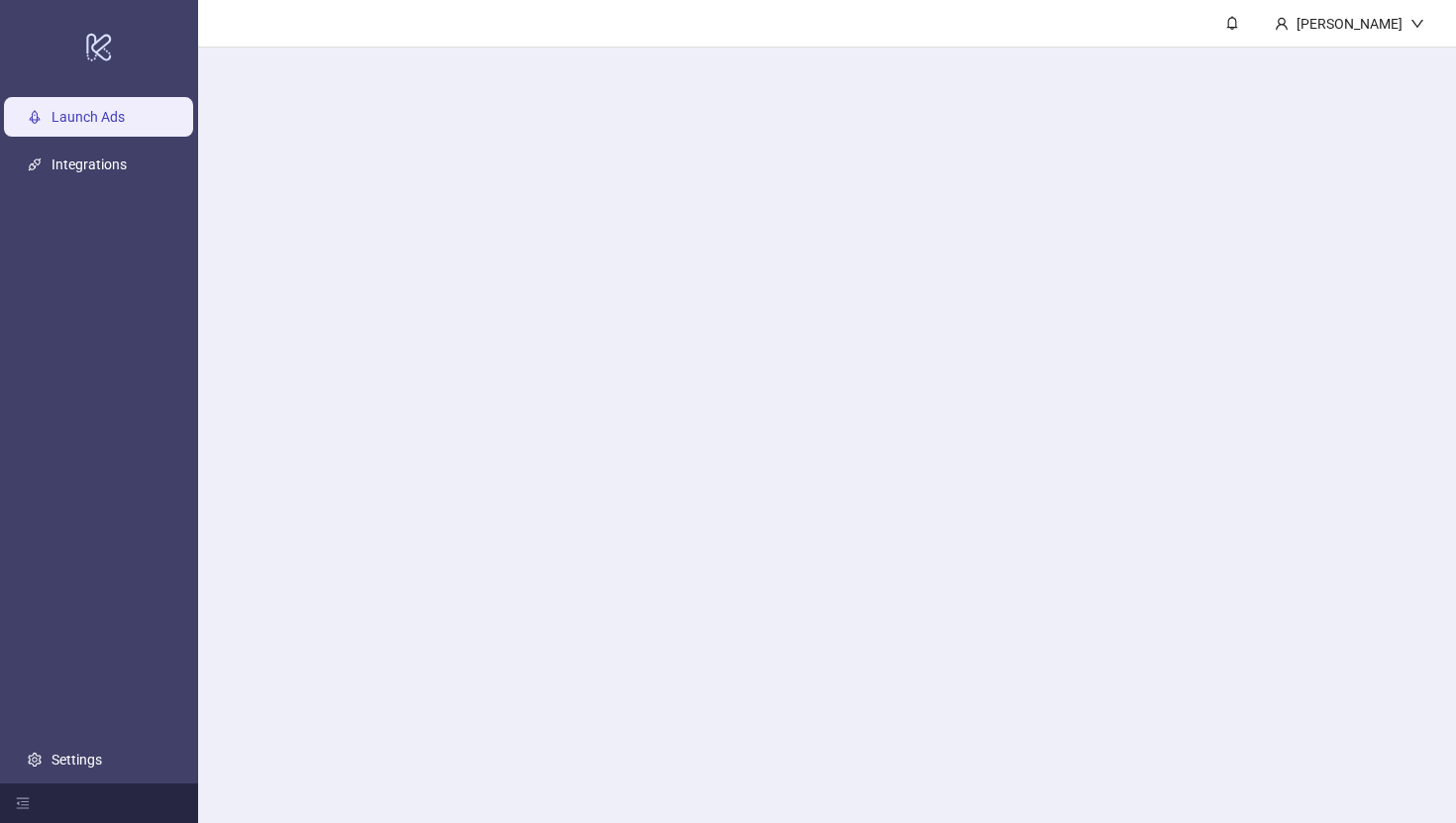 scroll, scrollTop: 0, scrollLeft: 0, axis: both 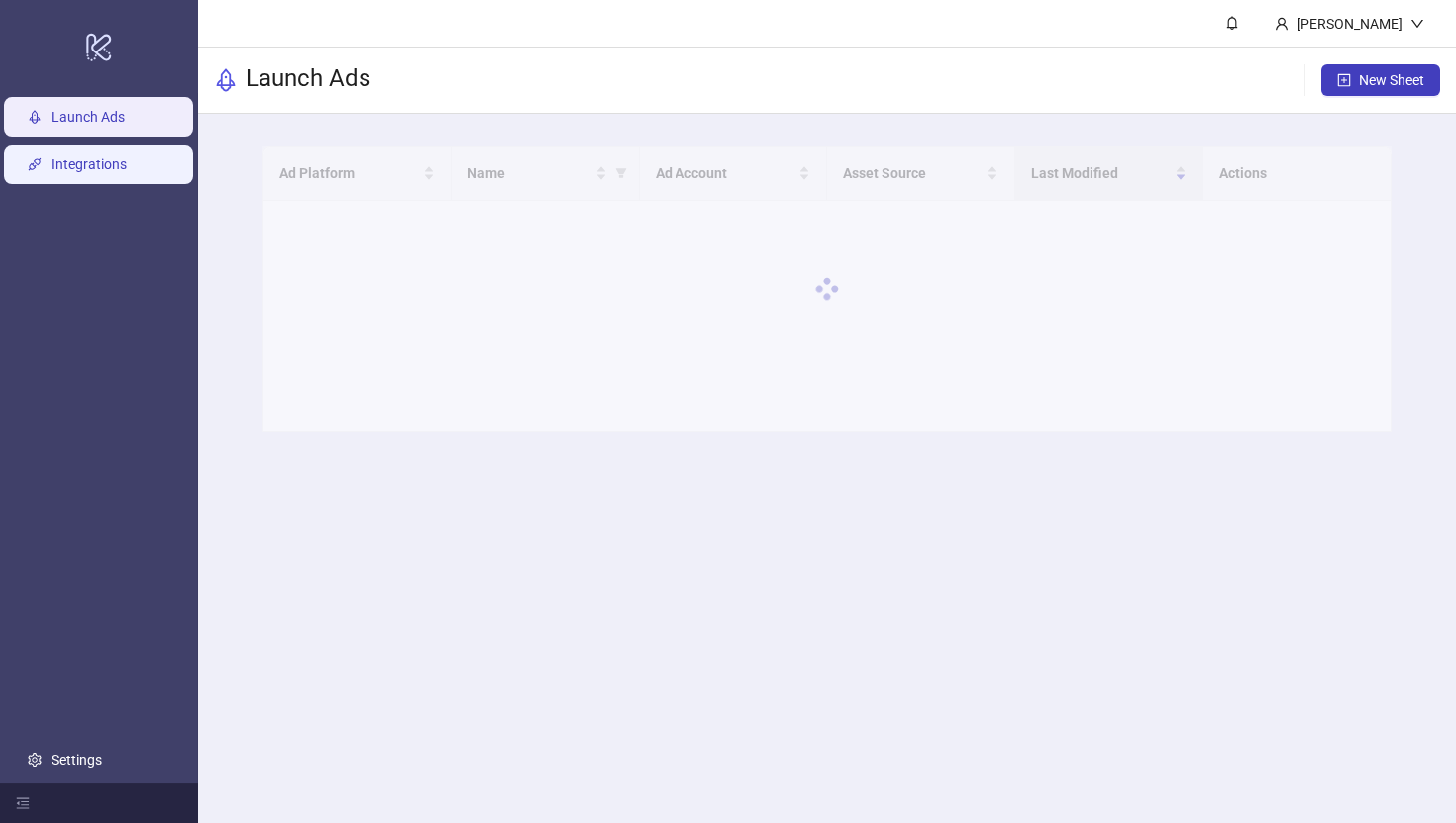 click on "Integrations" at bounding box center (89, 164) 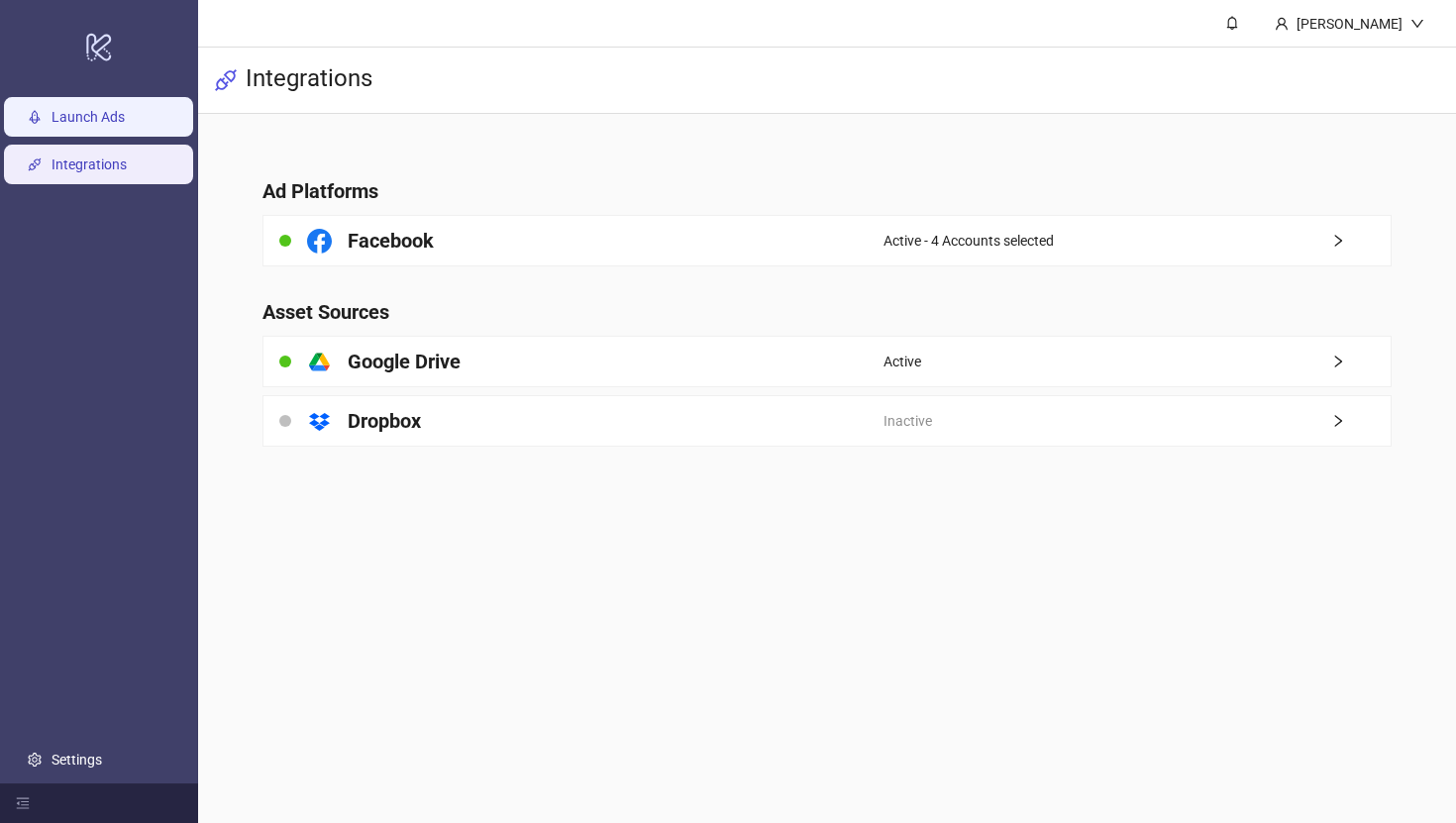 click on "Launch Ads" at bounding box center (88, 117) 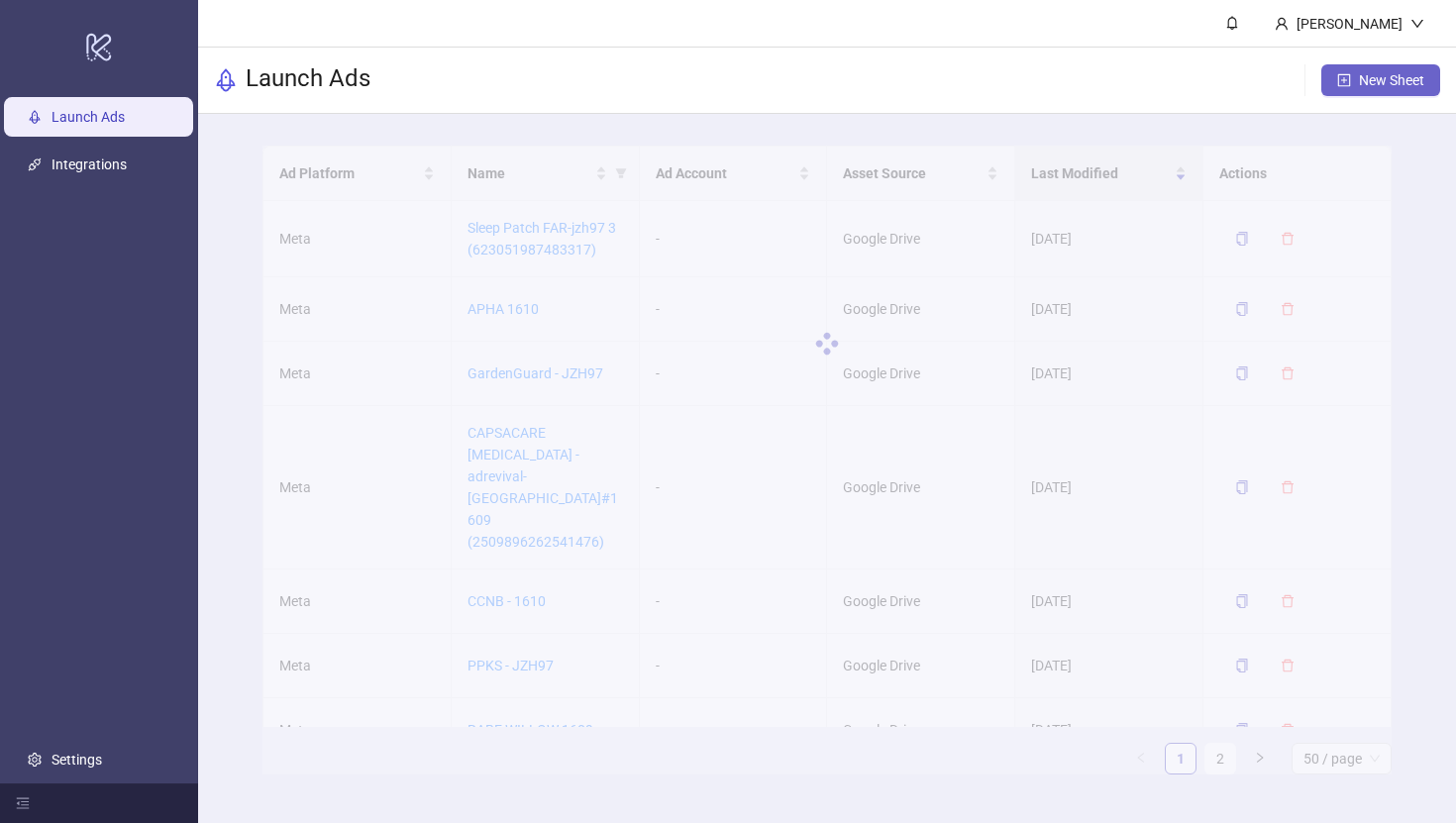 click on "New Sheet" at bounding box center [1381, 80] 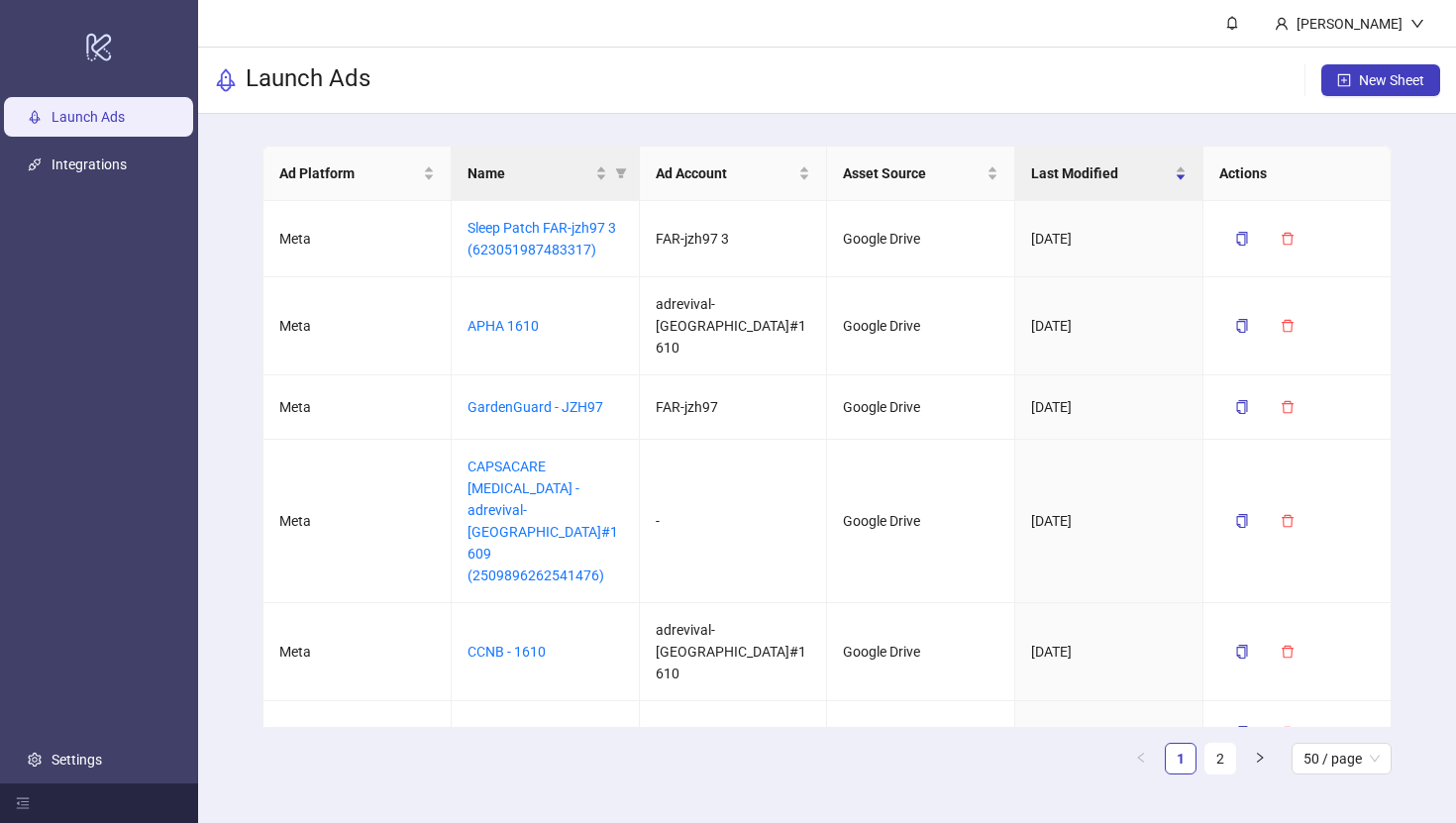type 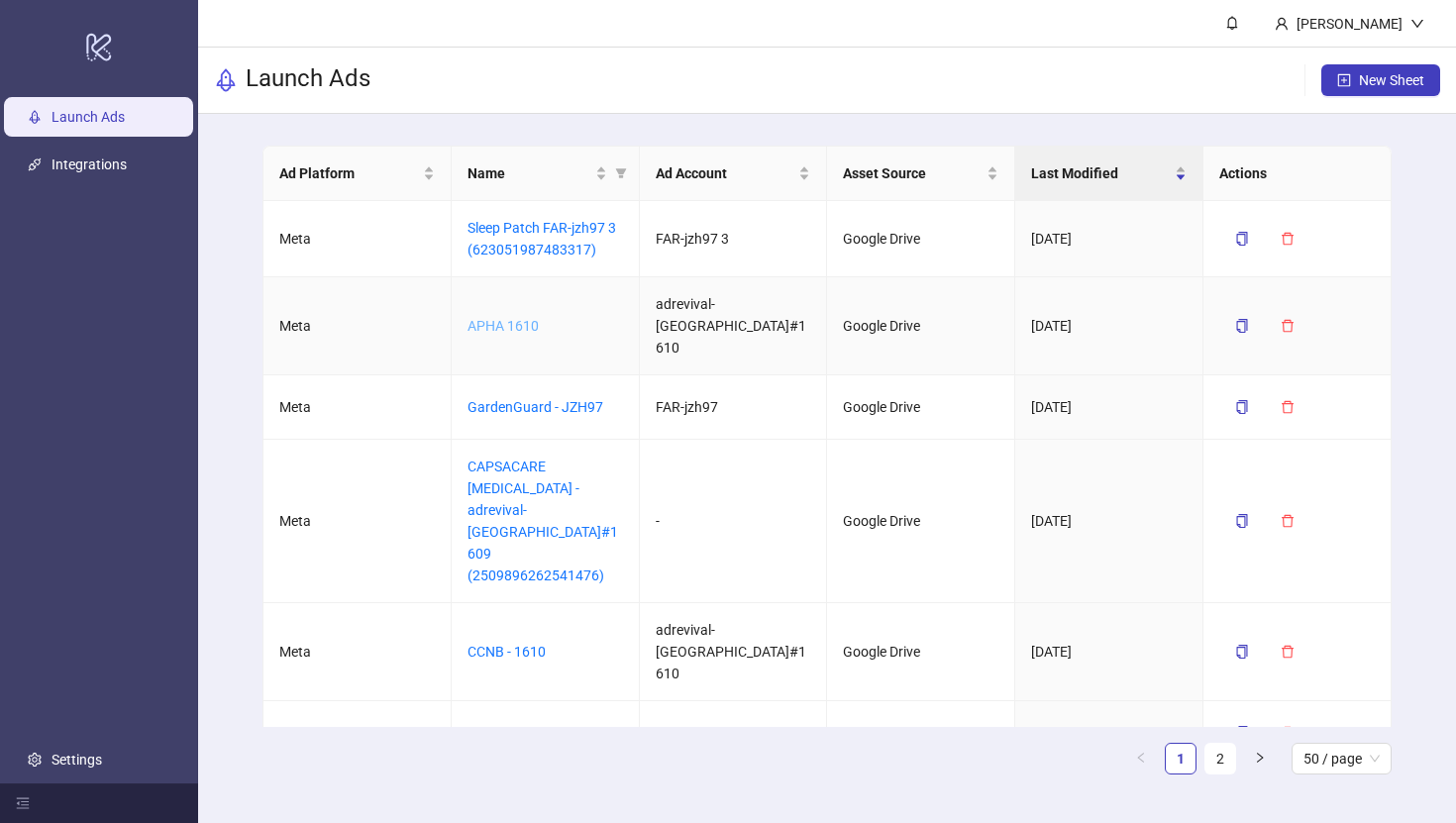click on "APHA 1610" at bounding box center [503, 326] 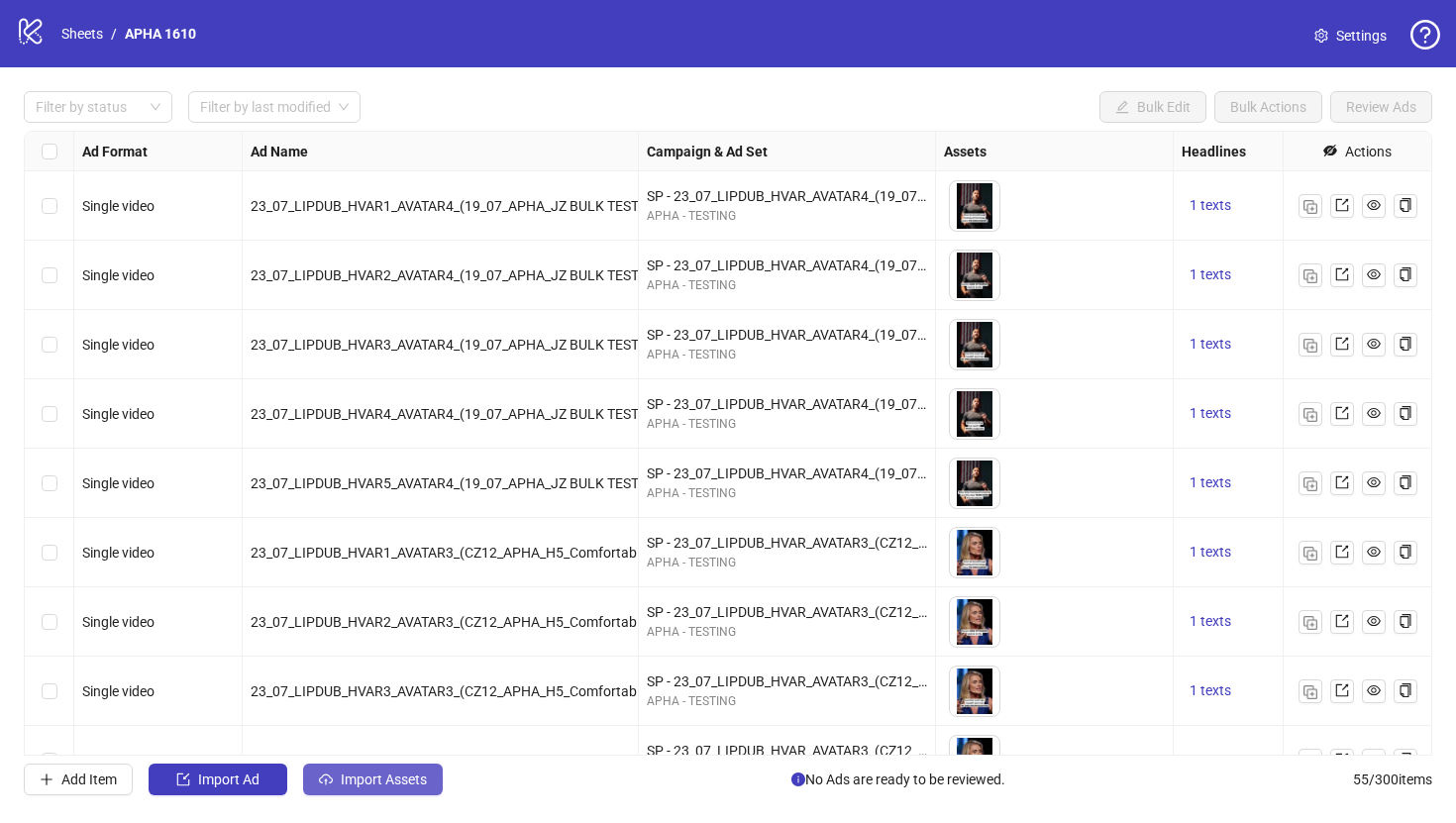 click on "Import Assets" at bounding box center (383, 779) 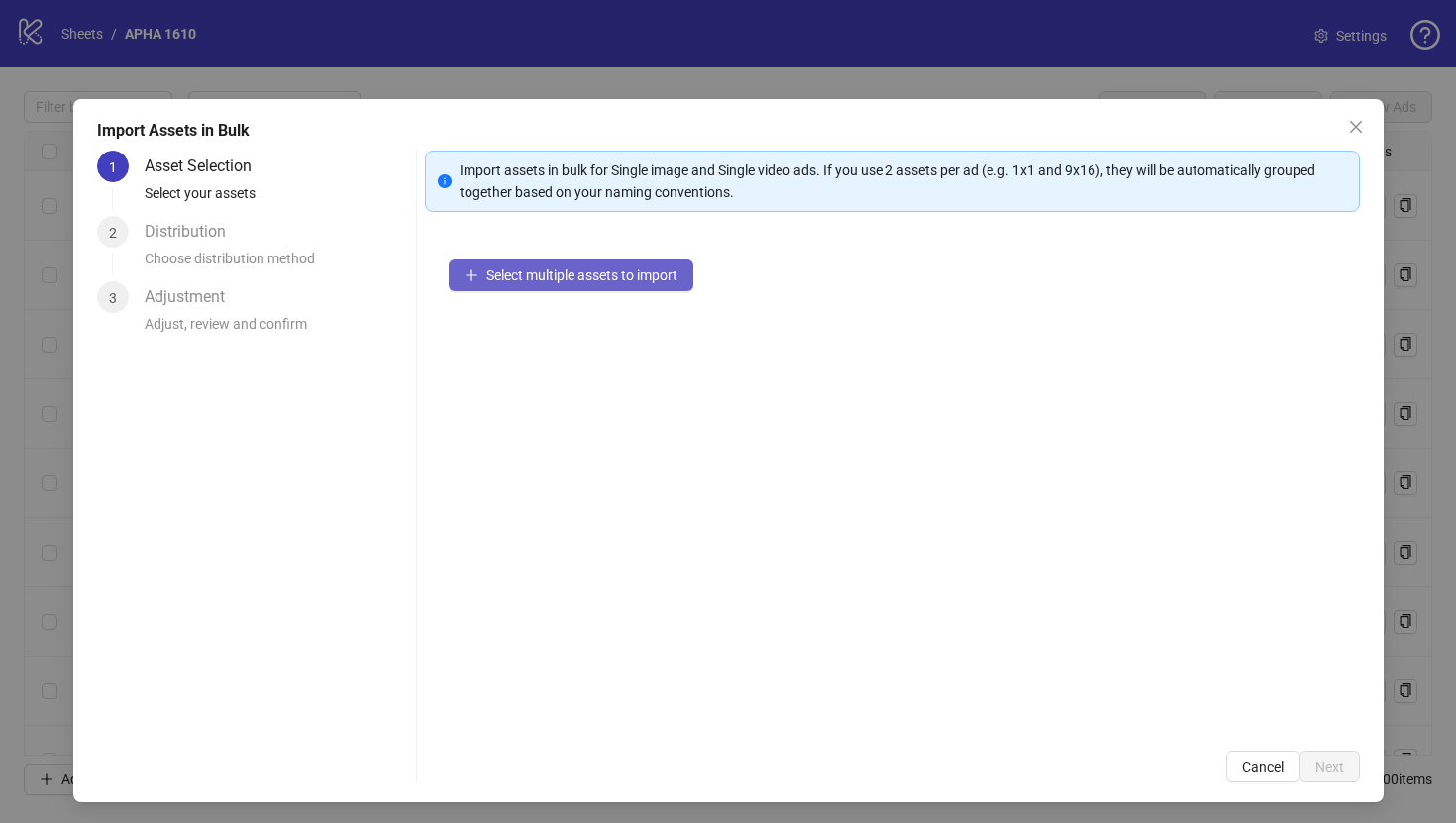click on "Select multiple assets to import" at bounding box center [571, 275] 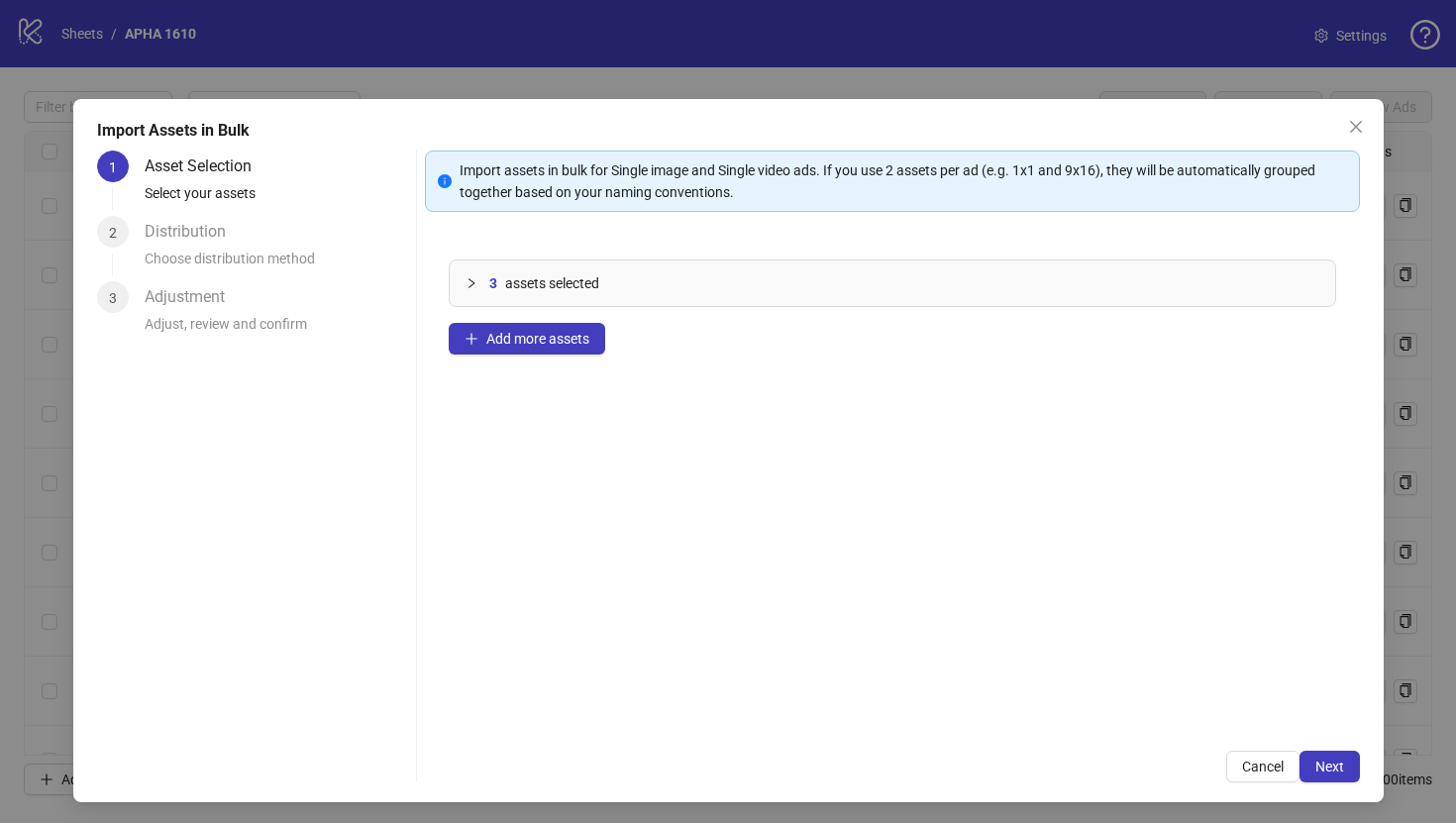 type 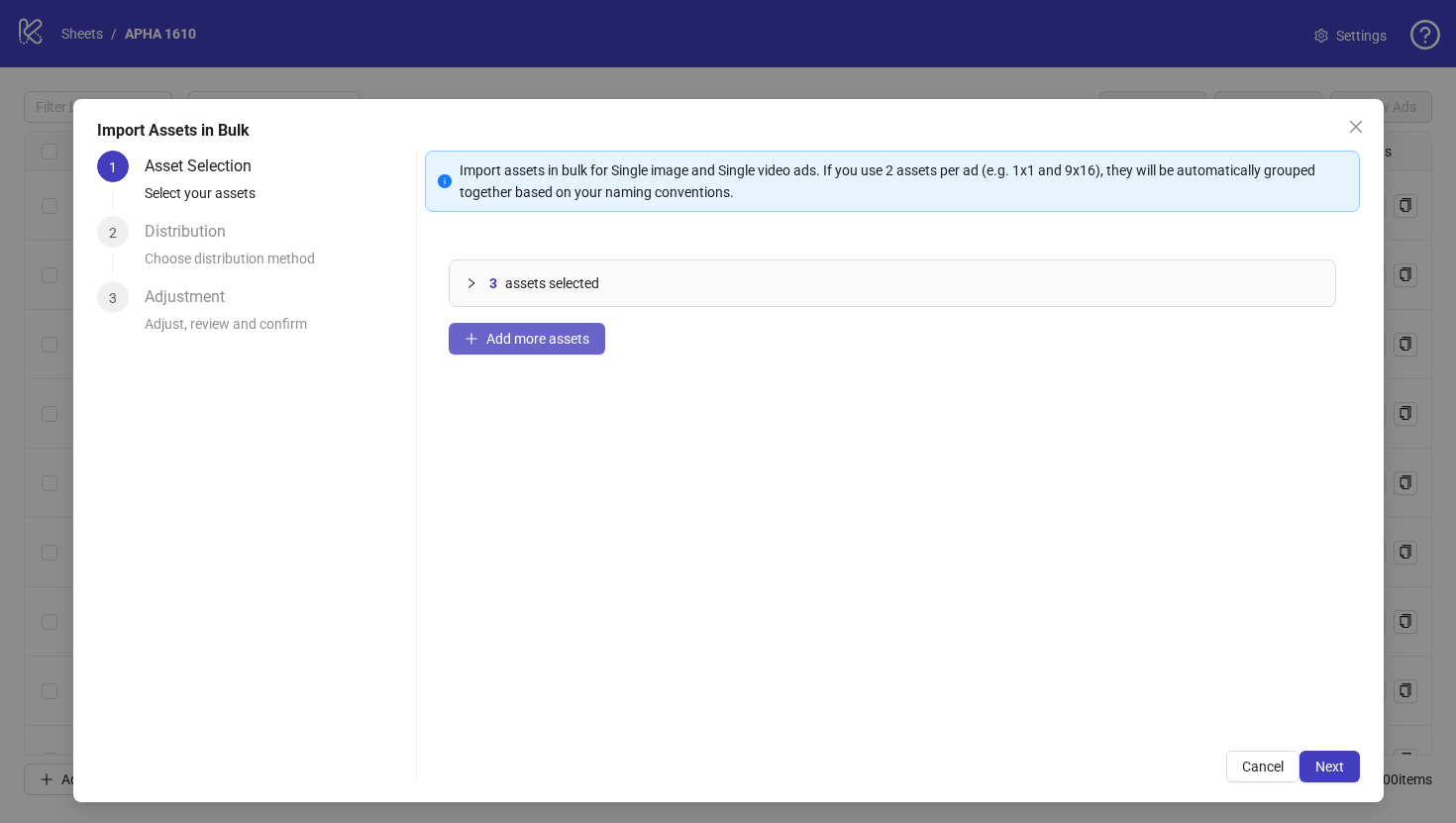 click on "Add more assets" at bounding box center (538, 339) 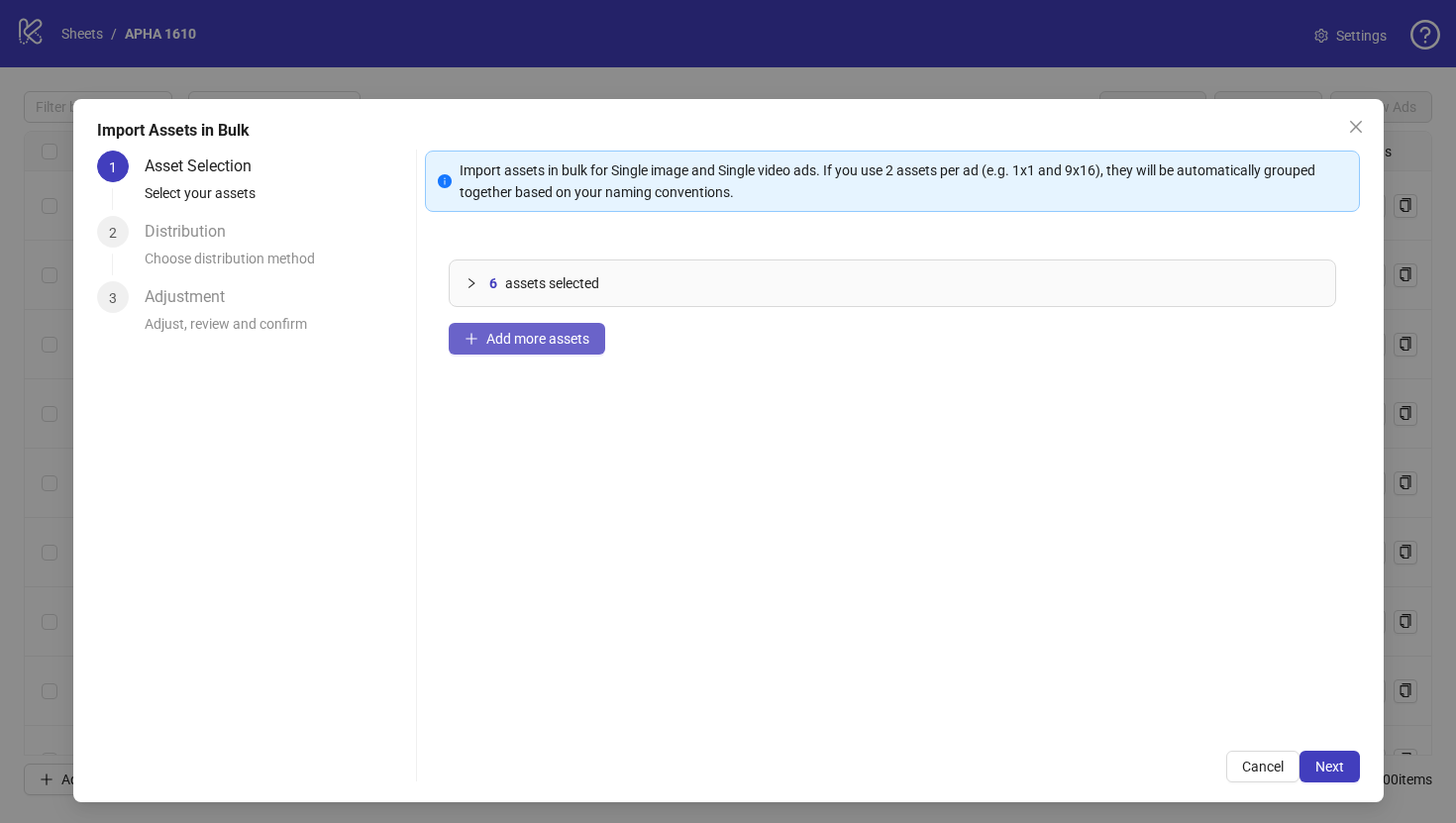 click on "Add more assets" at bounding box center [538, 339] 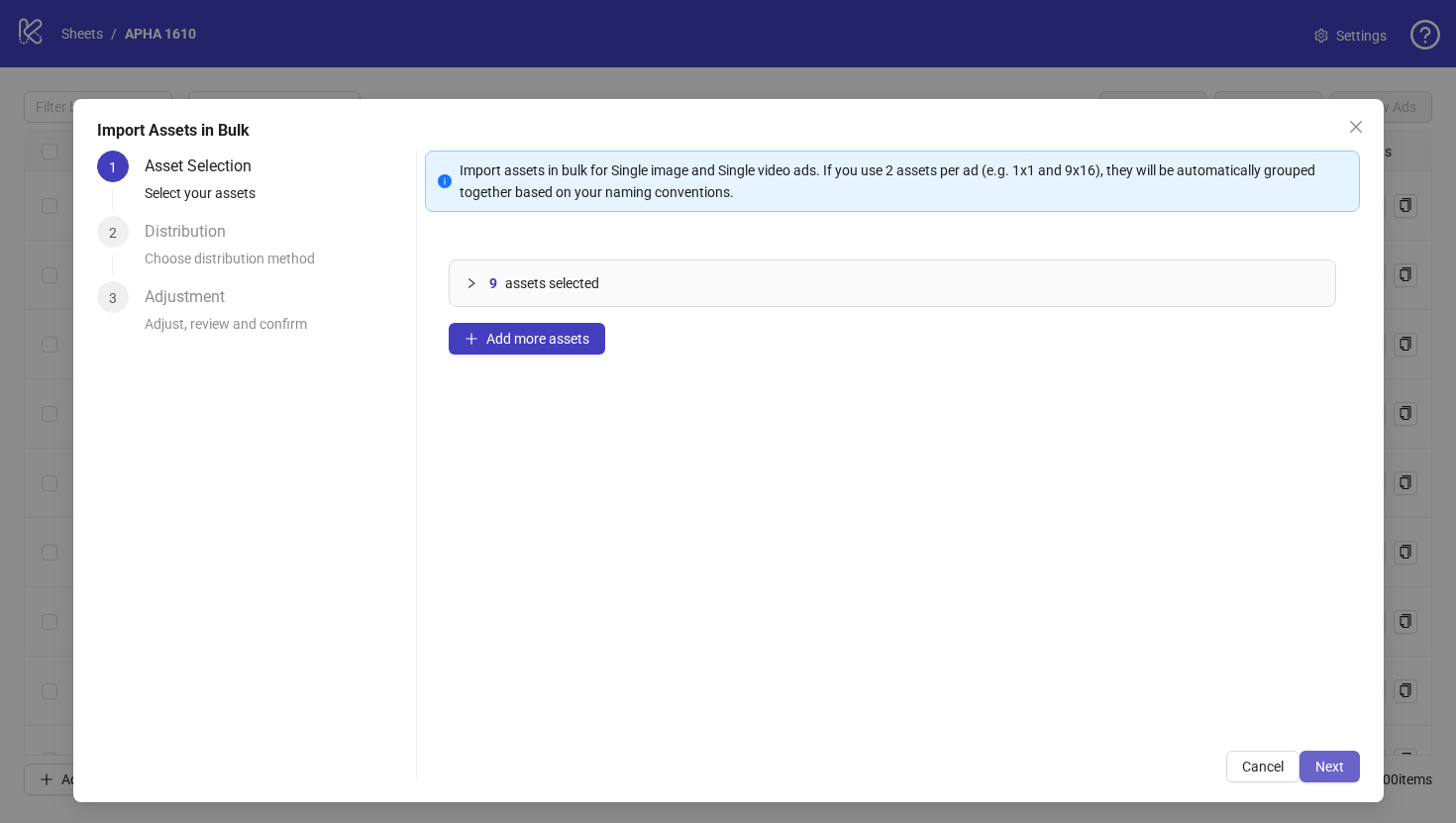 click on "Next" at bounding box center (1329, 767) 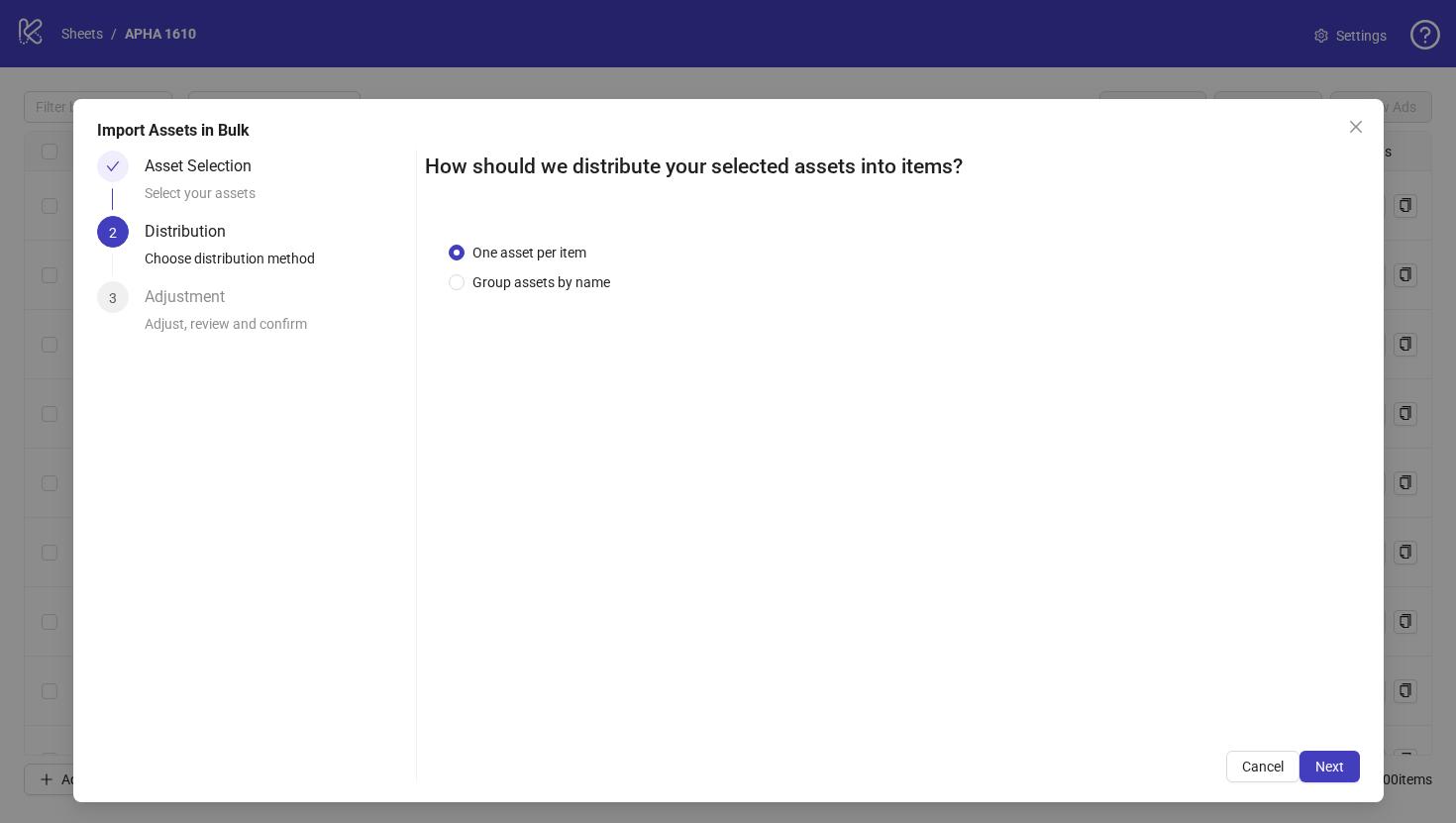 click on "Next" at bounding box center (1329, 767) 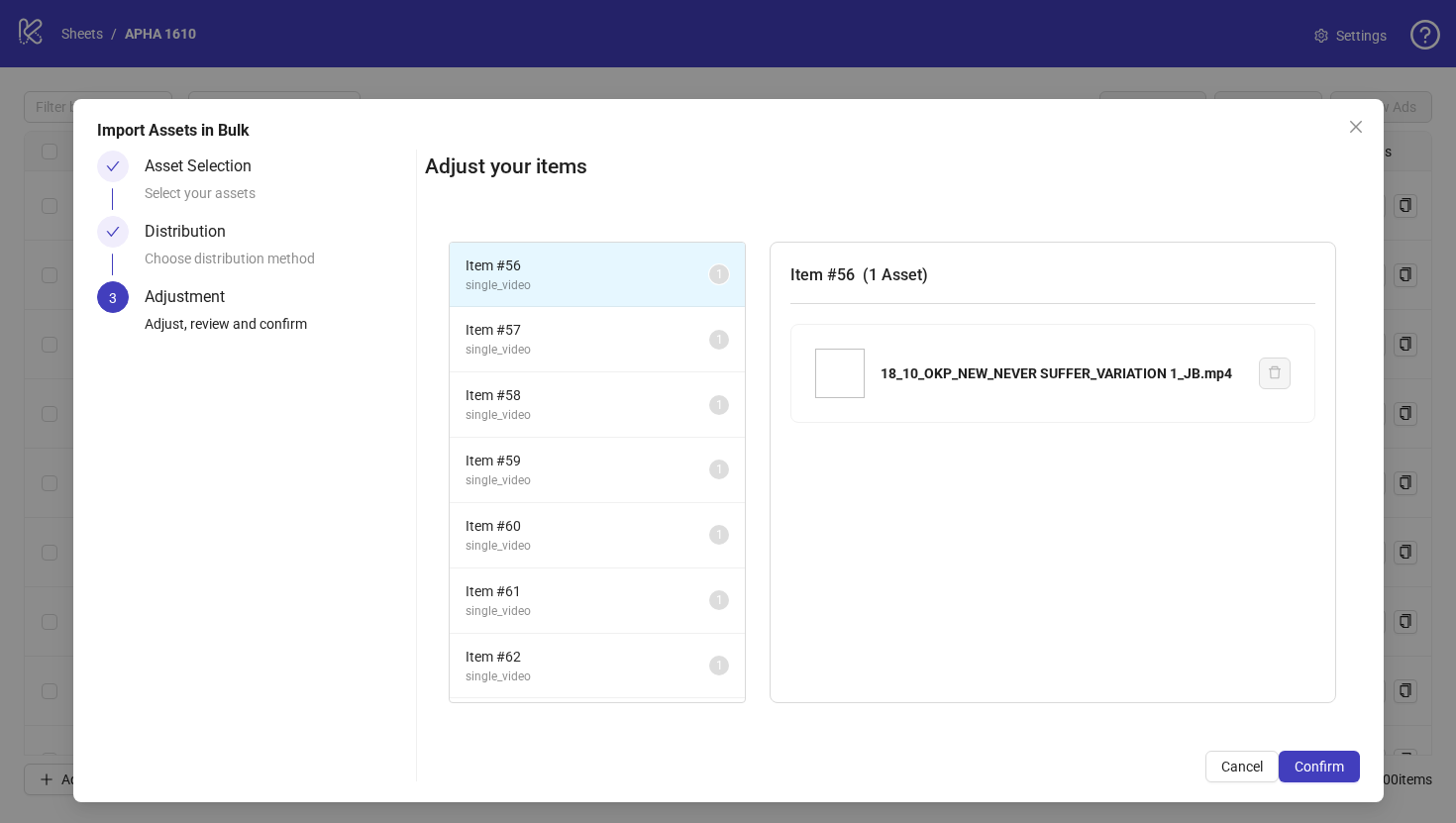 click on "Confirm" at bounding box center (1319, 767) 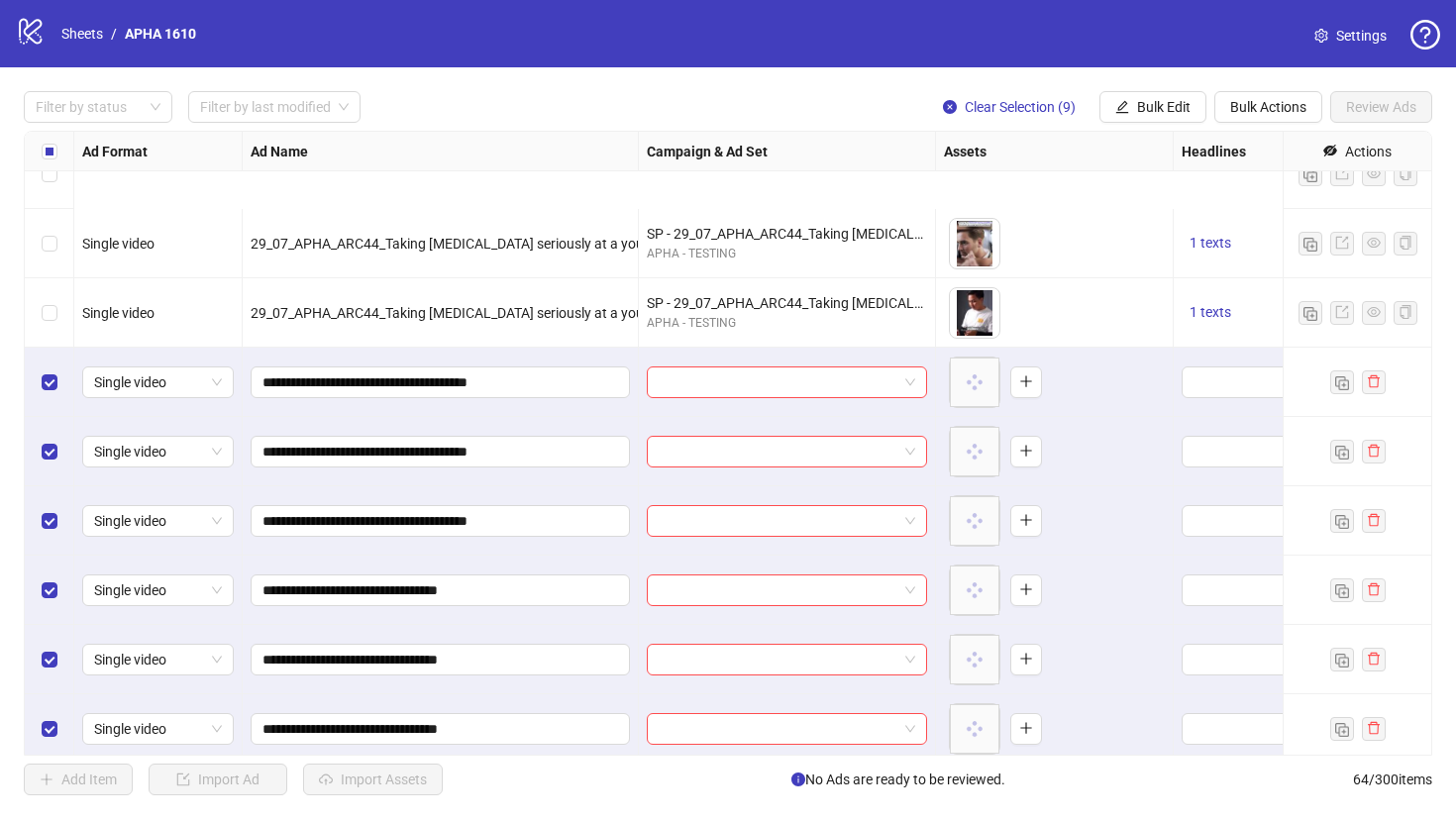 scroll, scrollTop: 3854, scrollLeft: 0, axis: vertical 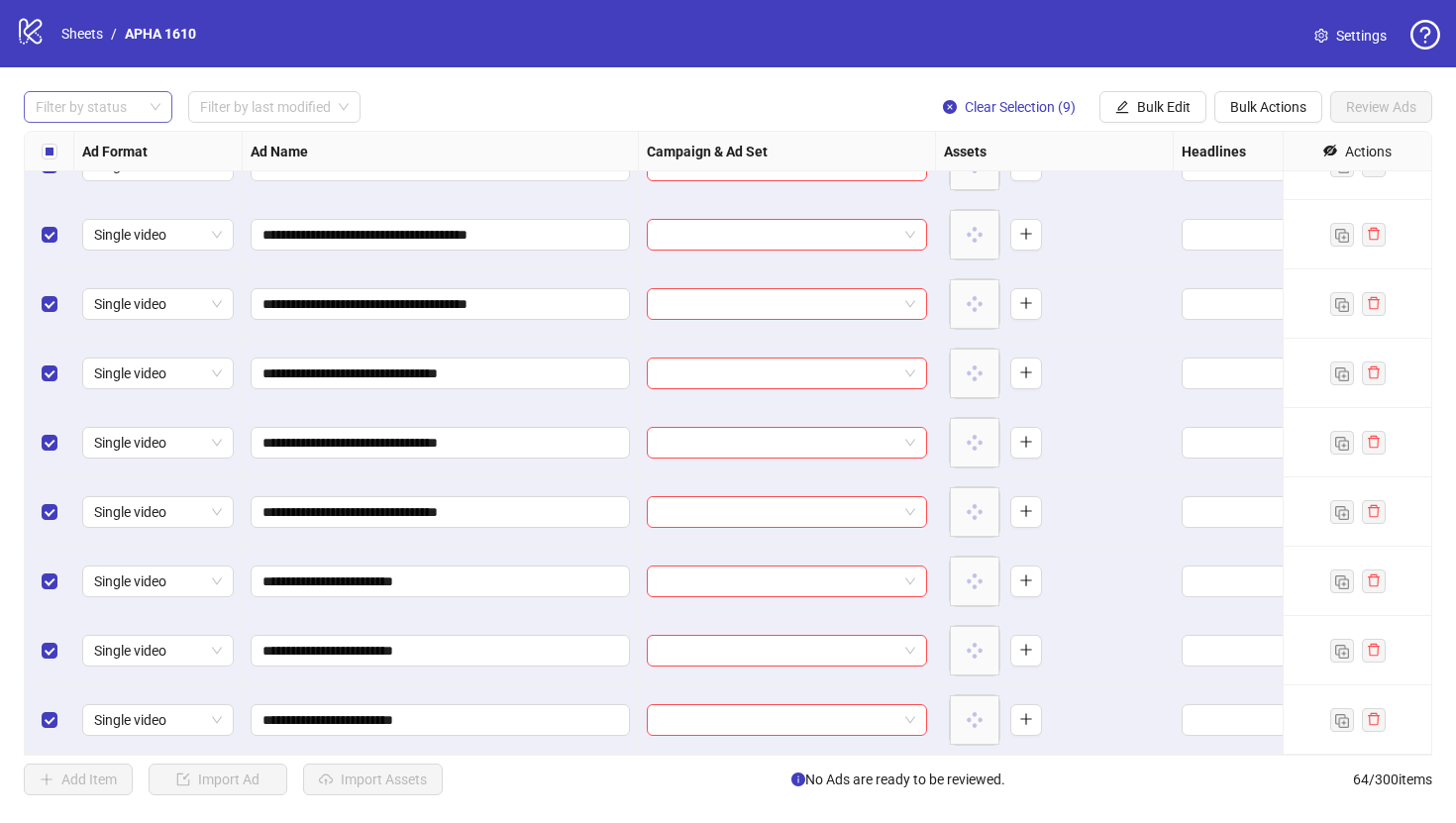 click at bounding box center (87, 107) 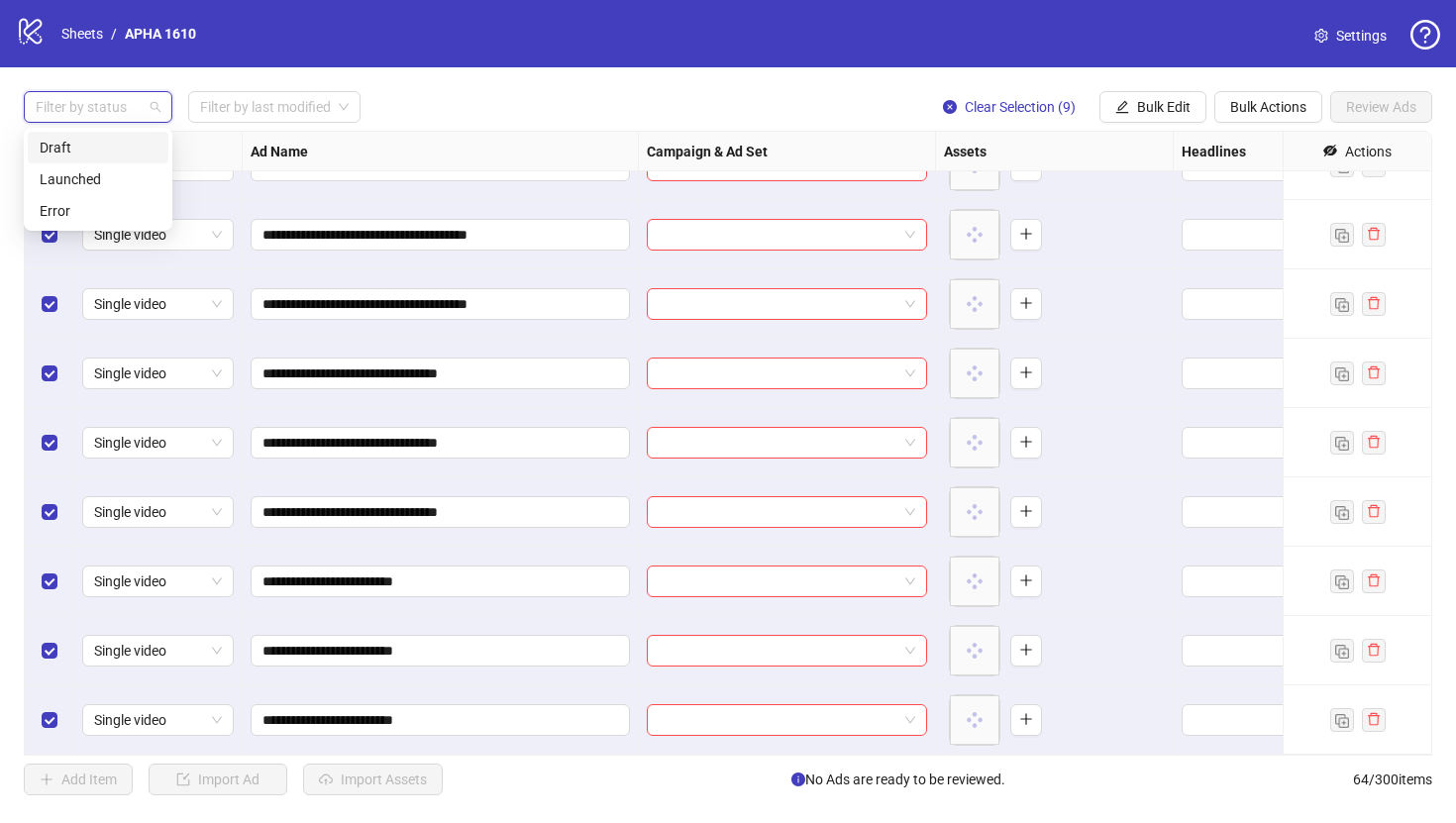 scroll, scrollTop: 3774, scrollLeft: 0, axis: vertical 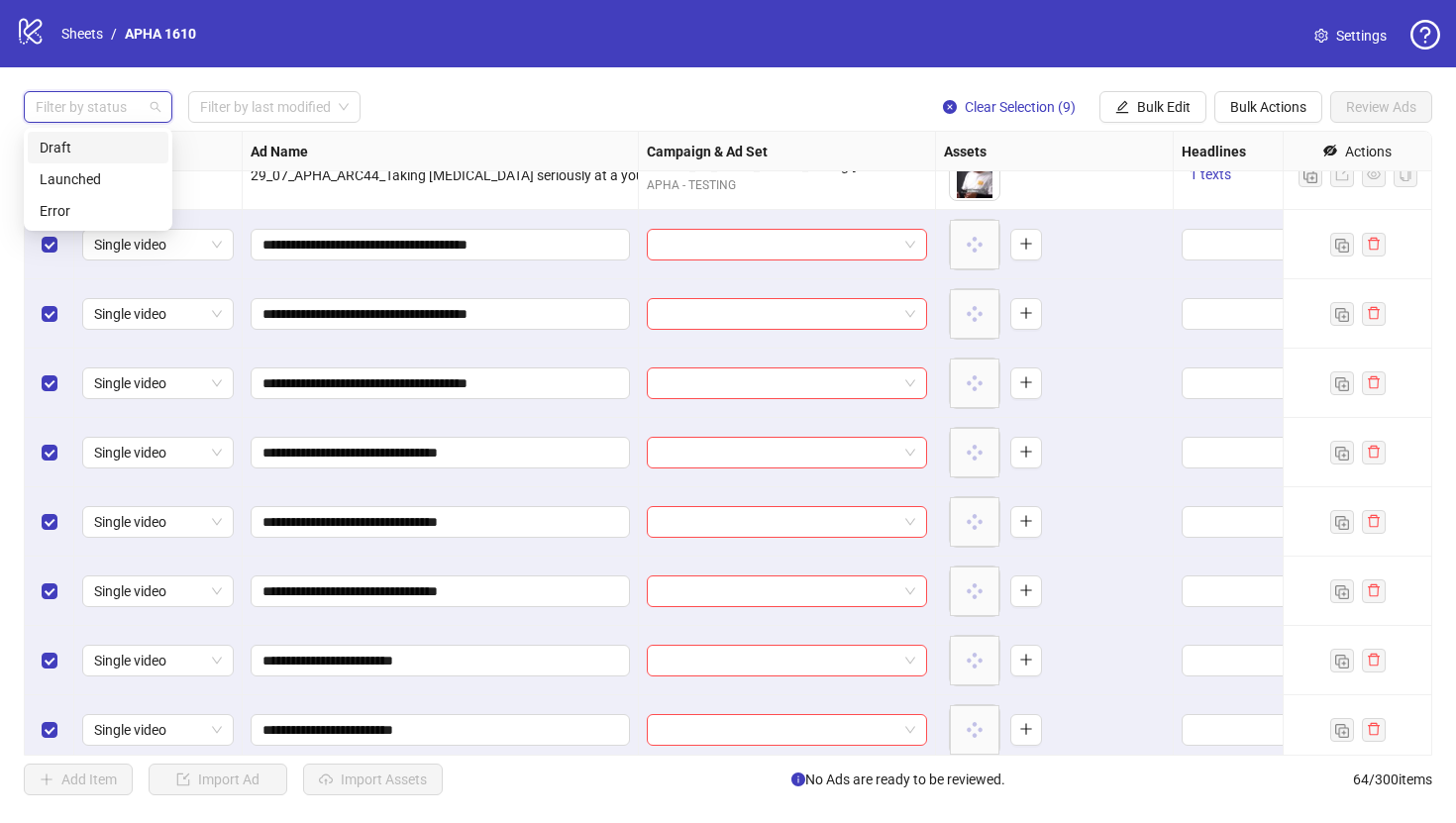 click on "Draft" at bounding box center (98, 148) 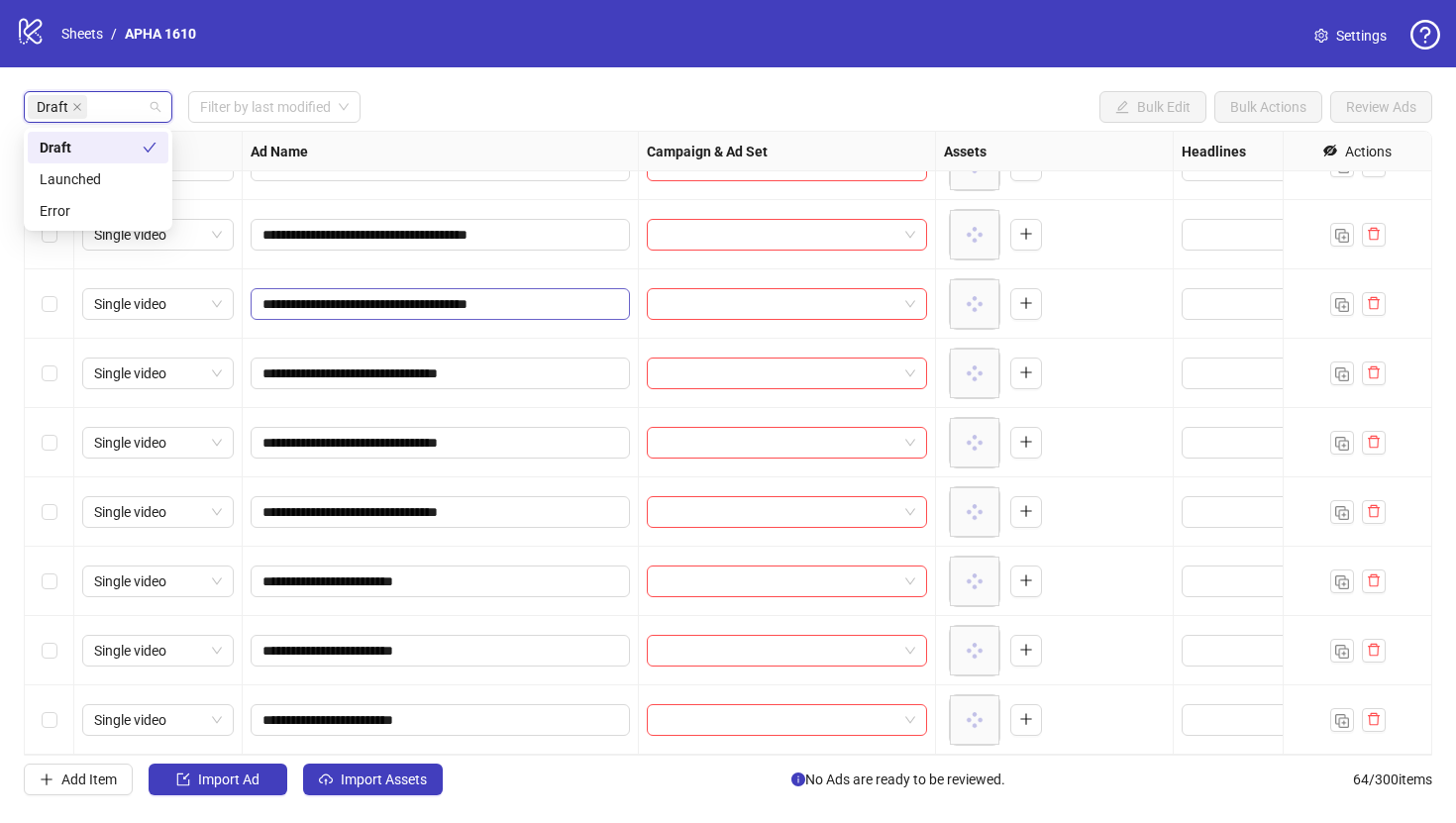 scroll, scrollTop: 0, scrollLeft: 0, axis: both 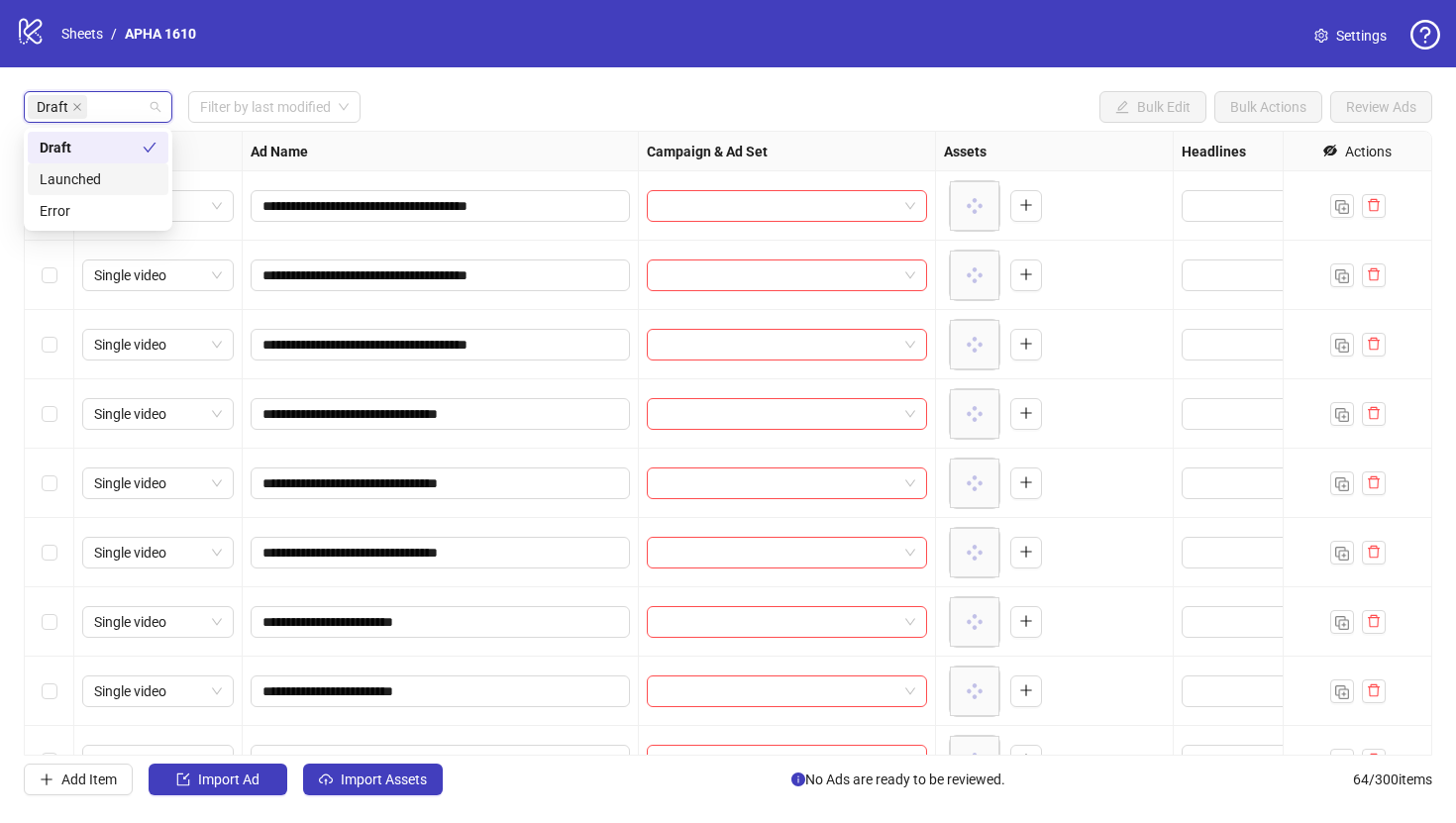 click on "Draft   Filter by last modified Bulk Edit Bulk Actions Review Ads" at bounding box center [728, 107] 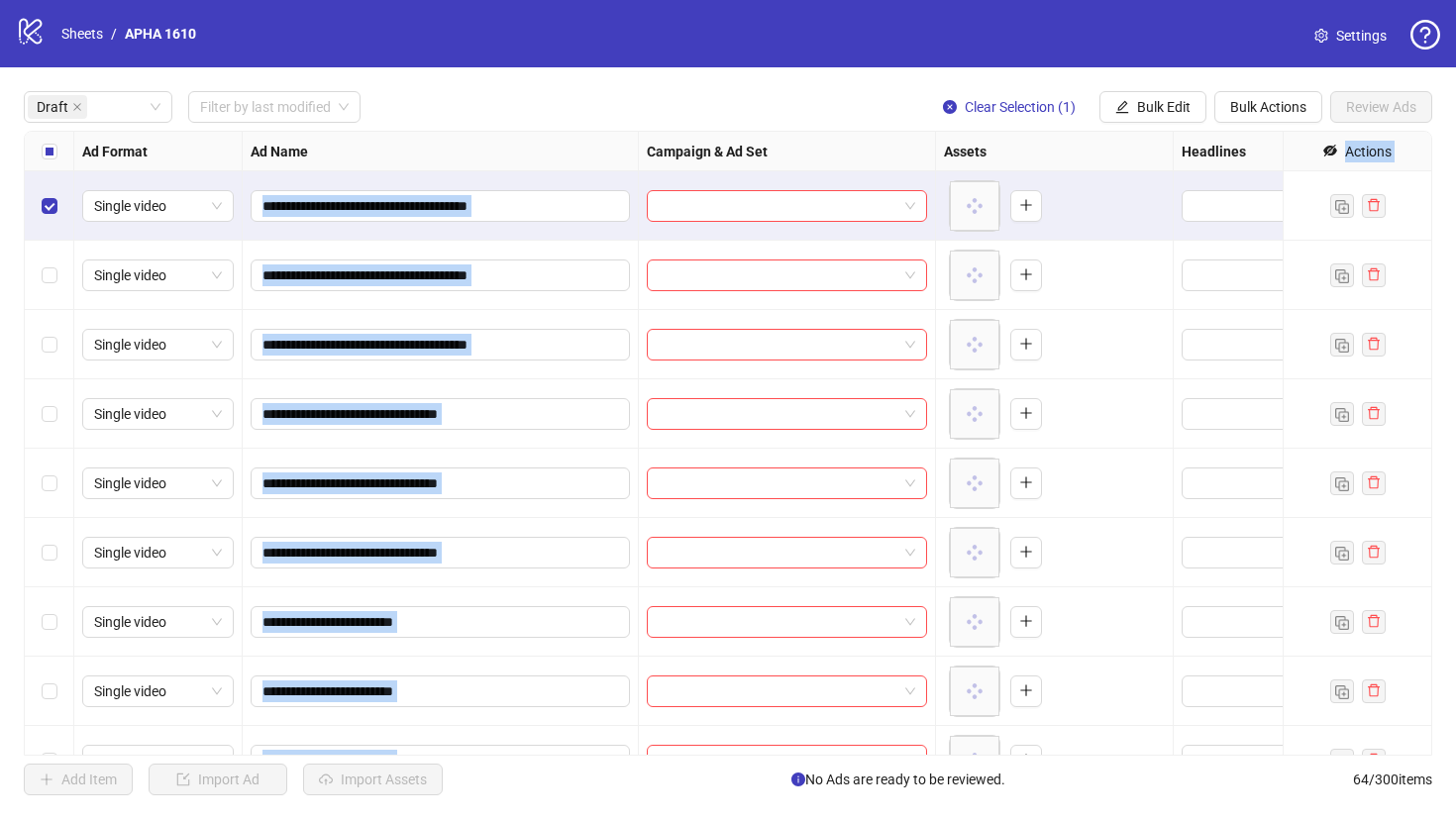 click at bounding box center [50, 345] 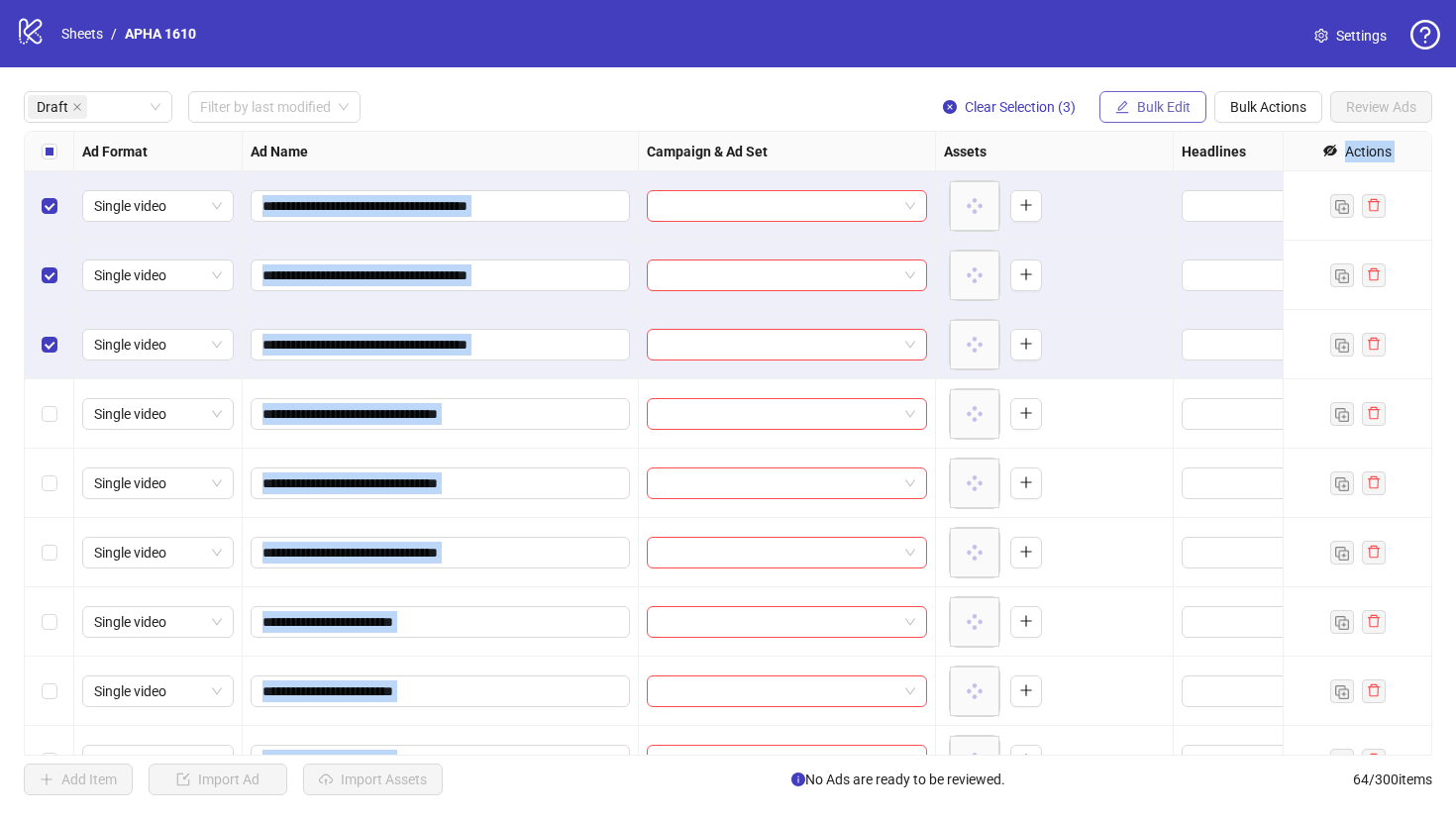 click on "Bulk Edit" at bounding box center [1164, 107] 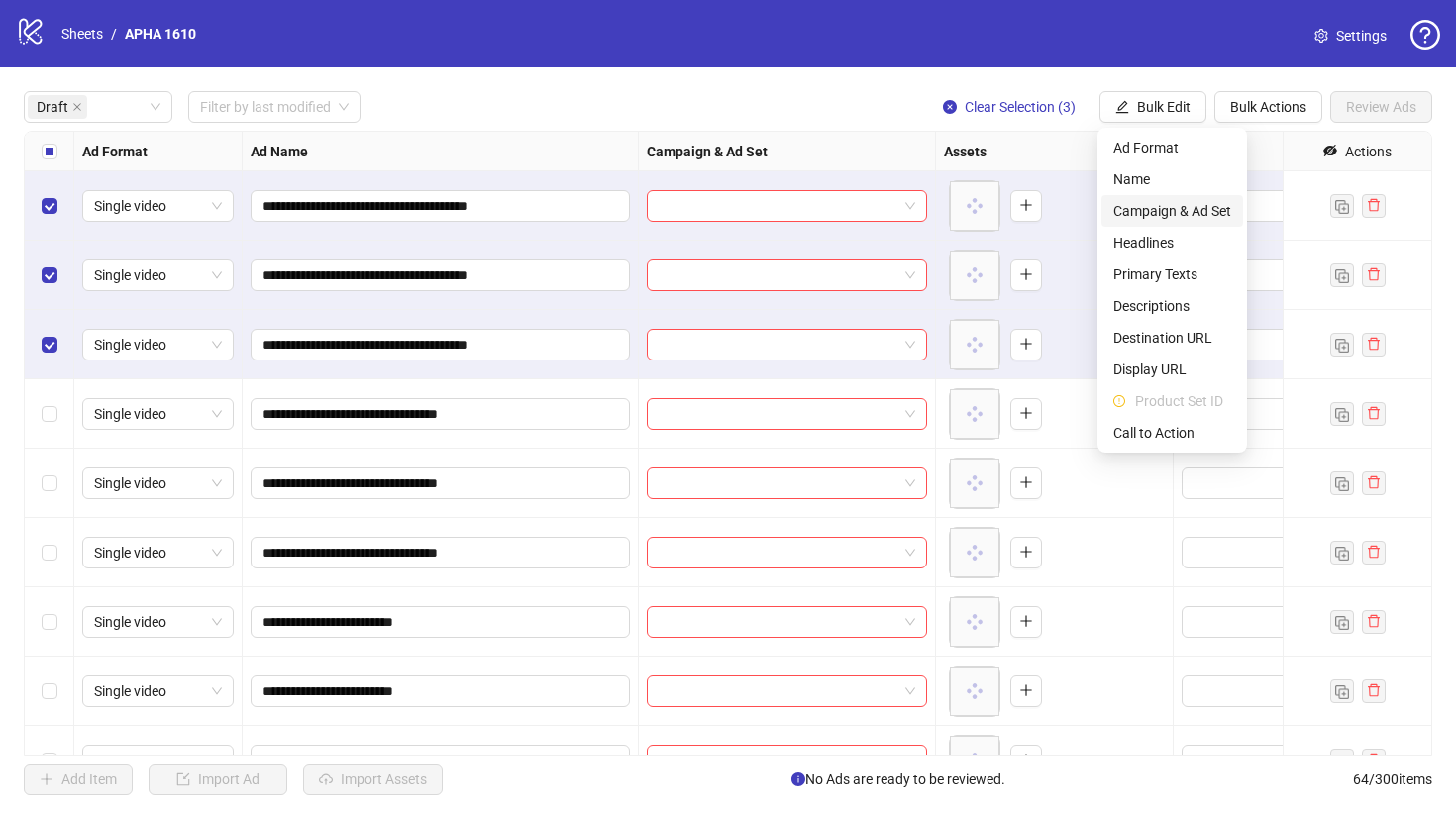 click on "Campaign & Ad Set" at bounding box center (1172, 211) 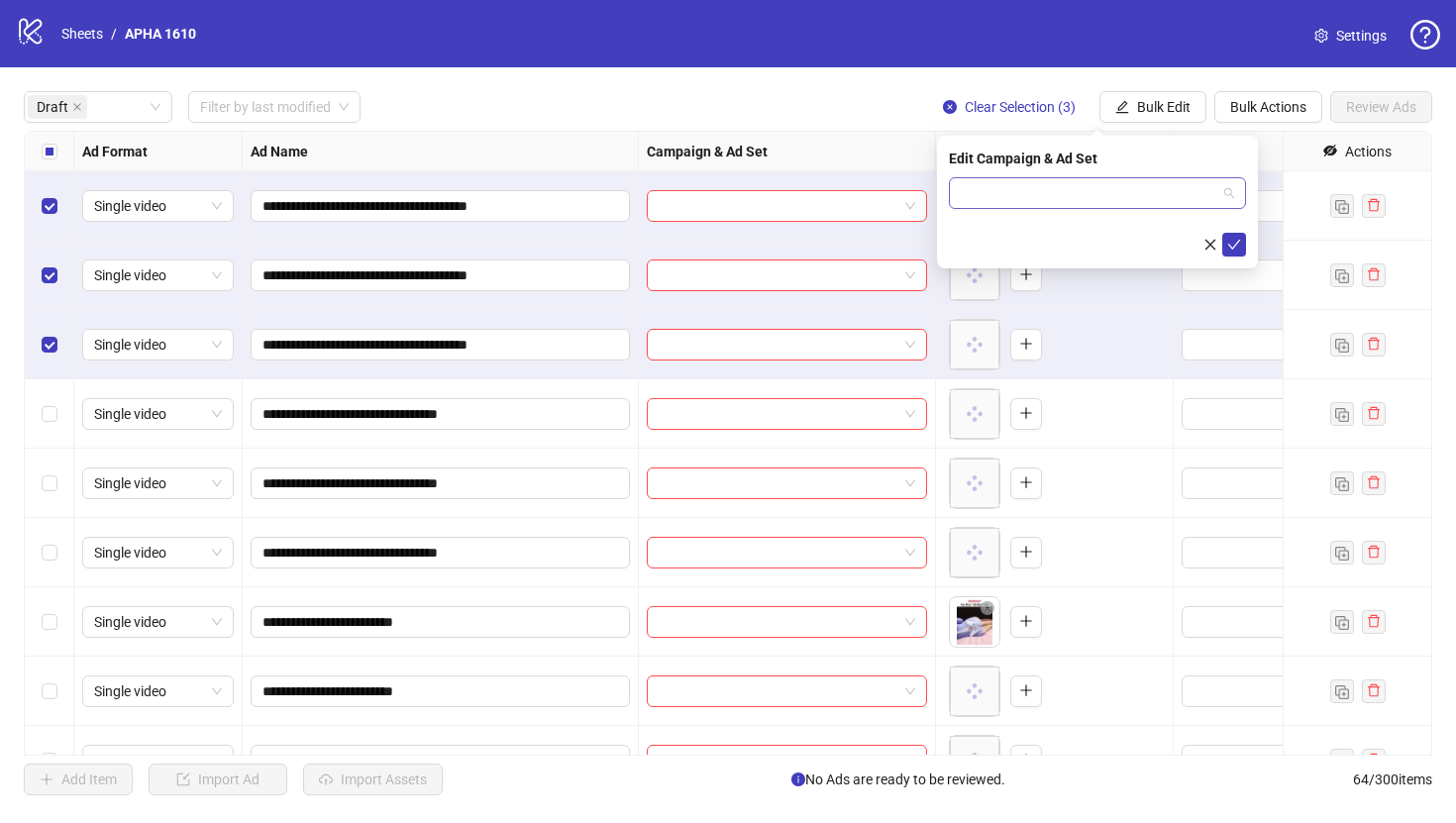 click at bounding box center (1089, 193) 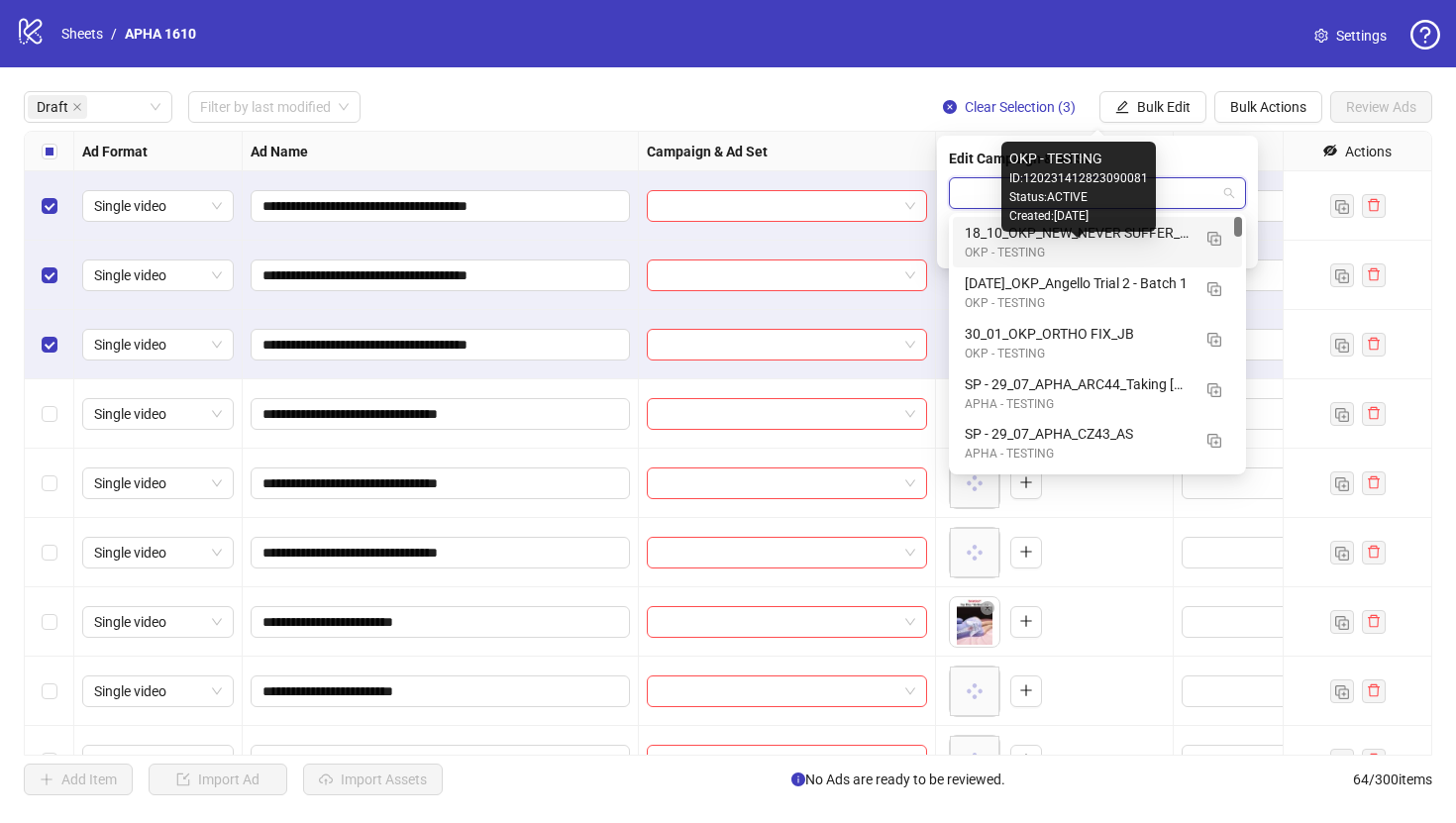 click on "OKP - TESTING" at bounding box center (1078, 253) 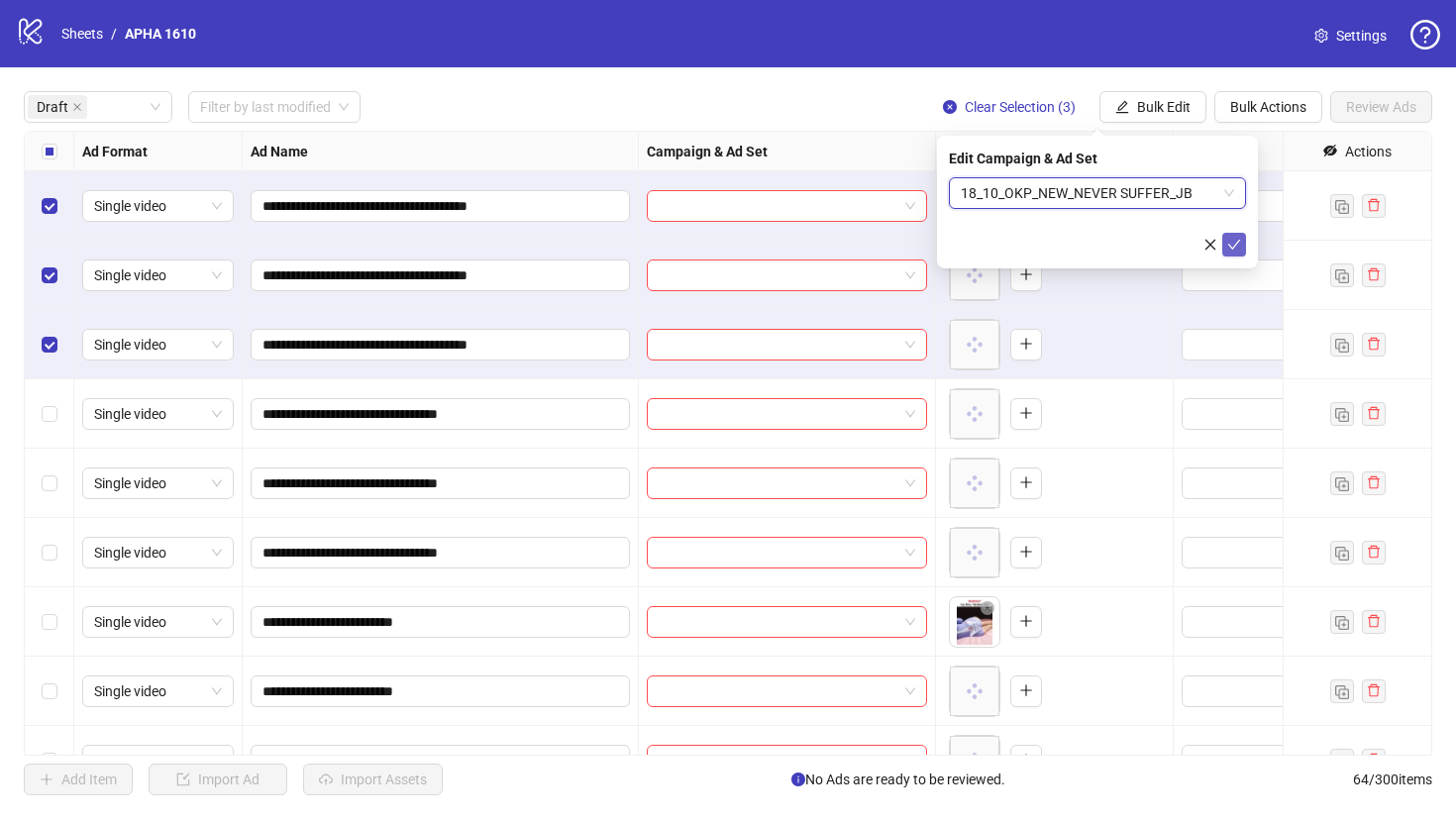 click 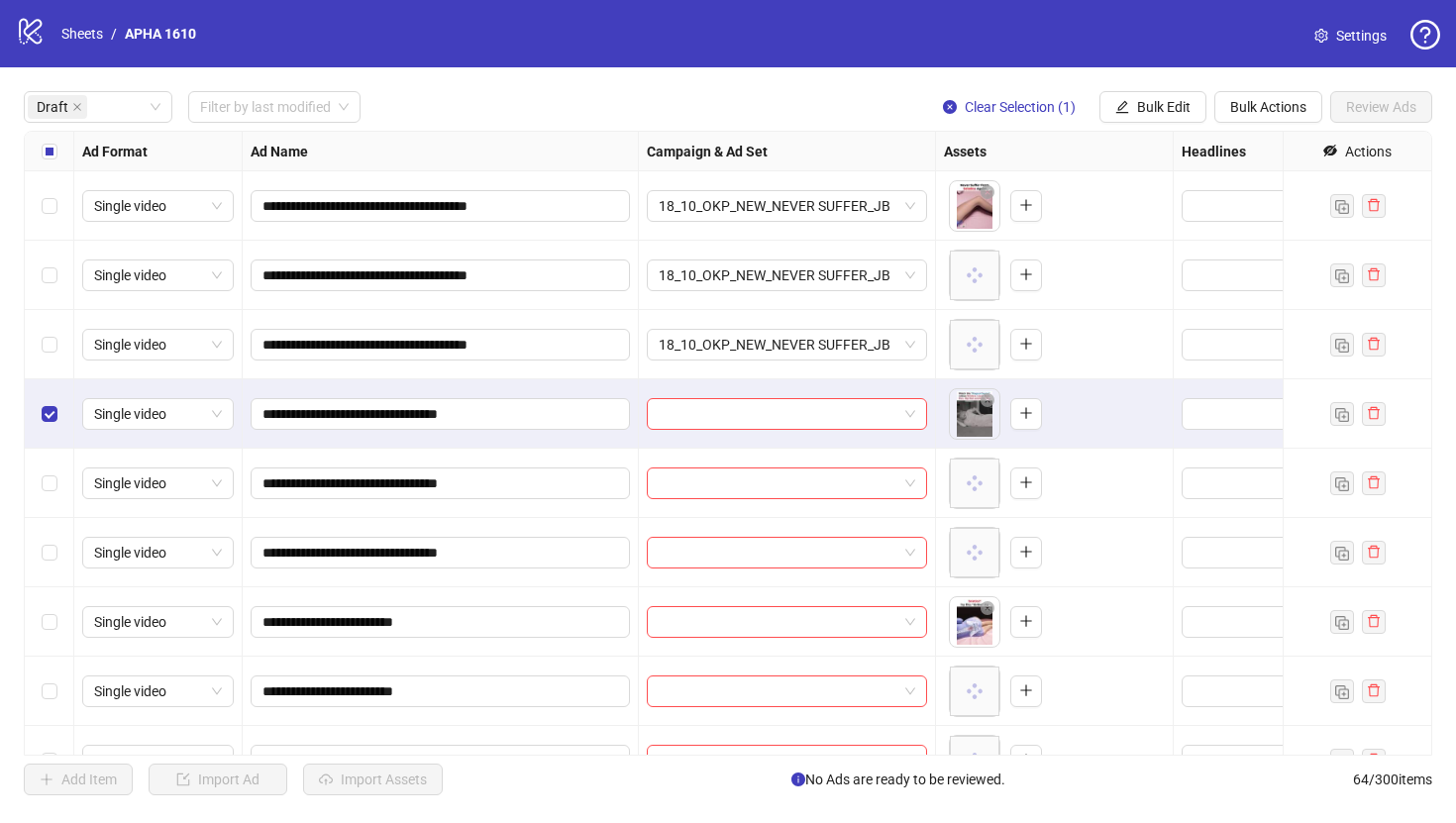 click at bounding box center (50, 553) 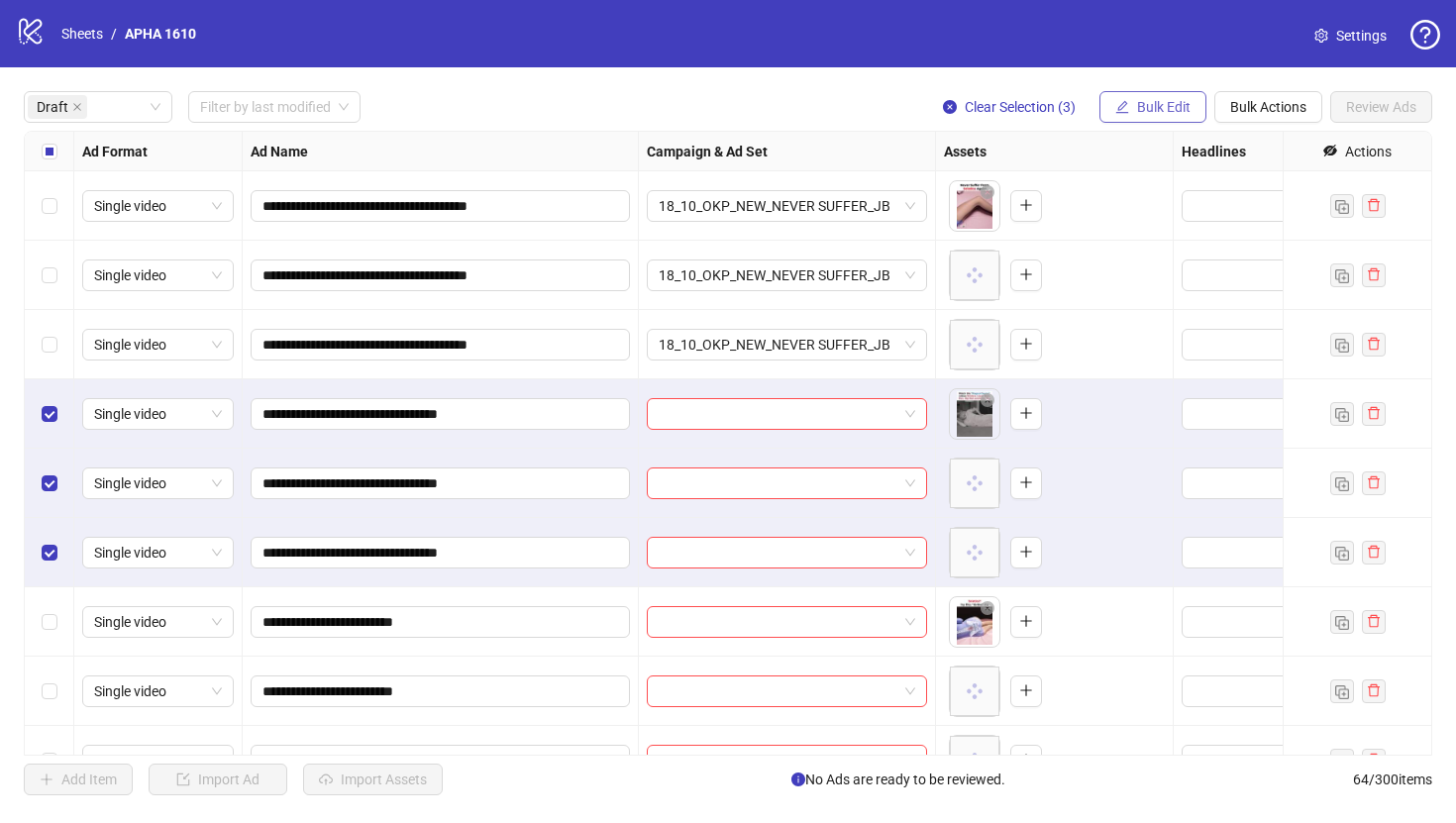 click on "Bulk Edit" at bounding box center [1164, 107] 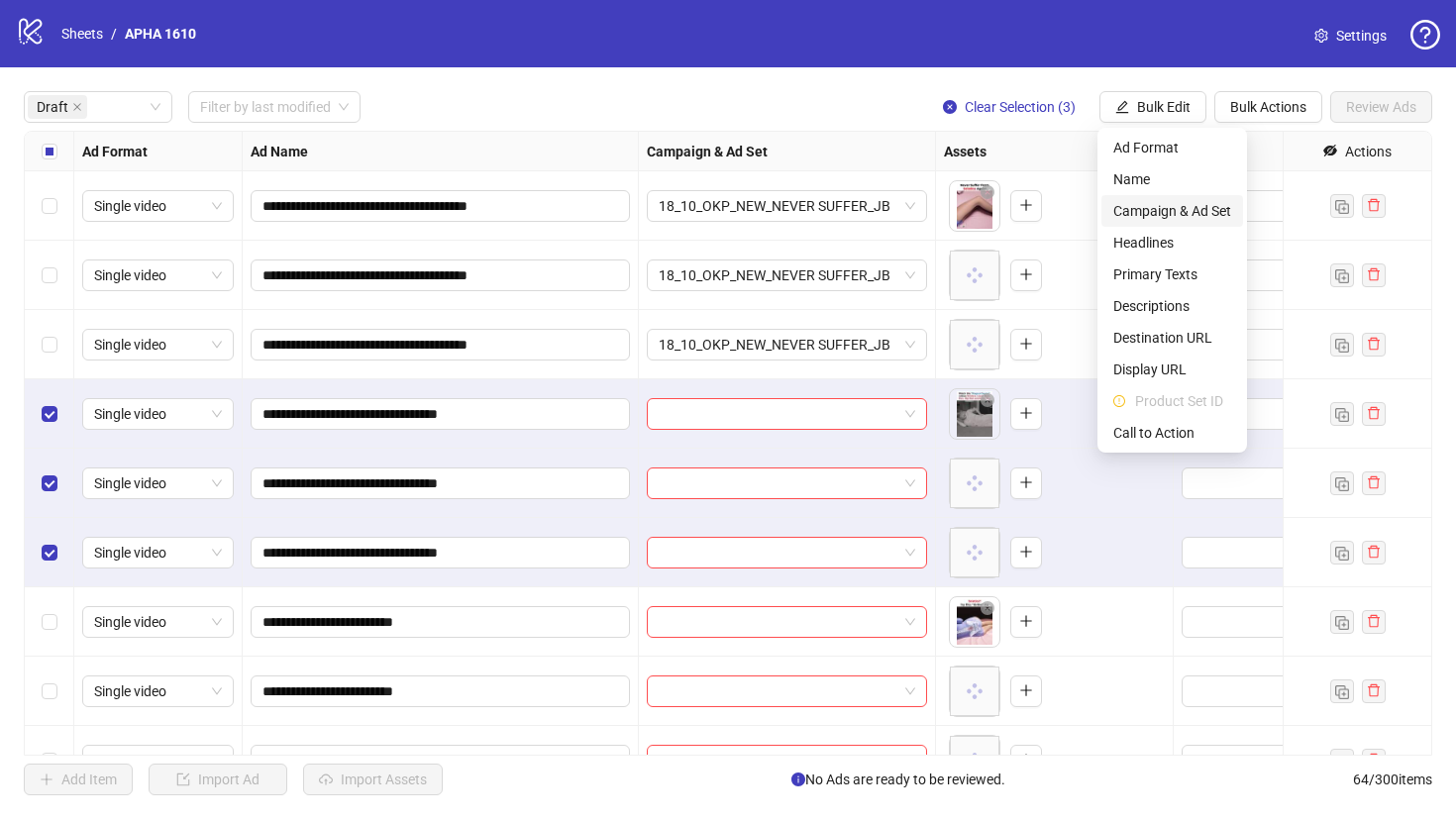 click on "Campaign & Ad Set" at bounding box center (1172, 211) 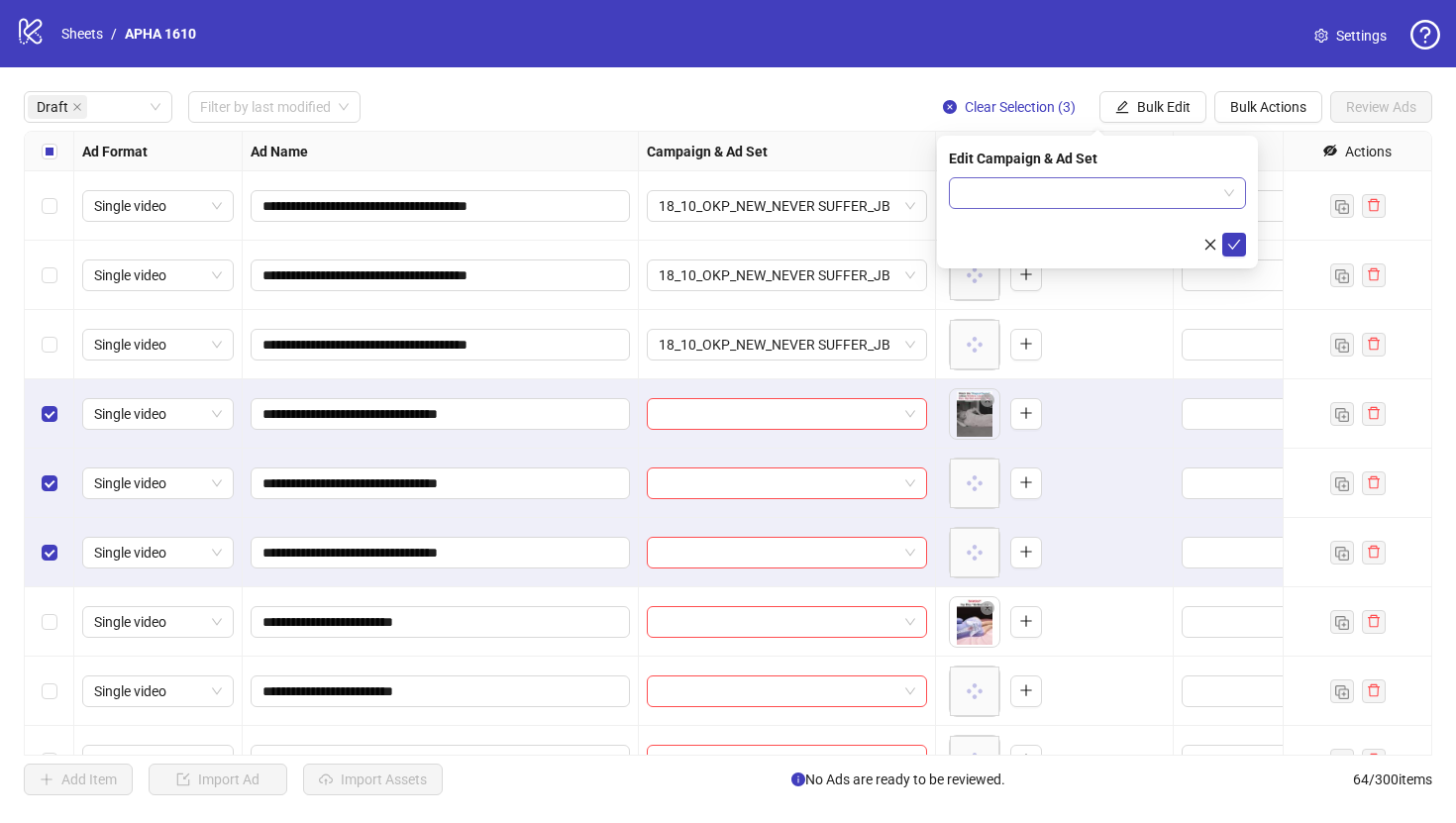 click at bounding box center [1089, 193] 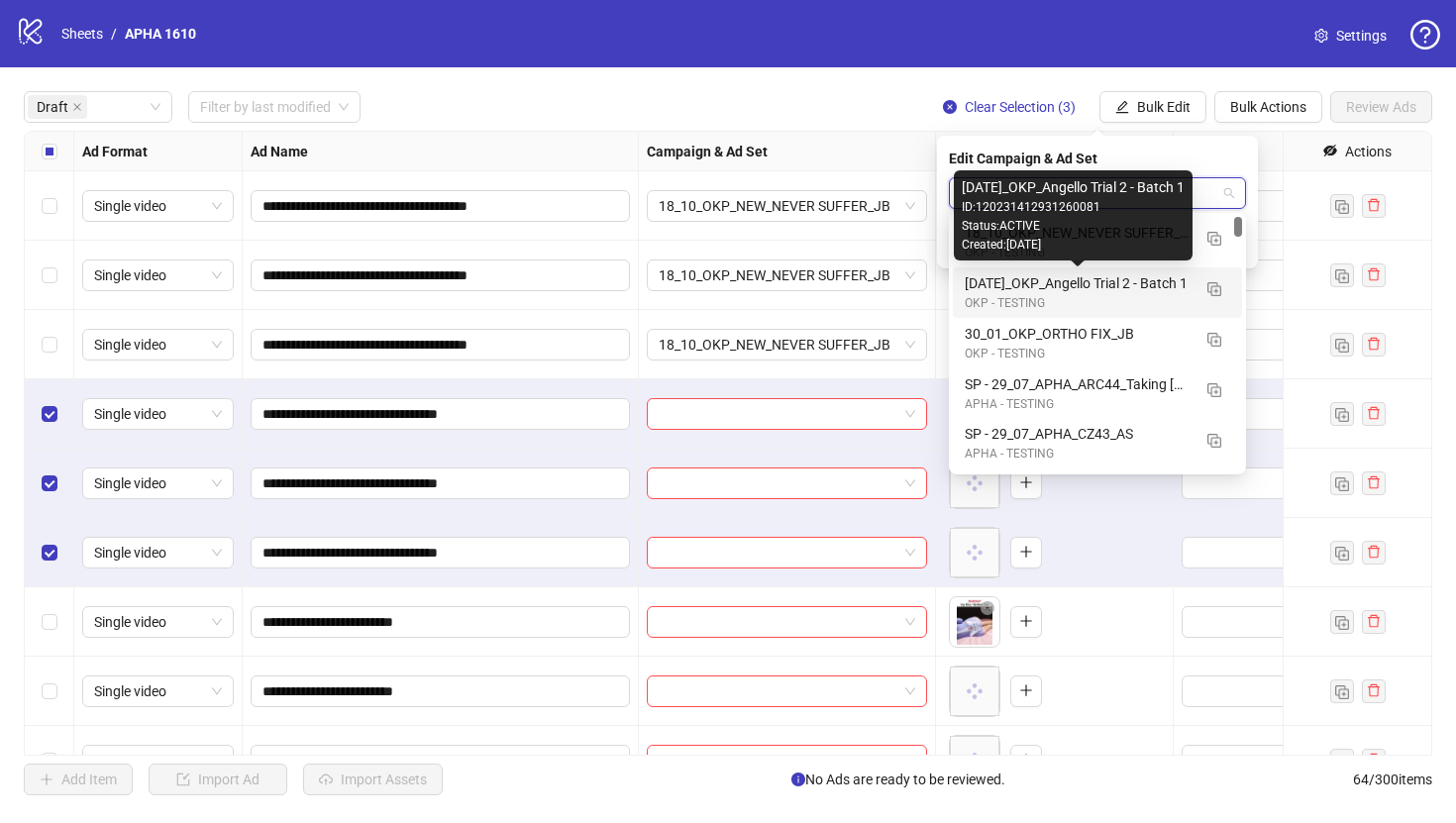 click on "[DATE]_OKP_Angello Trial 2 - Batch 1" at bounding box center [1078, 283] 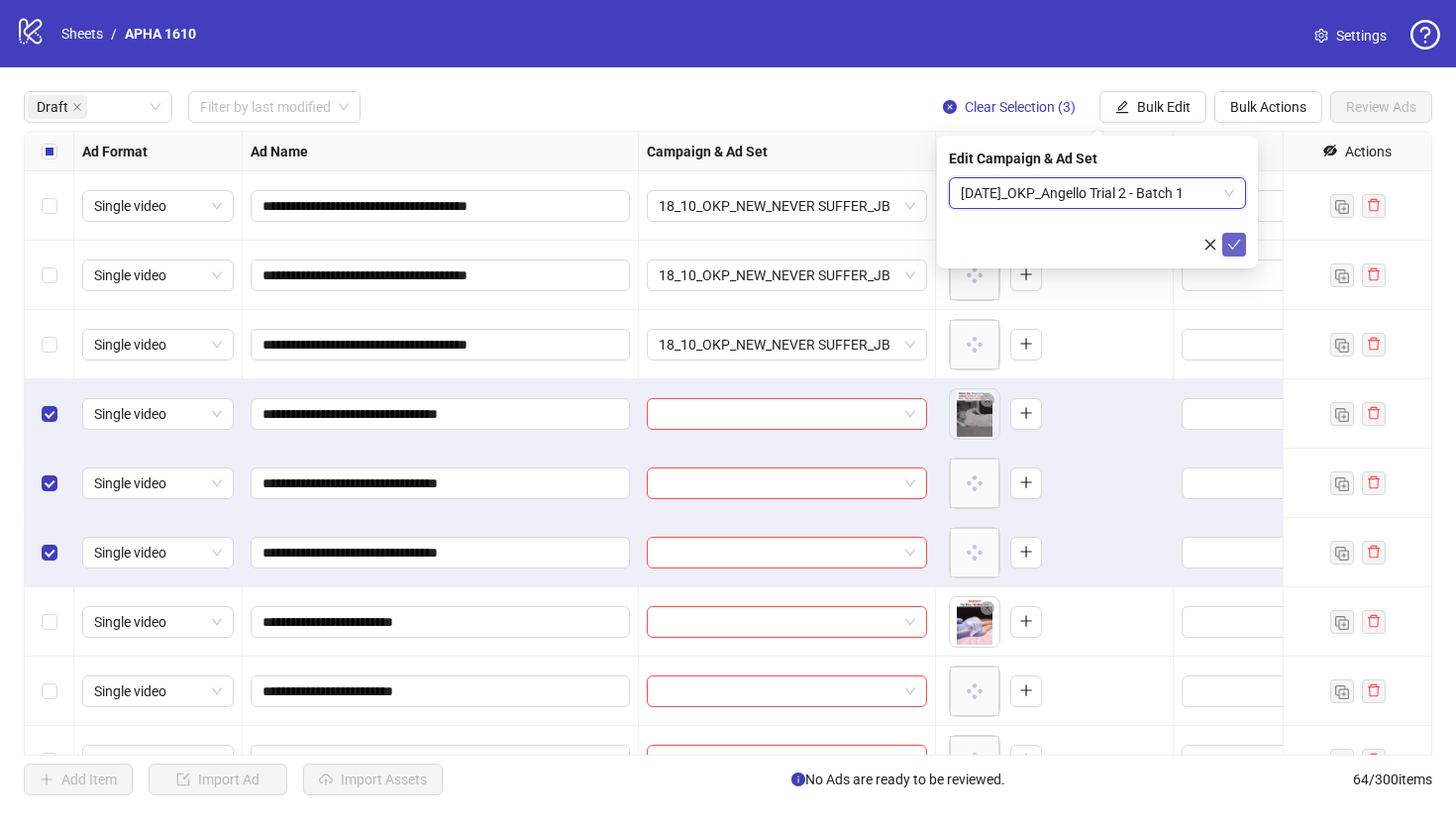 click 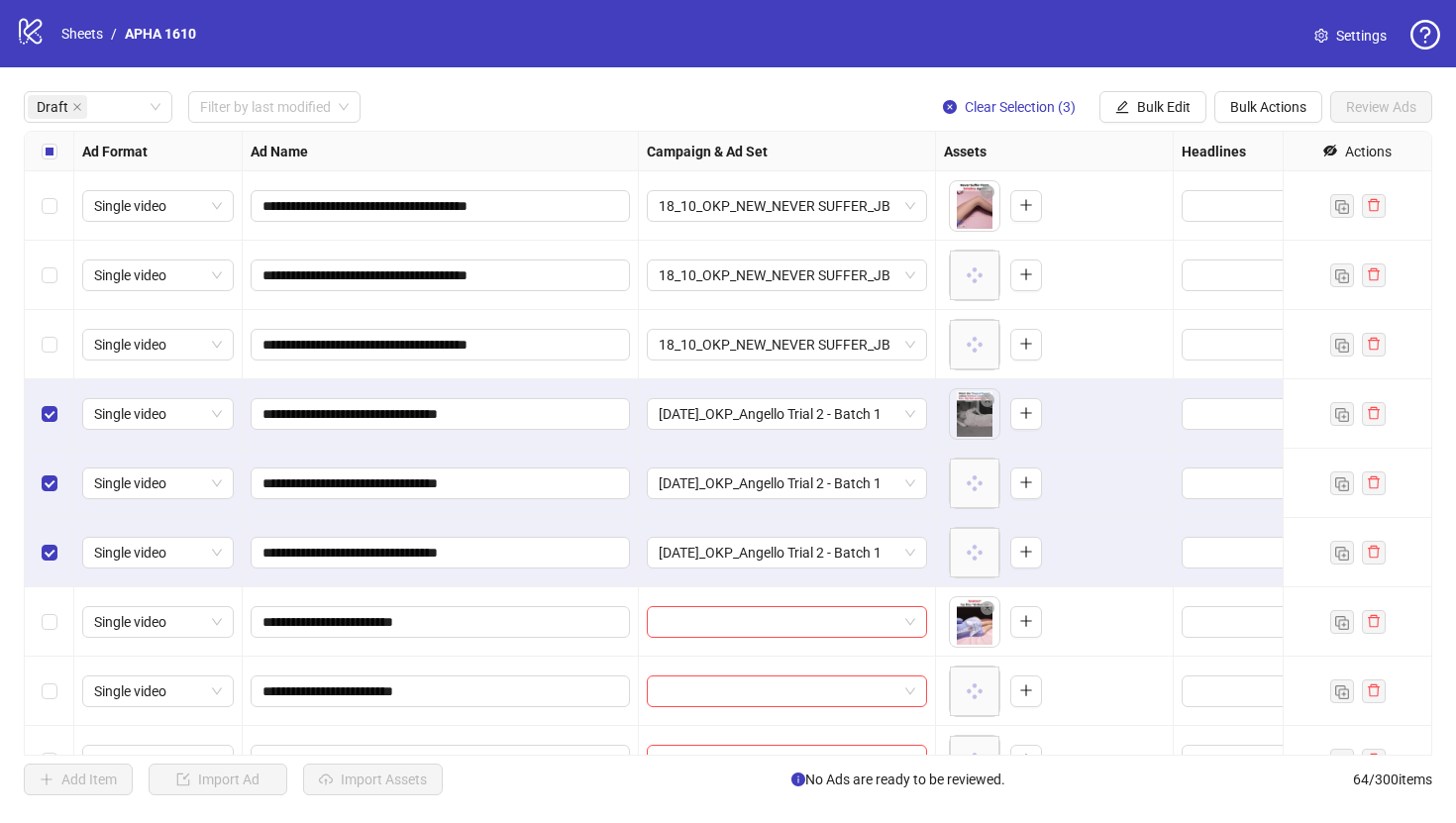 click at bounding box center (50, 152) 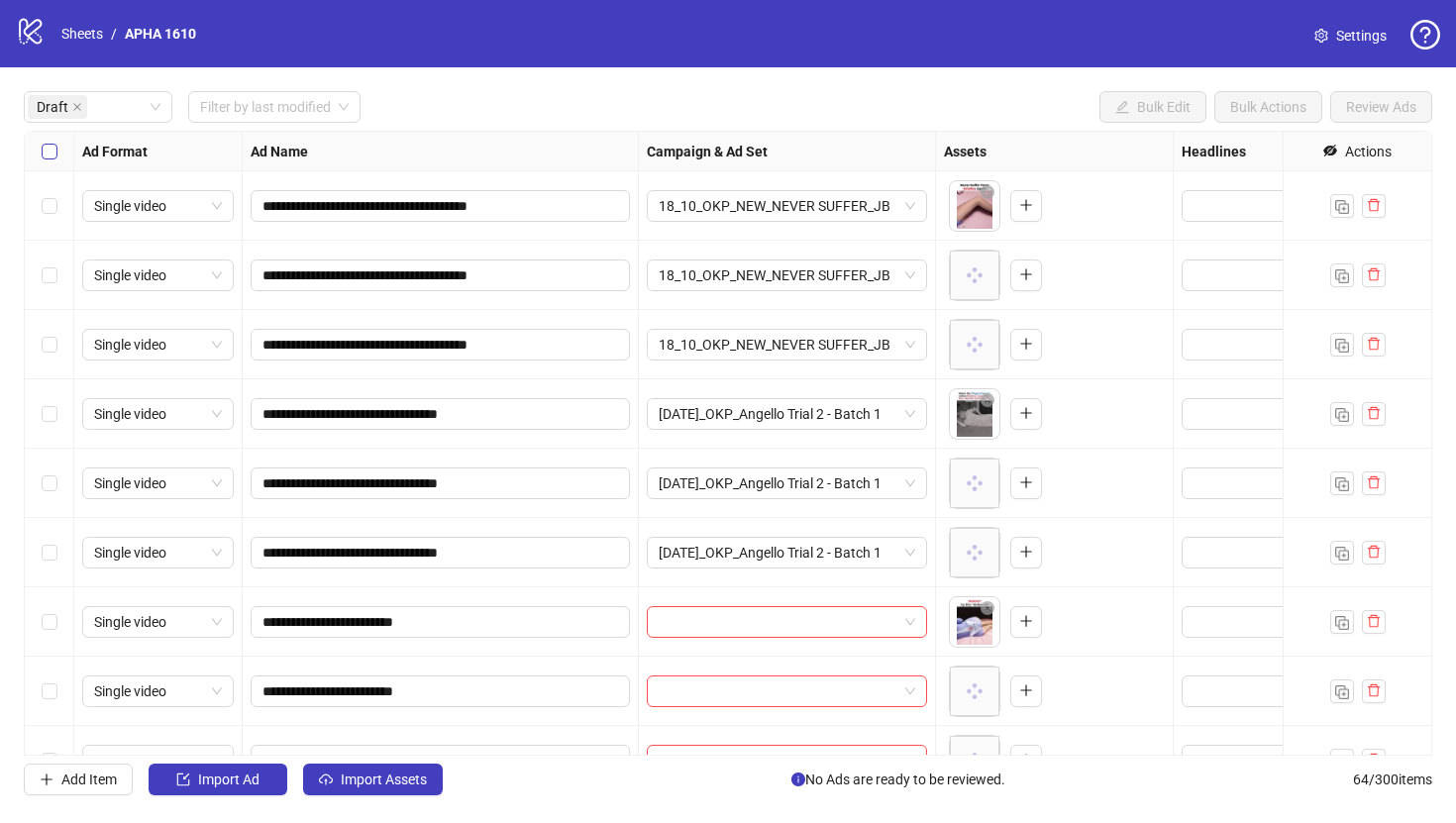 click at bounding box center (50, 152) 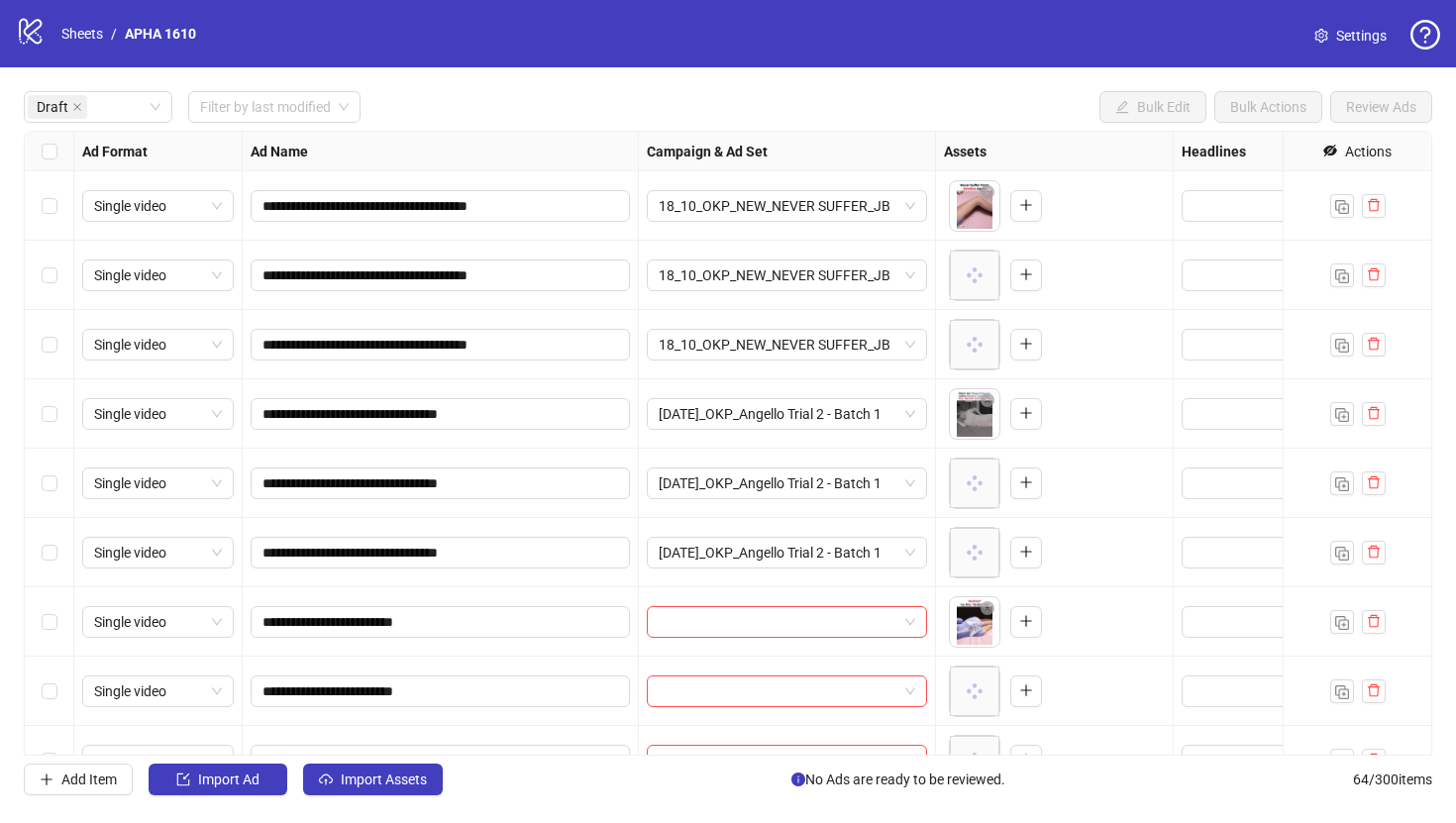 click at bounding box center (50, 622) 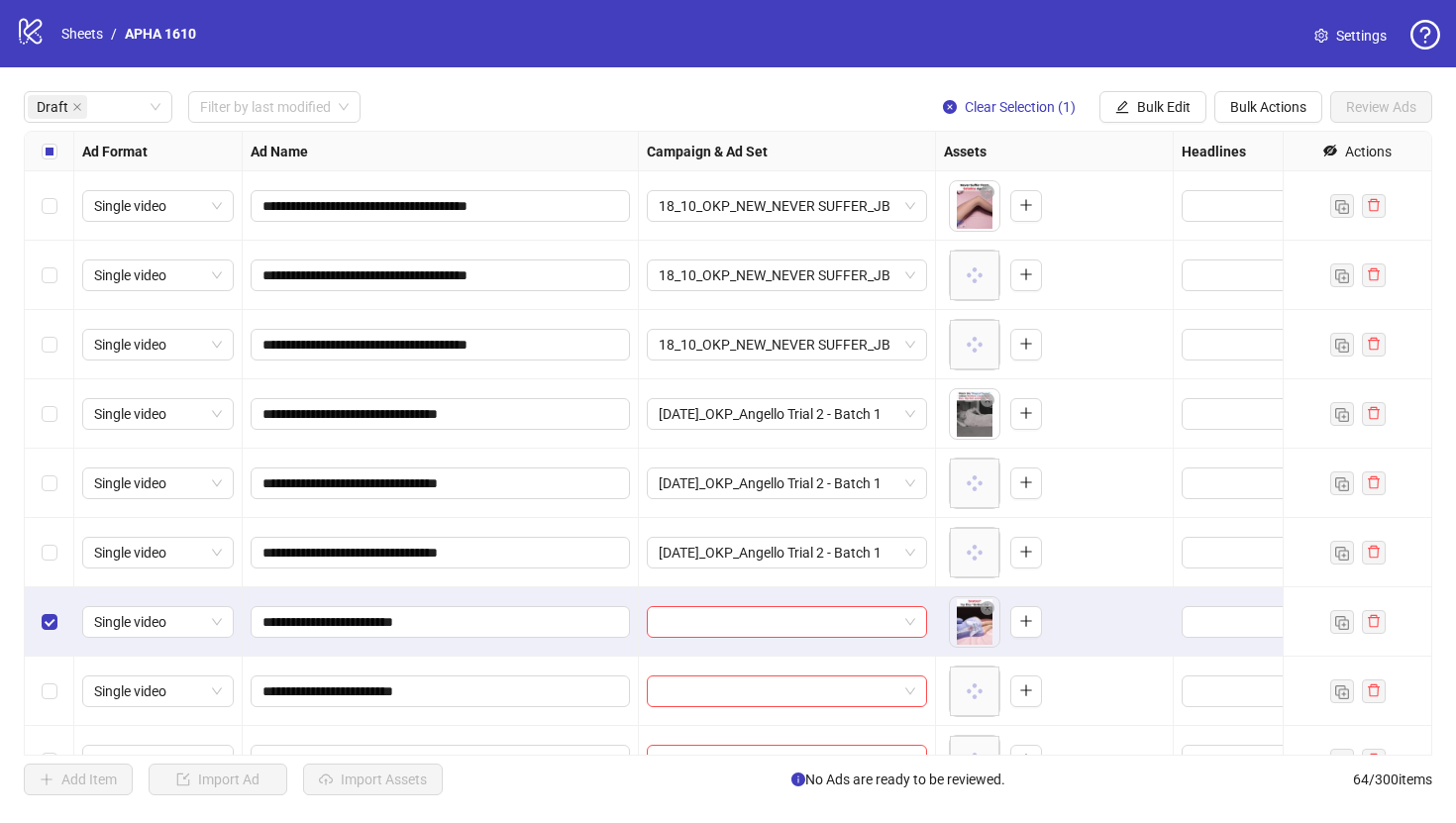 scroll, scrollTop: 41, scrollLeft: 0, axis: vertical 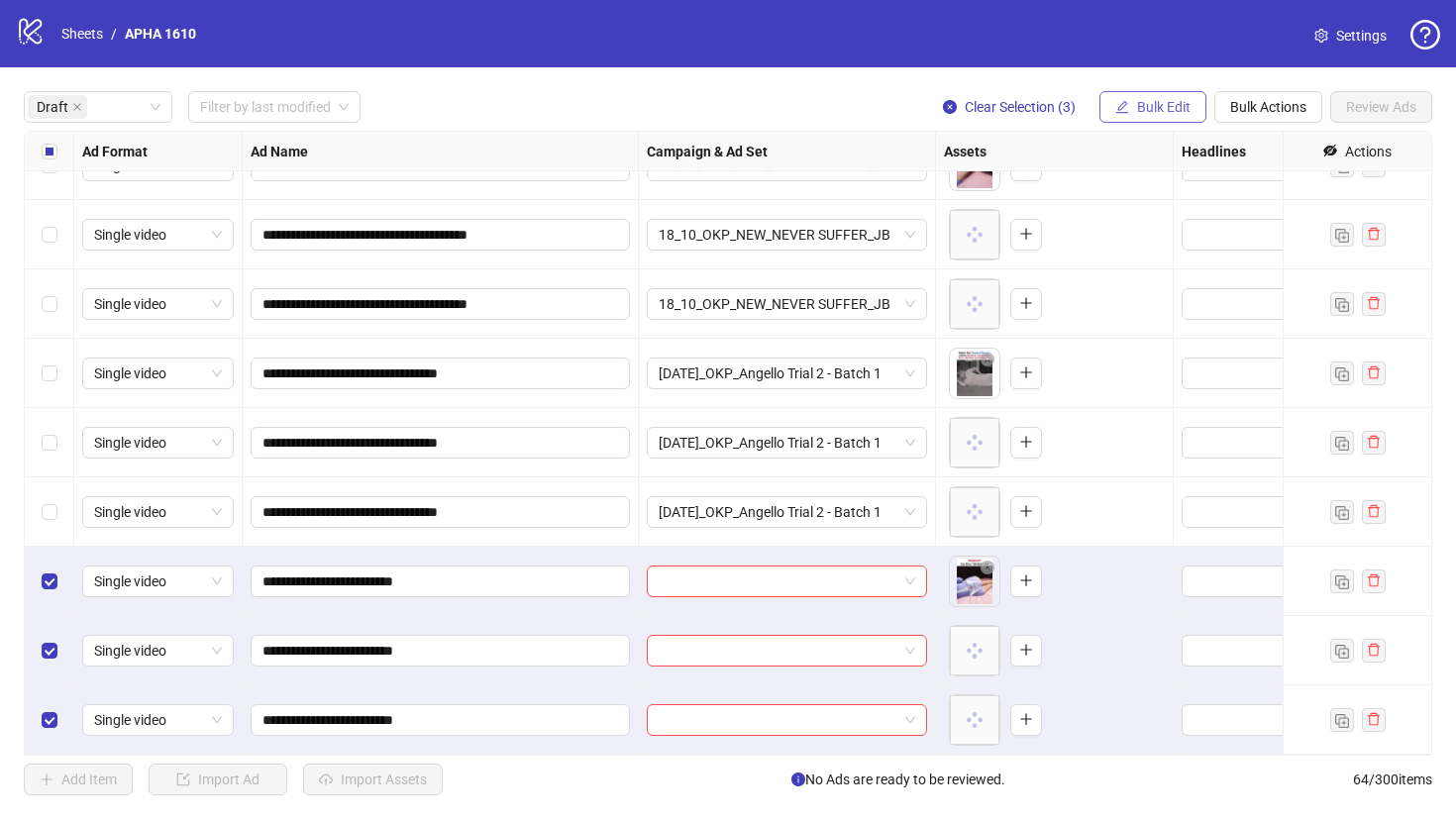 click on "Bulk Edit" at bounding box center [1164, 107] 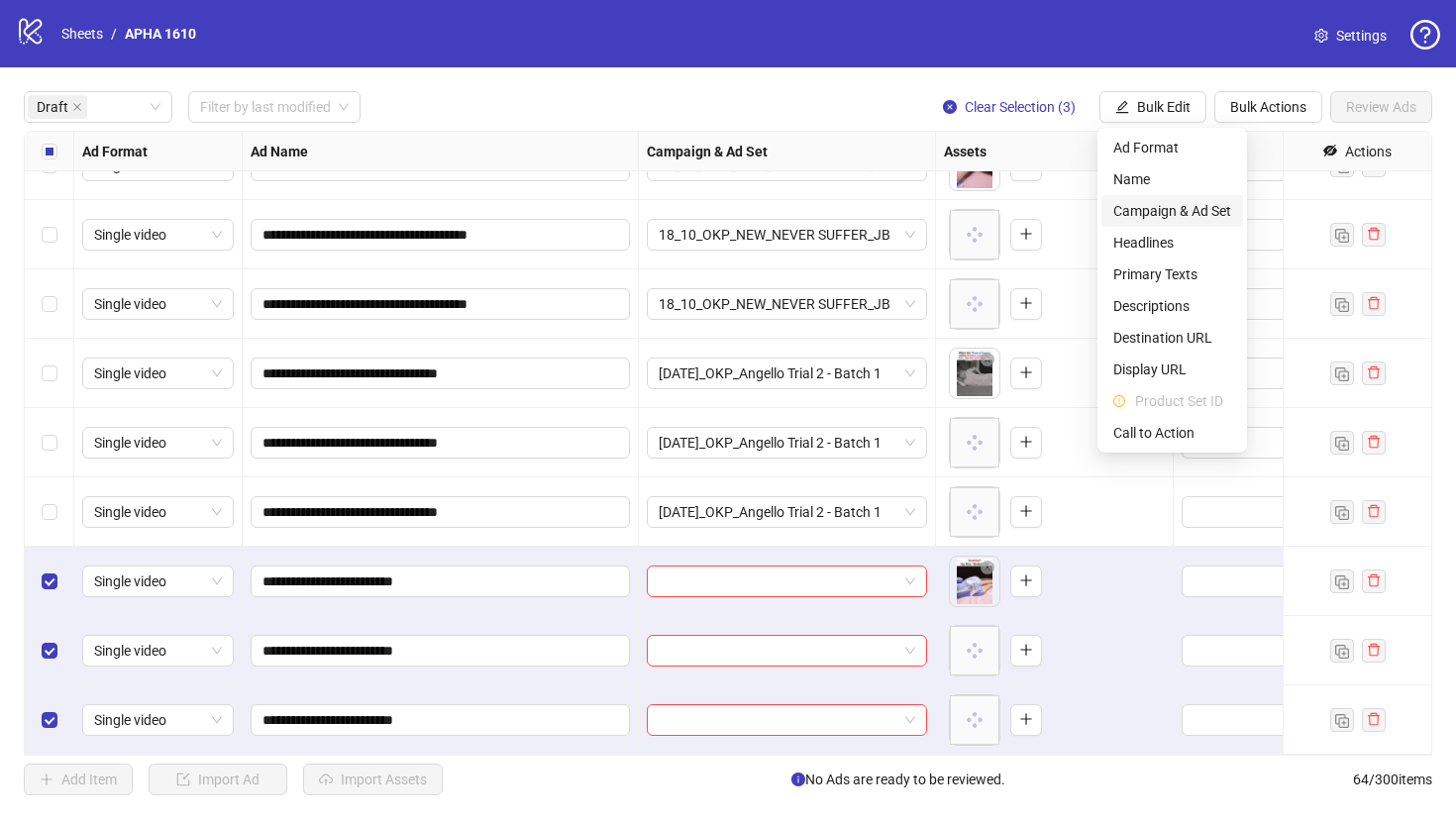 click on "Campaign & Ad Set" at bounding box center [1172, 211] 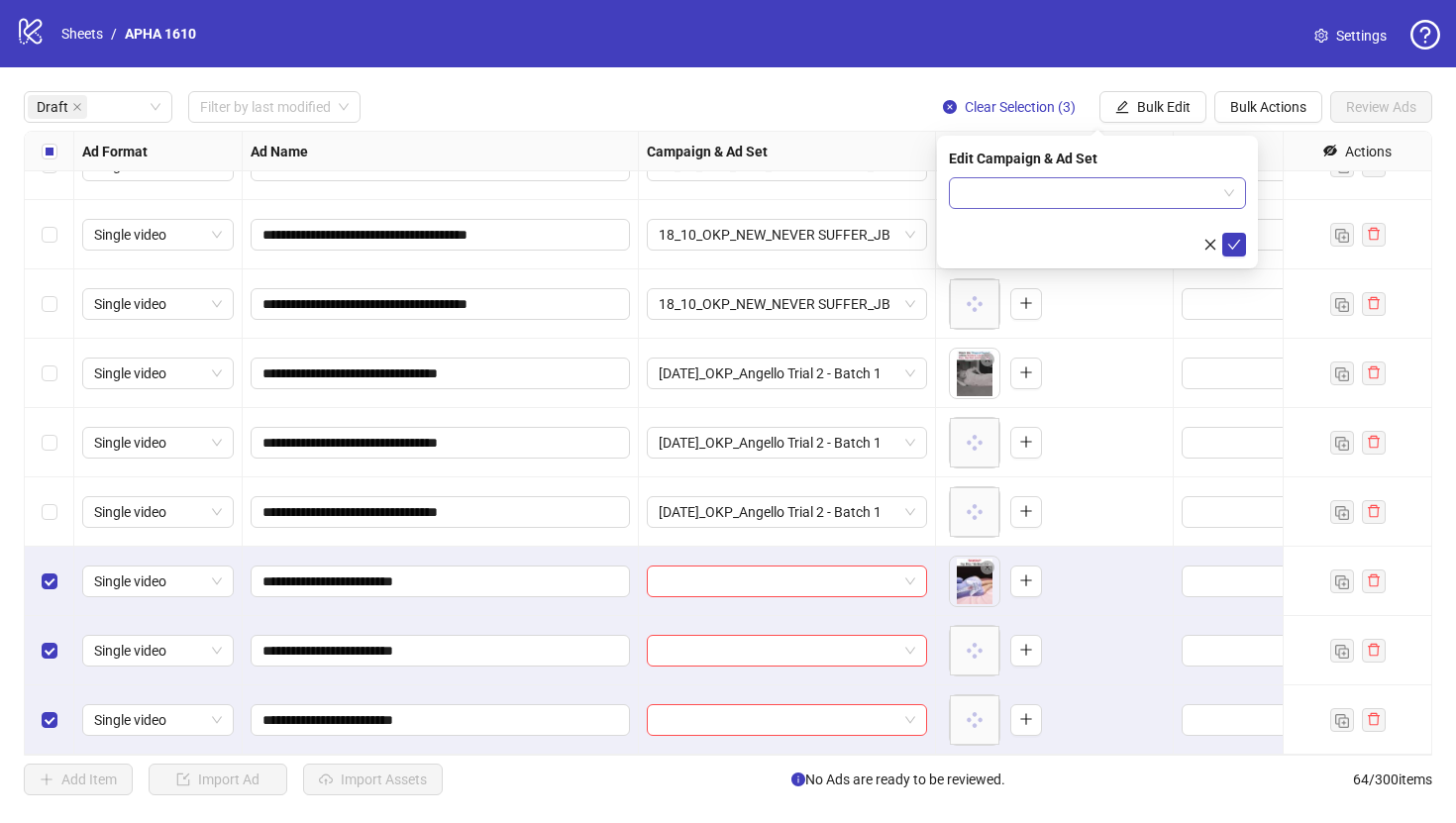 click at bounding box center [1089, 193] 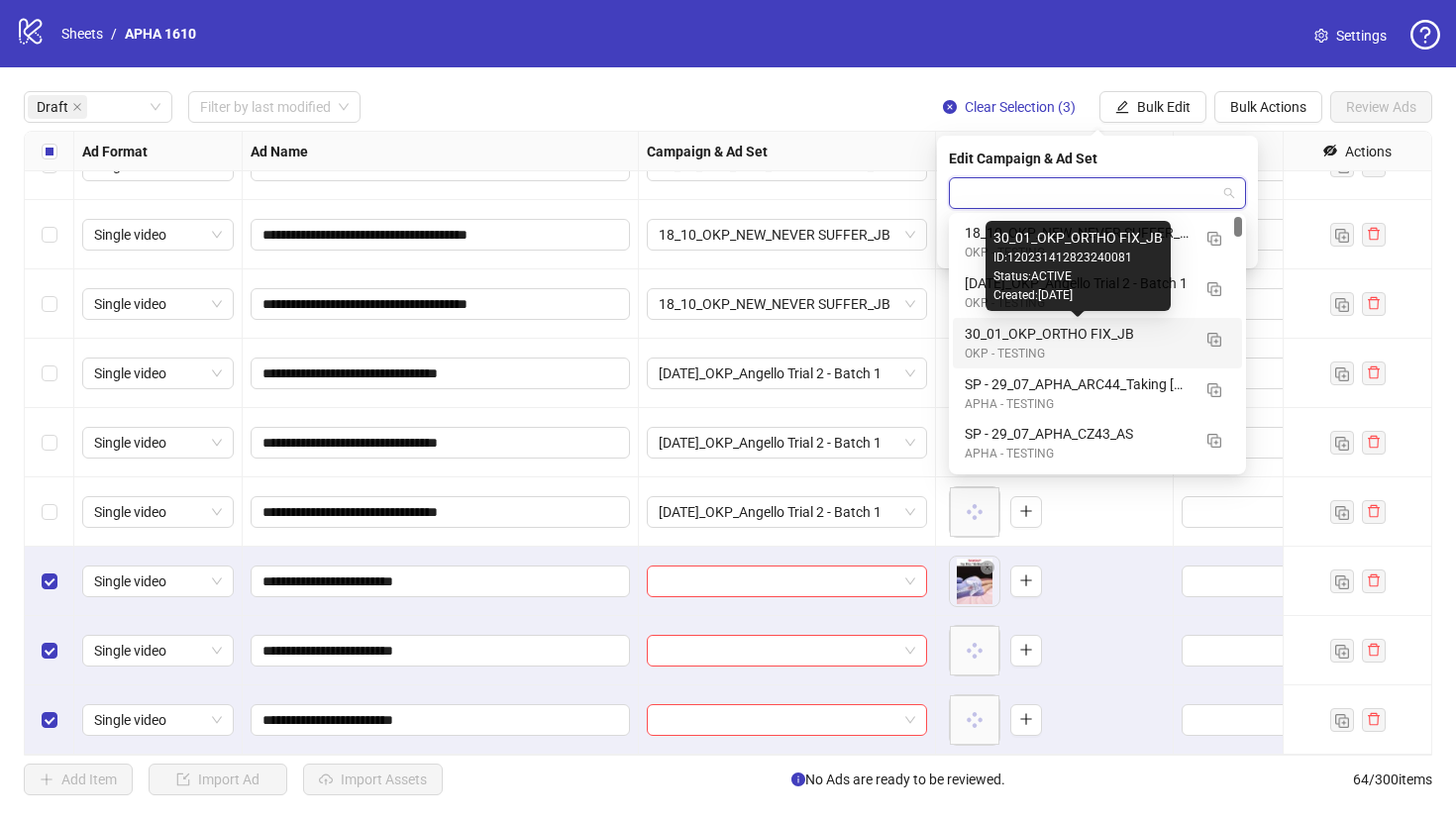 click on "30_01_OKP_ORTHO FIX_JB" at bounding box center (1078, 334) 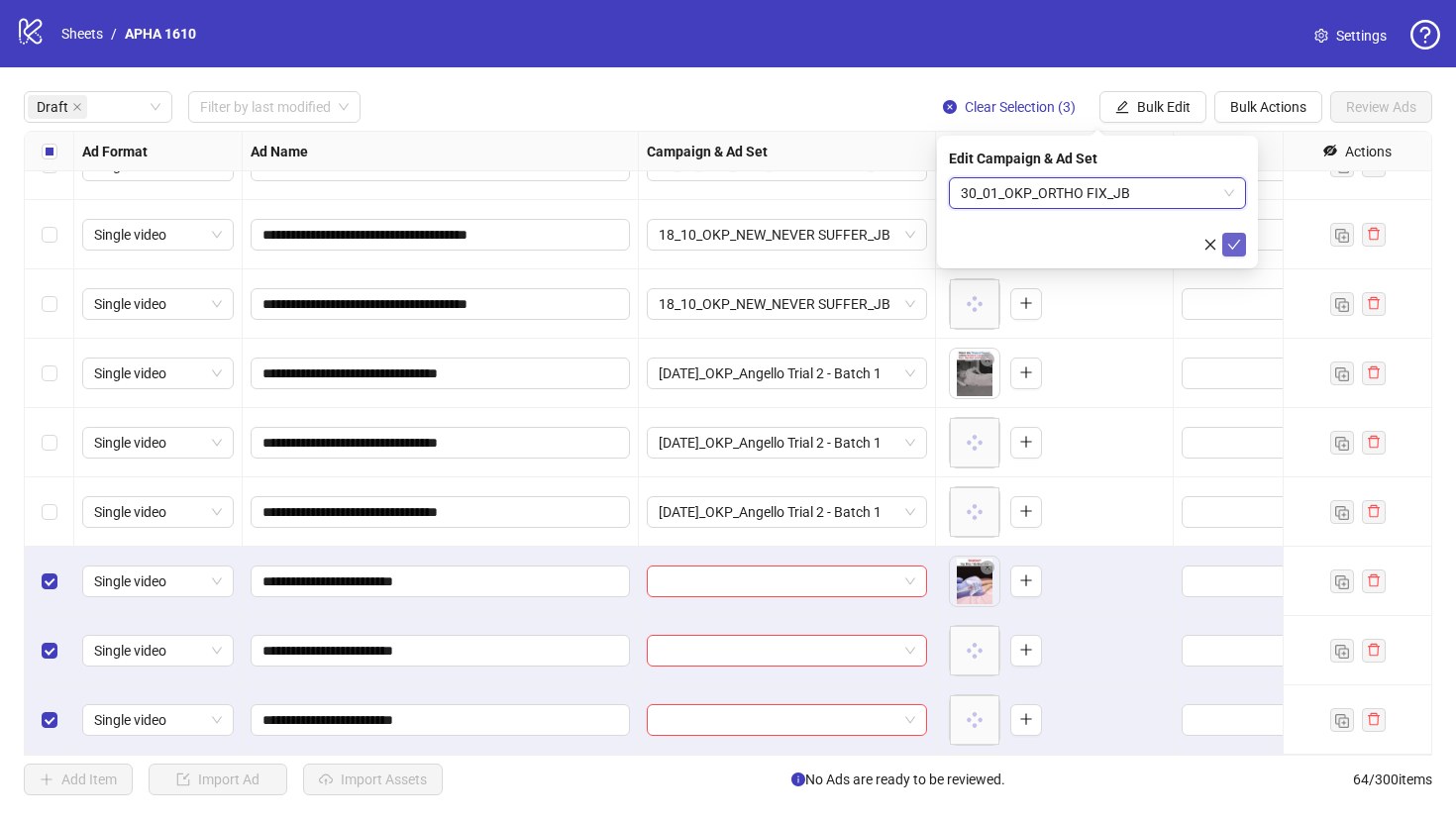 click 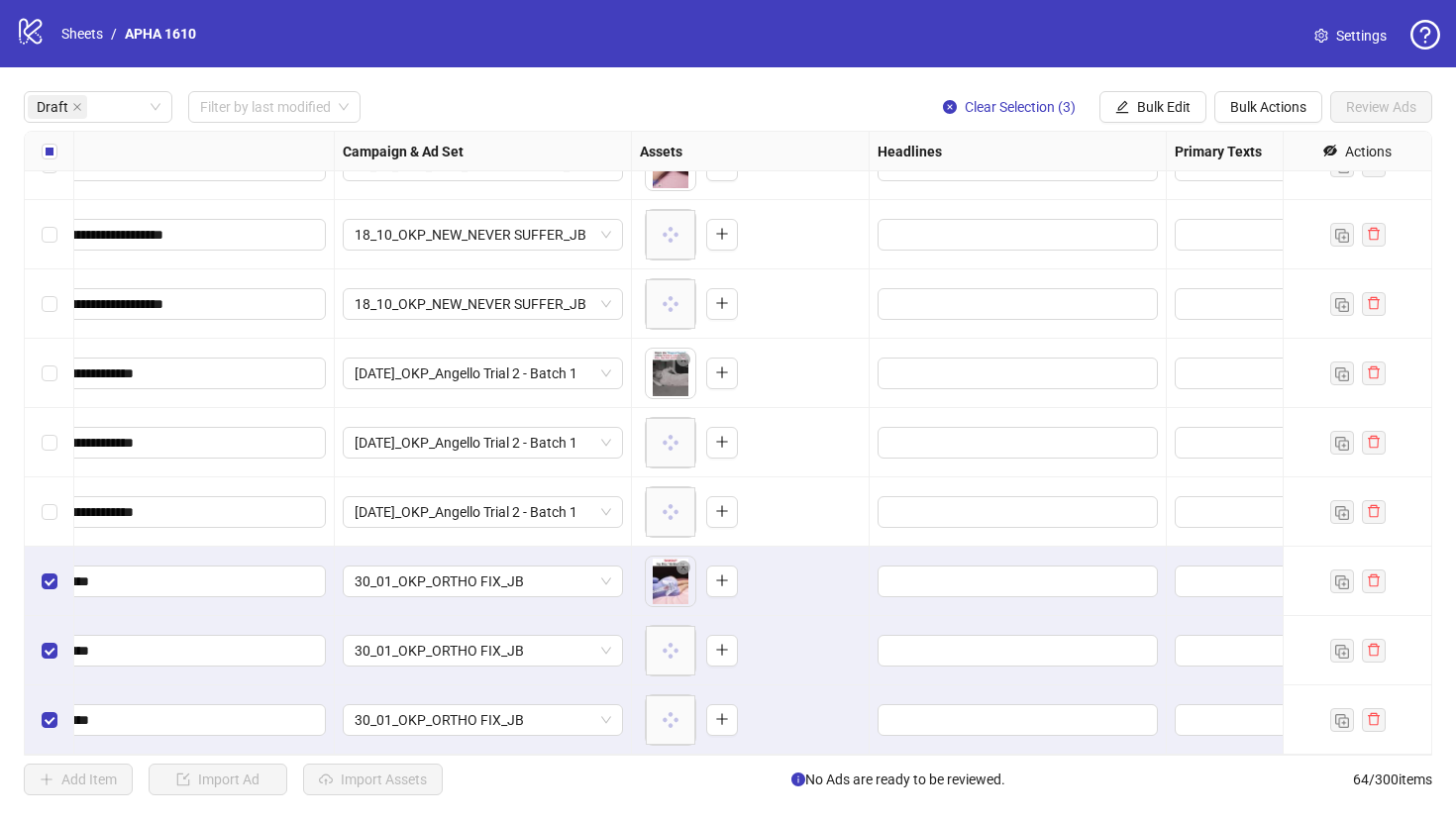 scroll, scrollTop: 41, scrollLeft: 844, axis: both 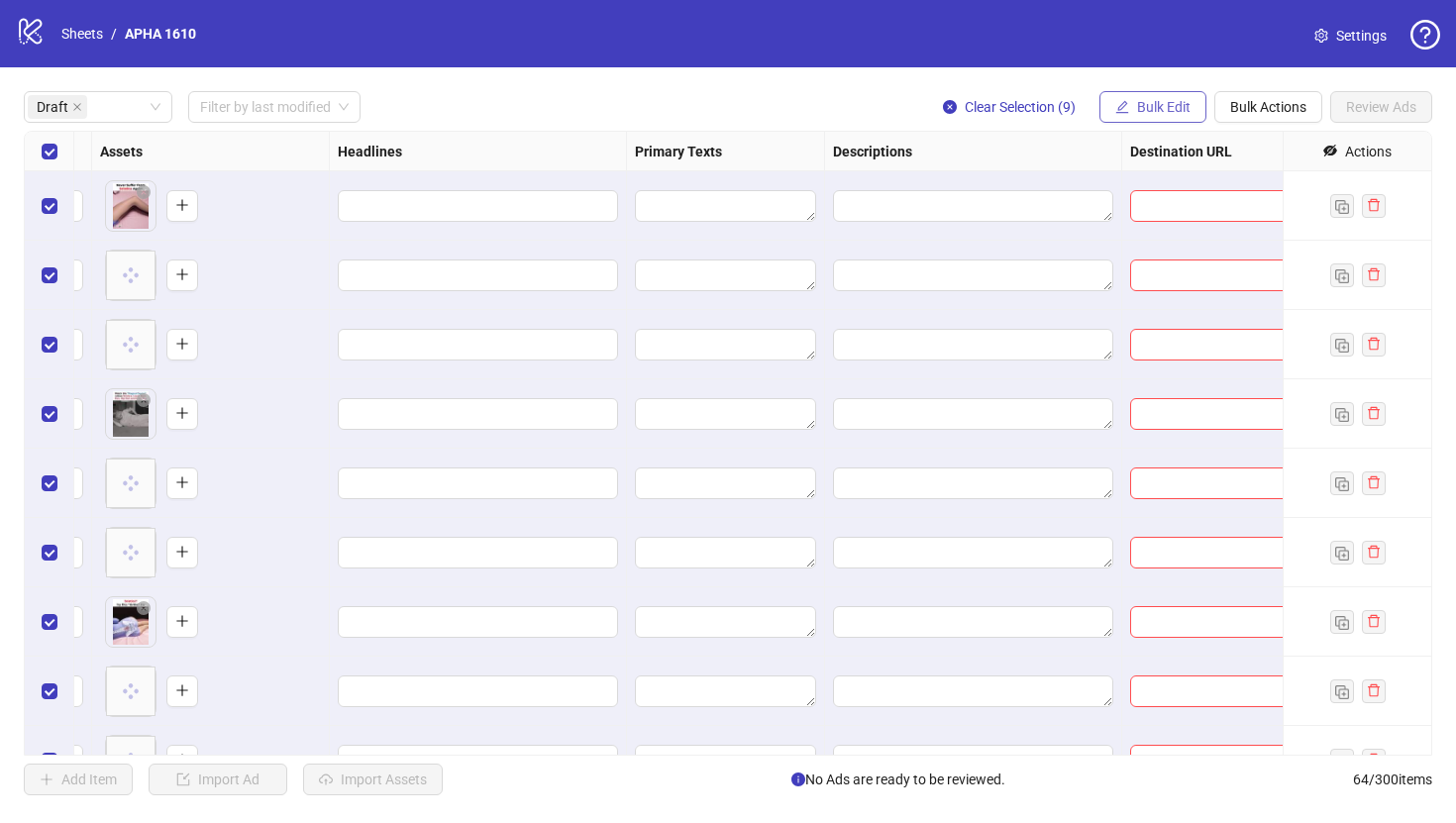 click on "Bulk Edit" at bounding box center [1164, 107] 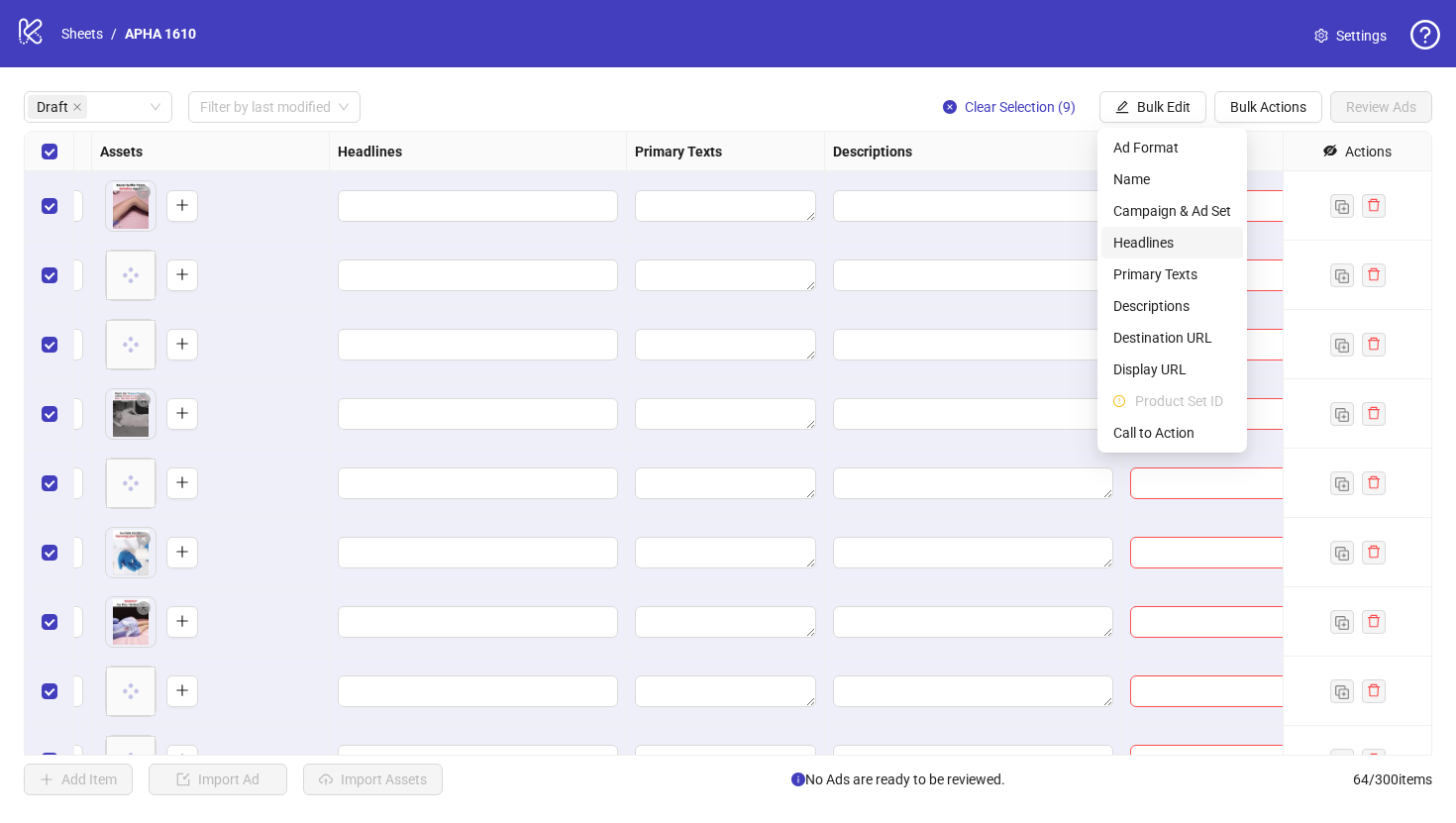 click on "Headlines" at bounding box center [1172, 243] 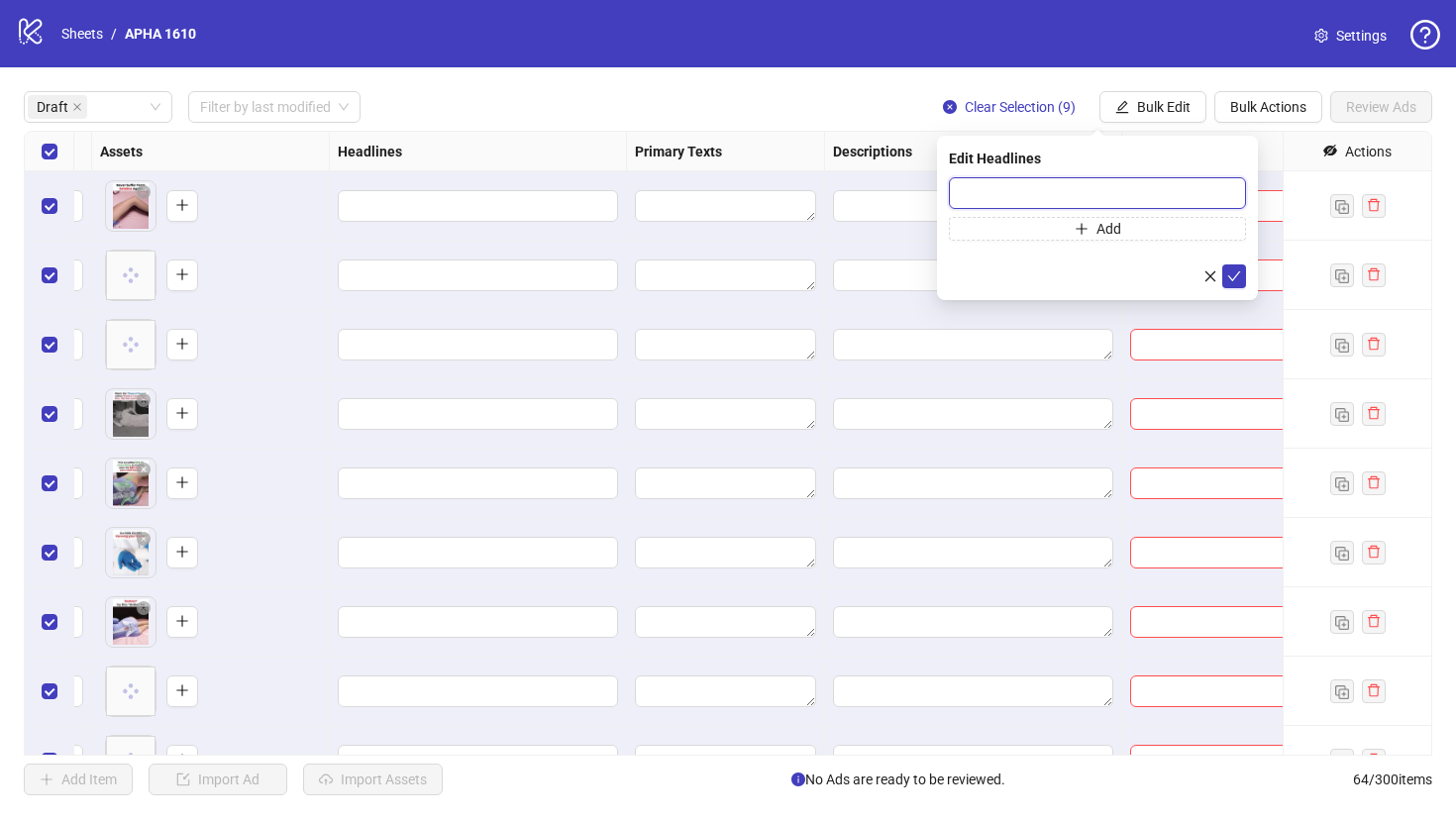 click at bounding box center [1097, 193] 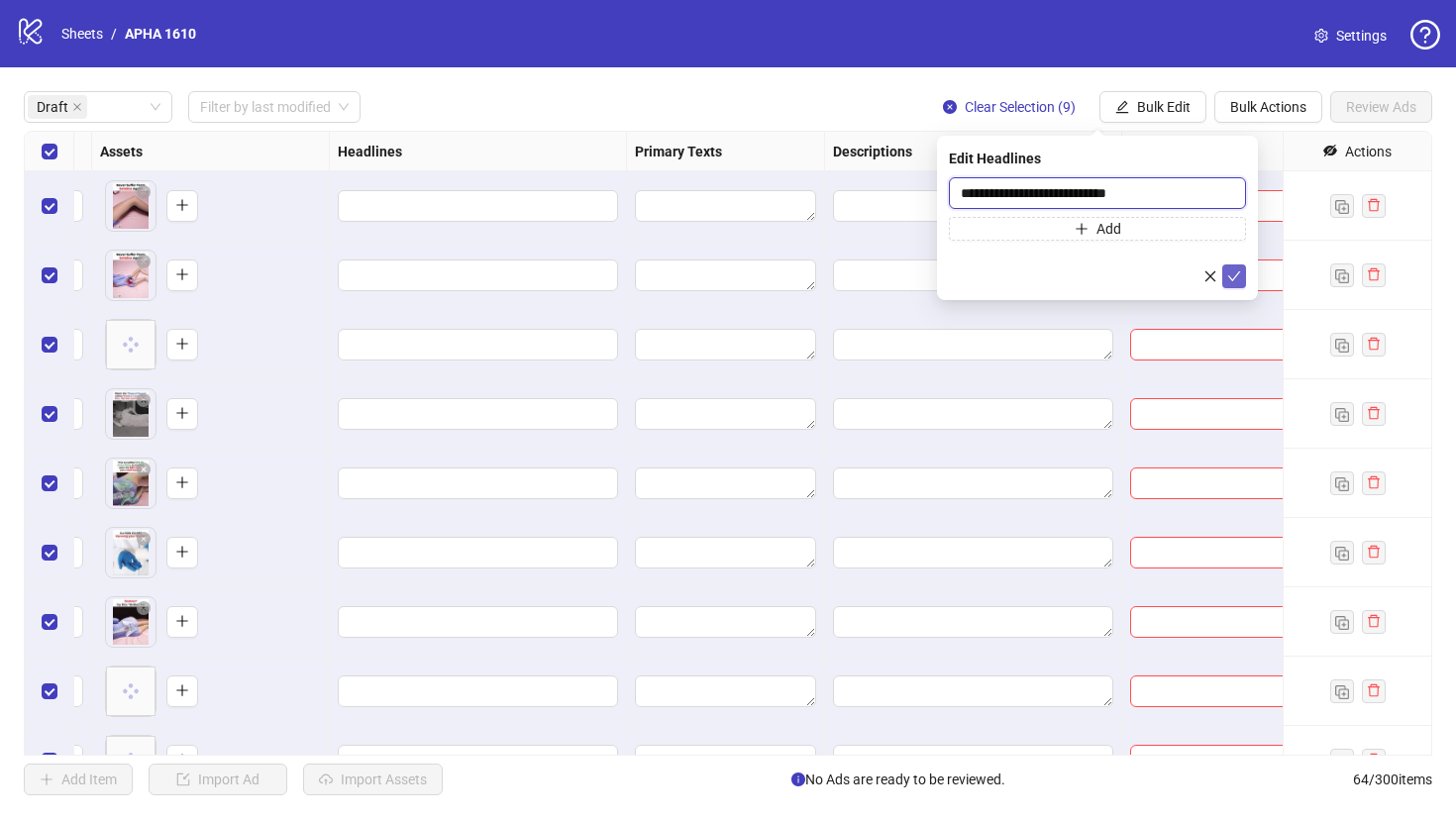 type on "**********" 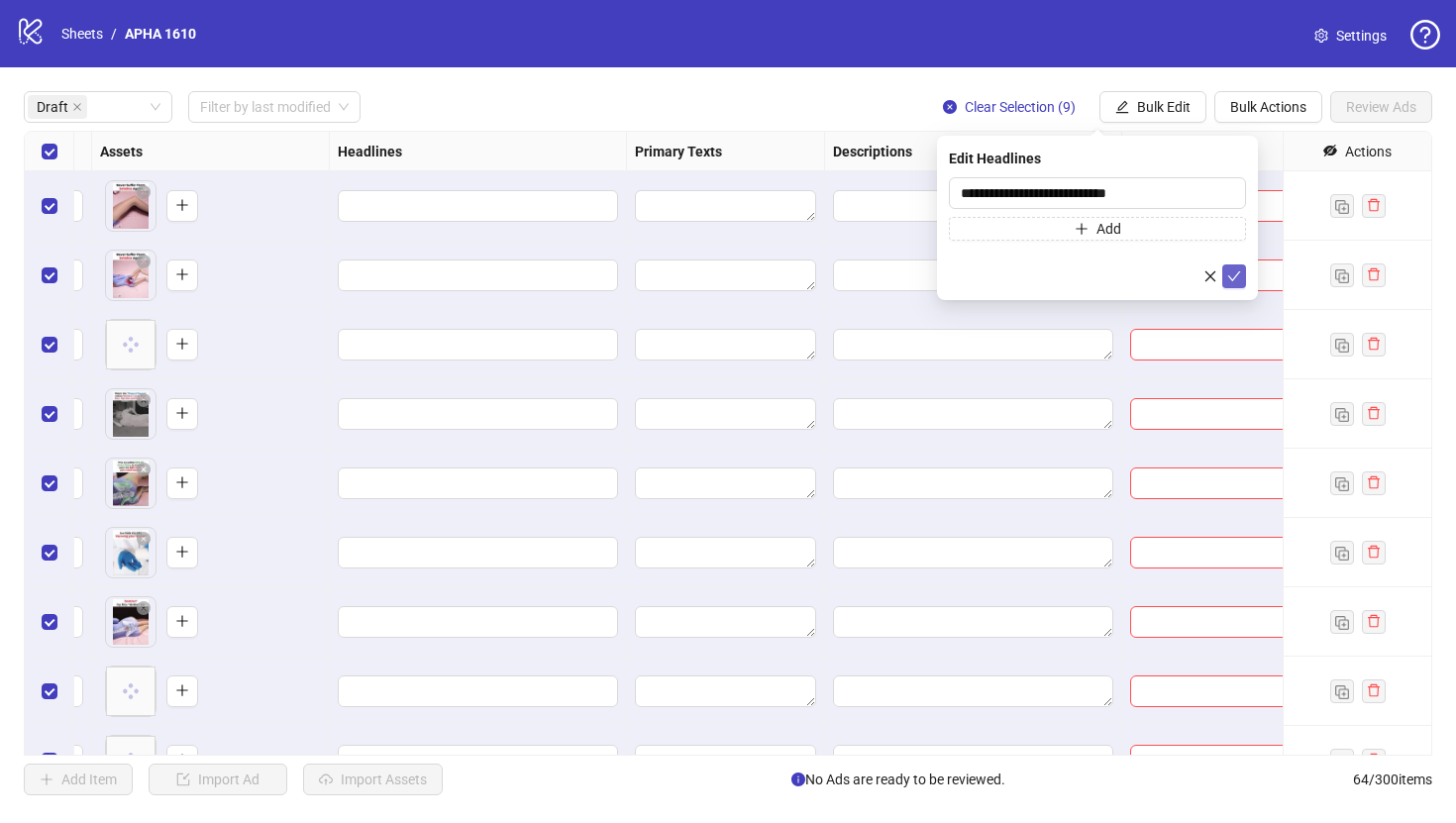 click 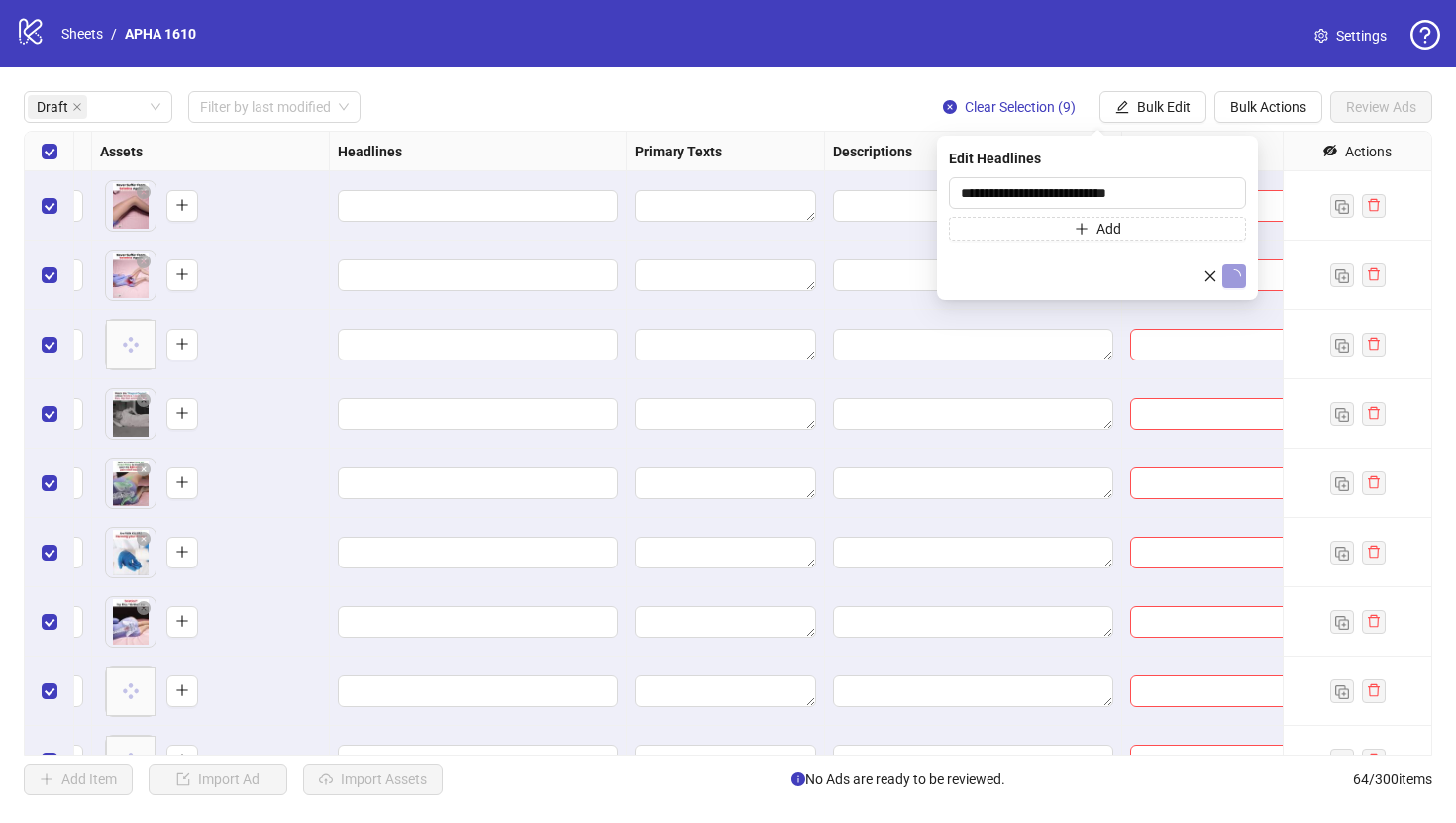 type 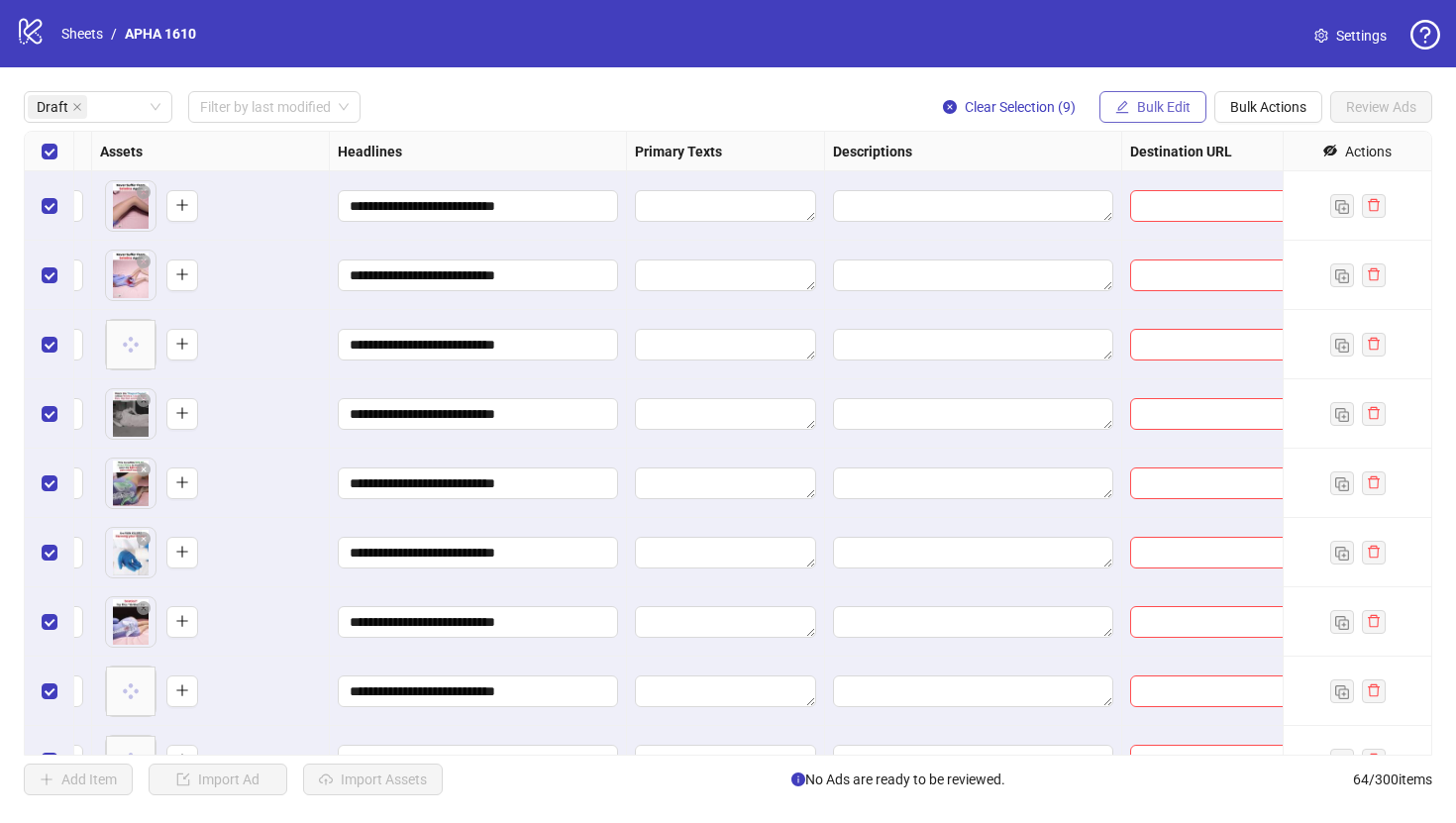 click on "Bulk Edit" at bounding box center [1164, 107] 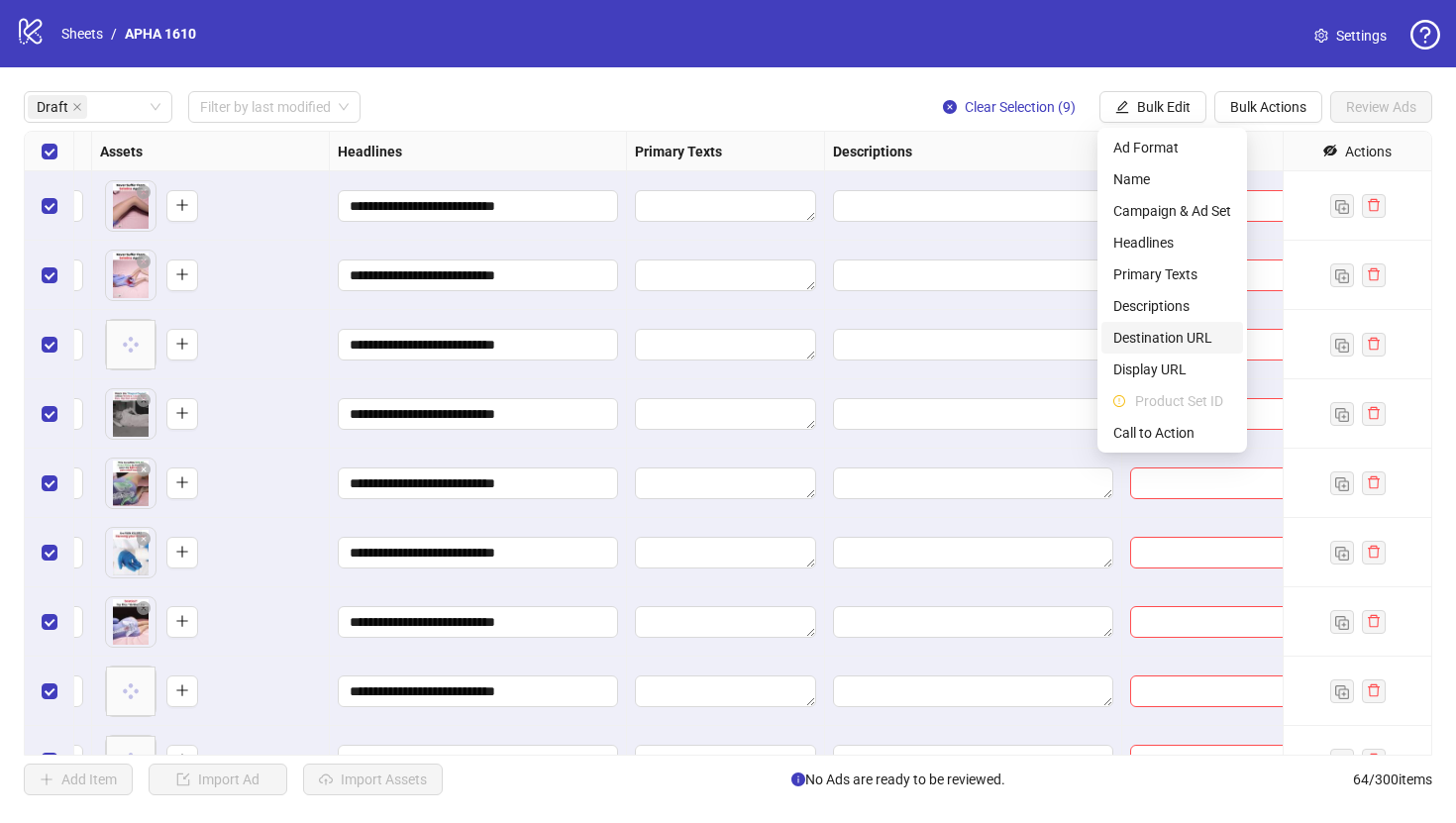 click on "Destination URL" at bounding box center [1172, 338] 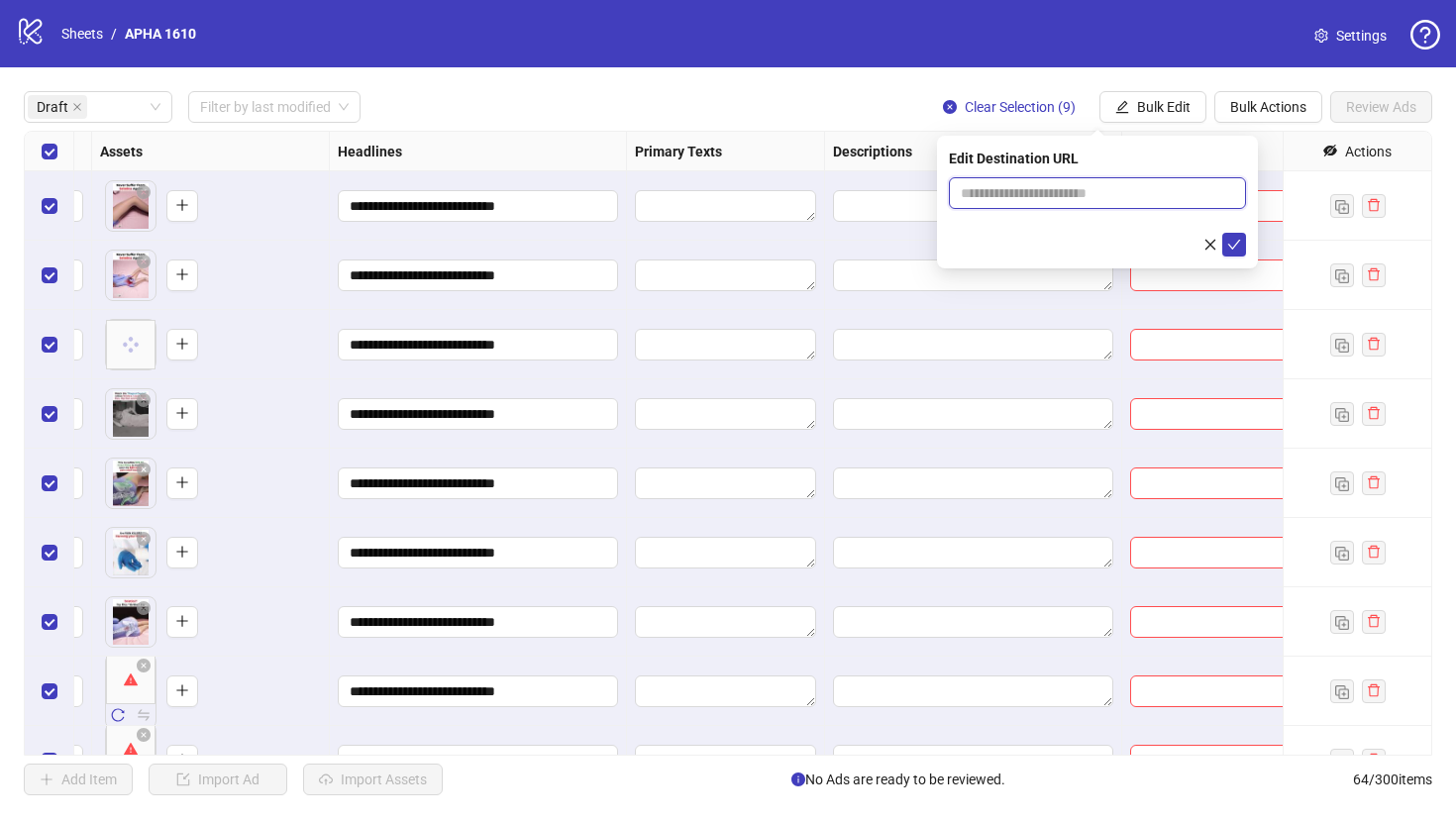 click at bounding box center (1090, 193) 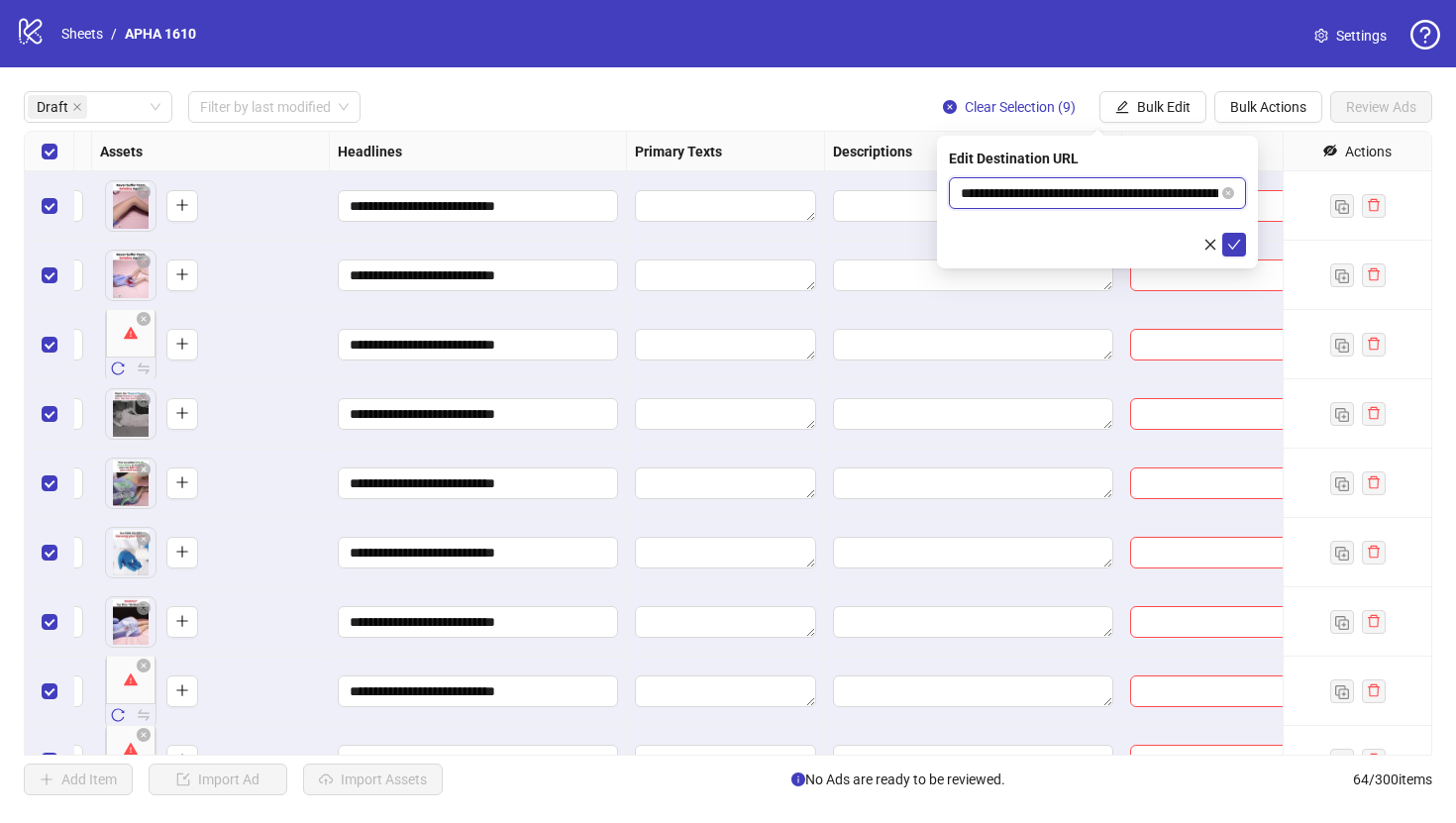 click on "**********" at bounding box center (1090, 193) 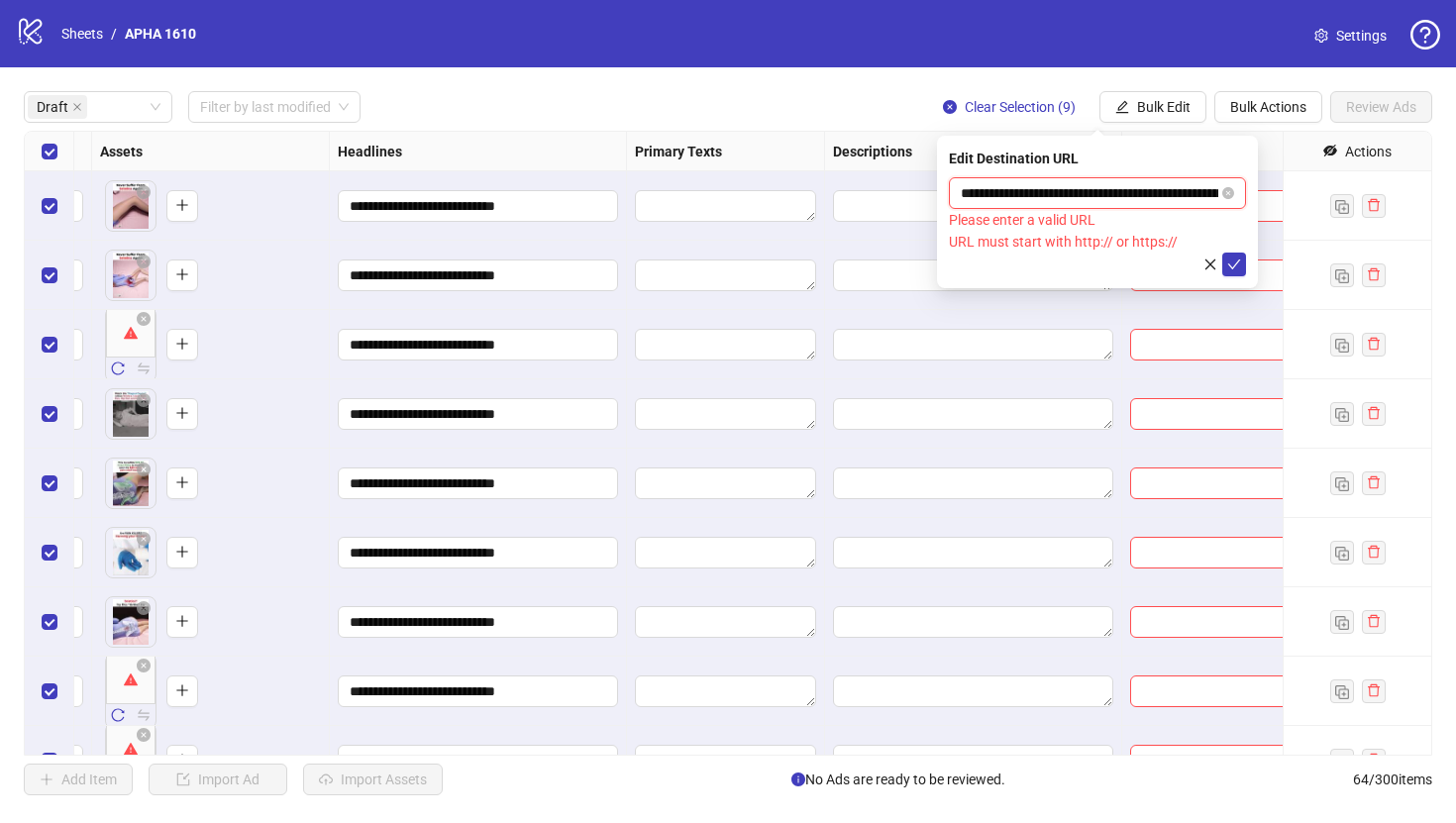 click on "**********" at bounding box center (1090, 193) 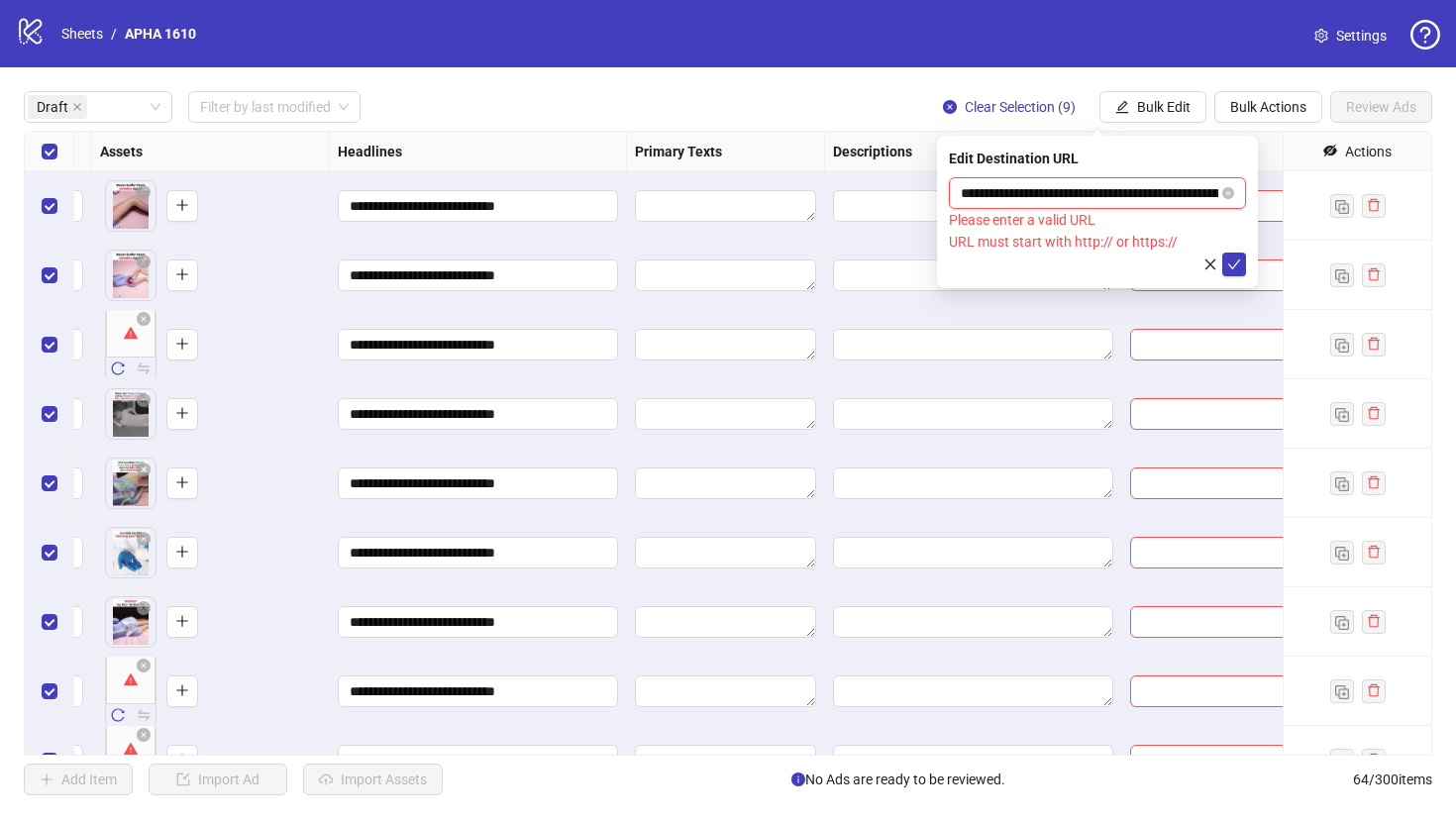 paste on "**********" 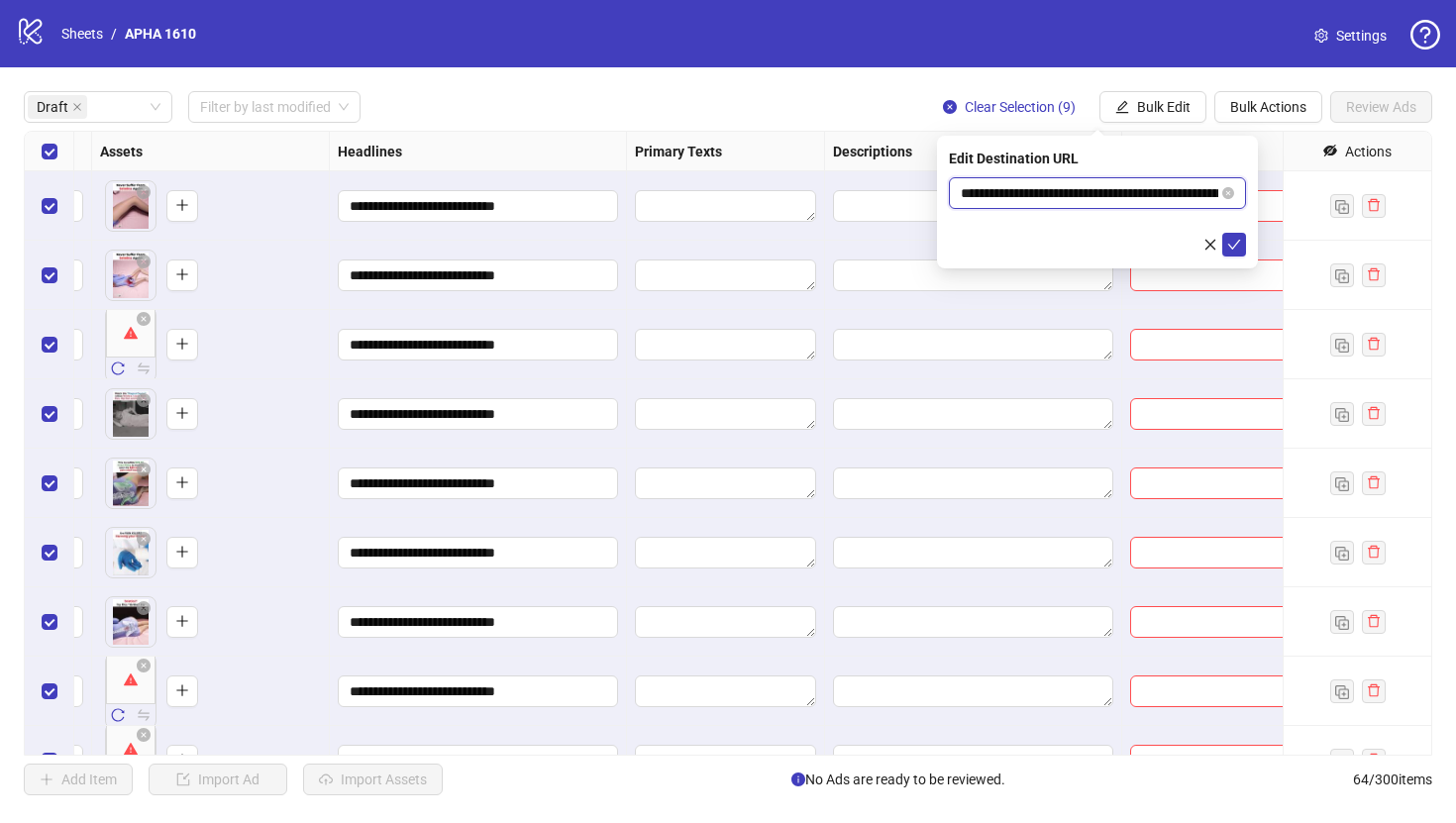 scroll, scrollTop: 0, scrollLeft: 149, axis: horizontal 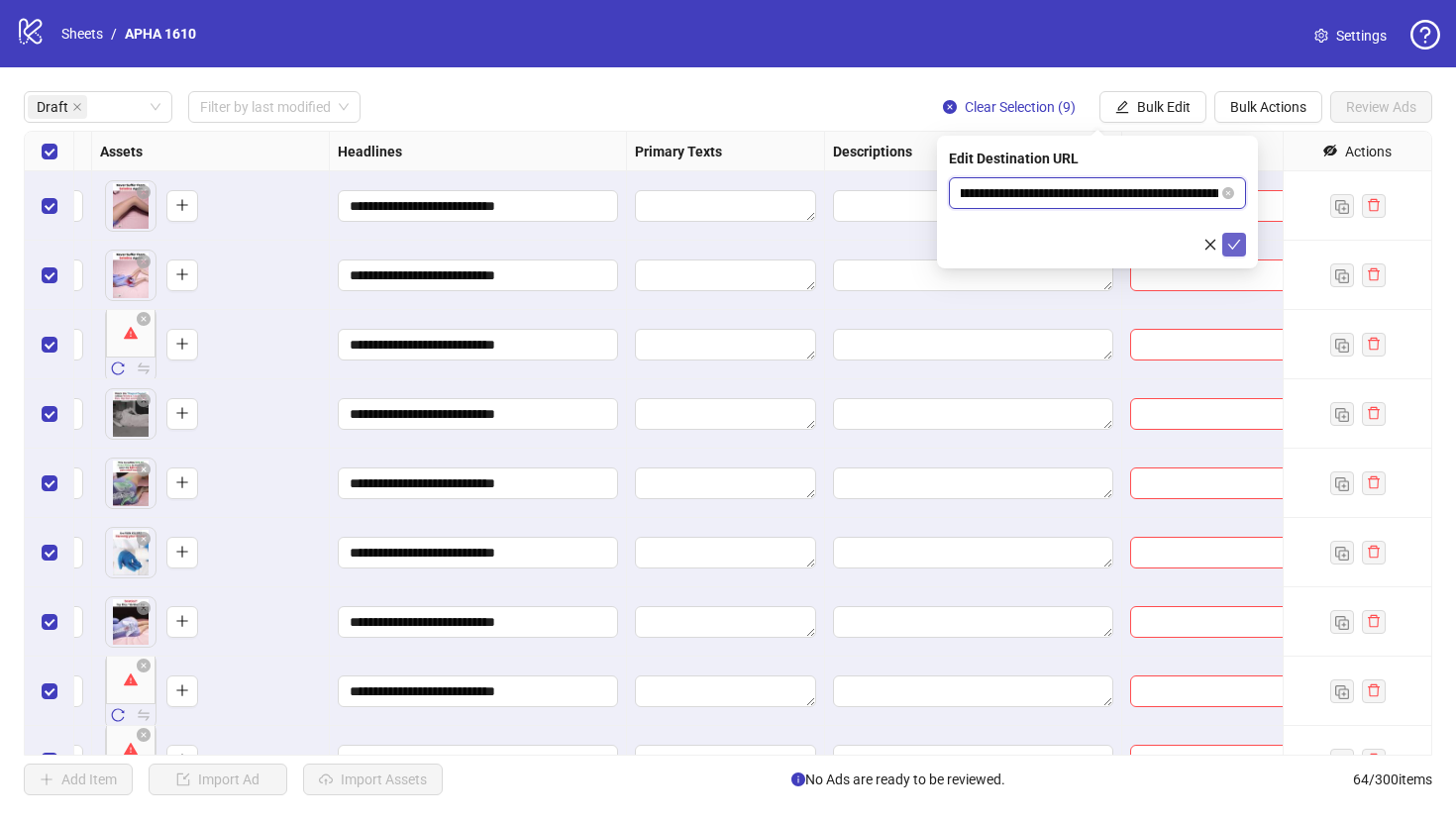 type on "**********" 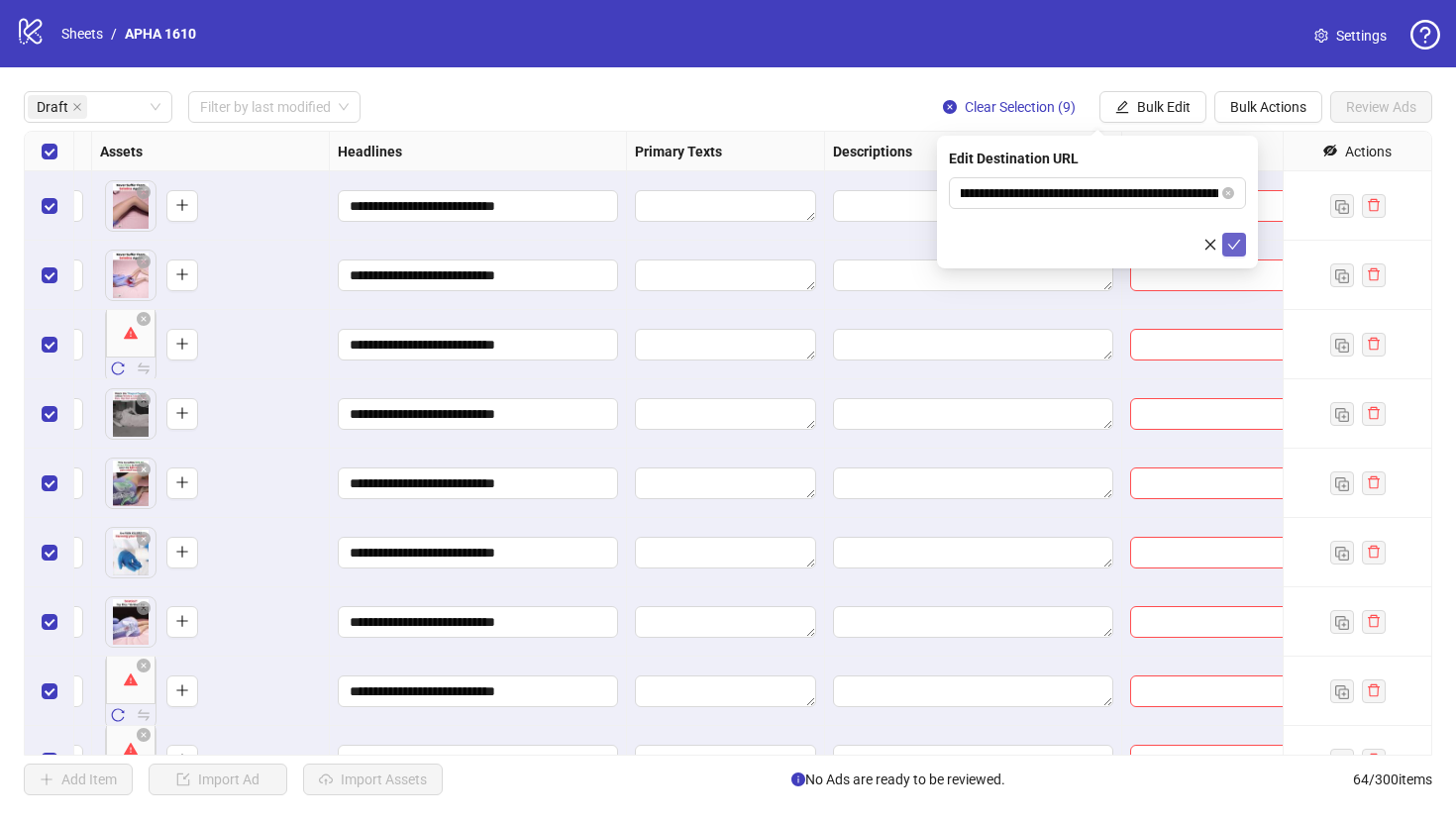 click 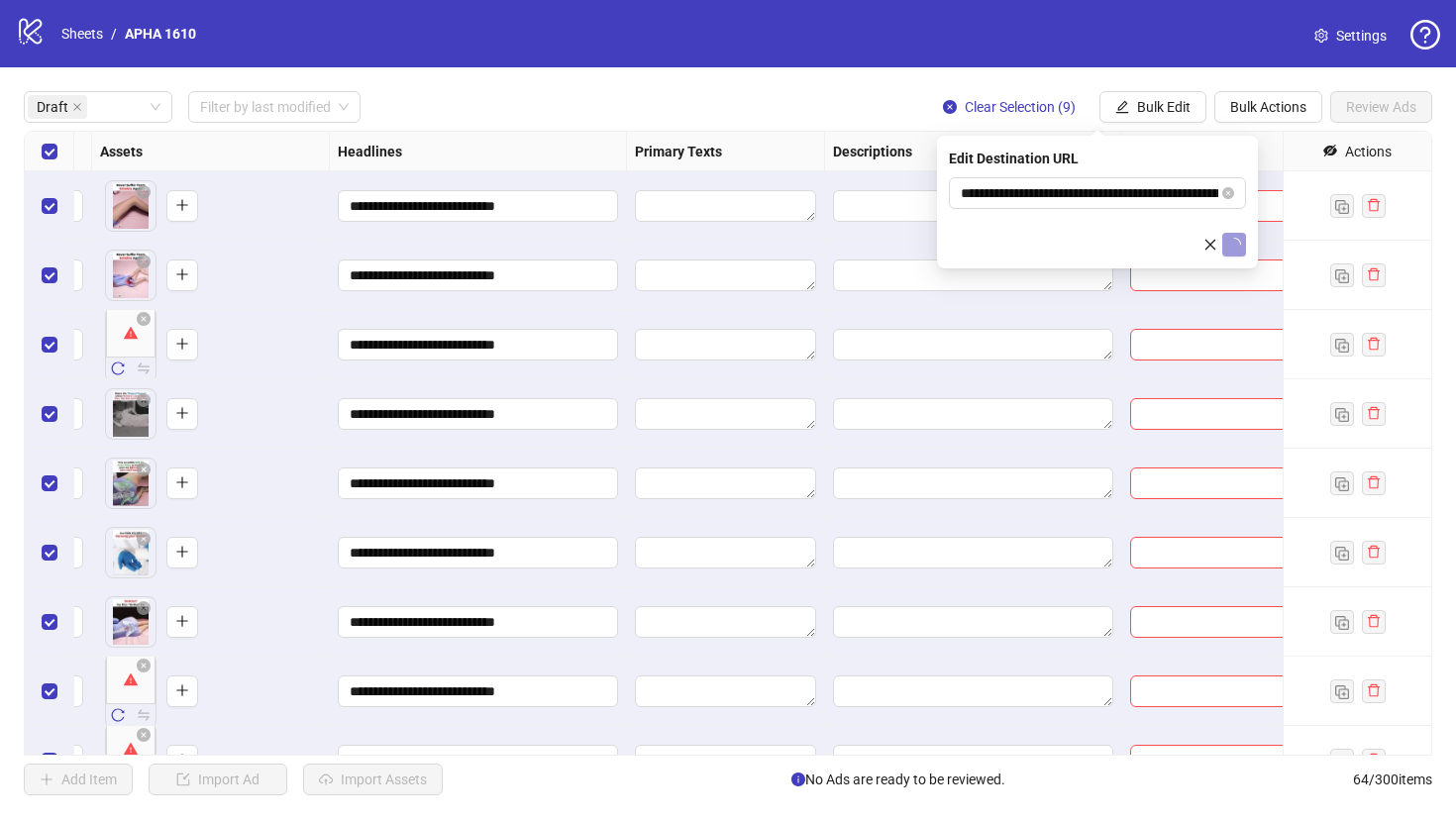 type 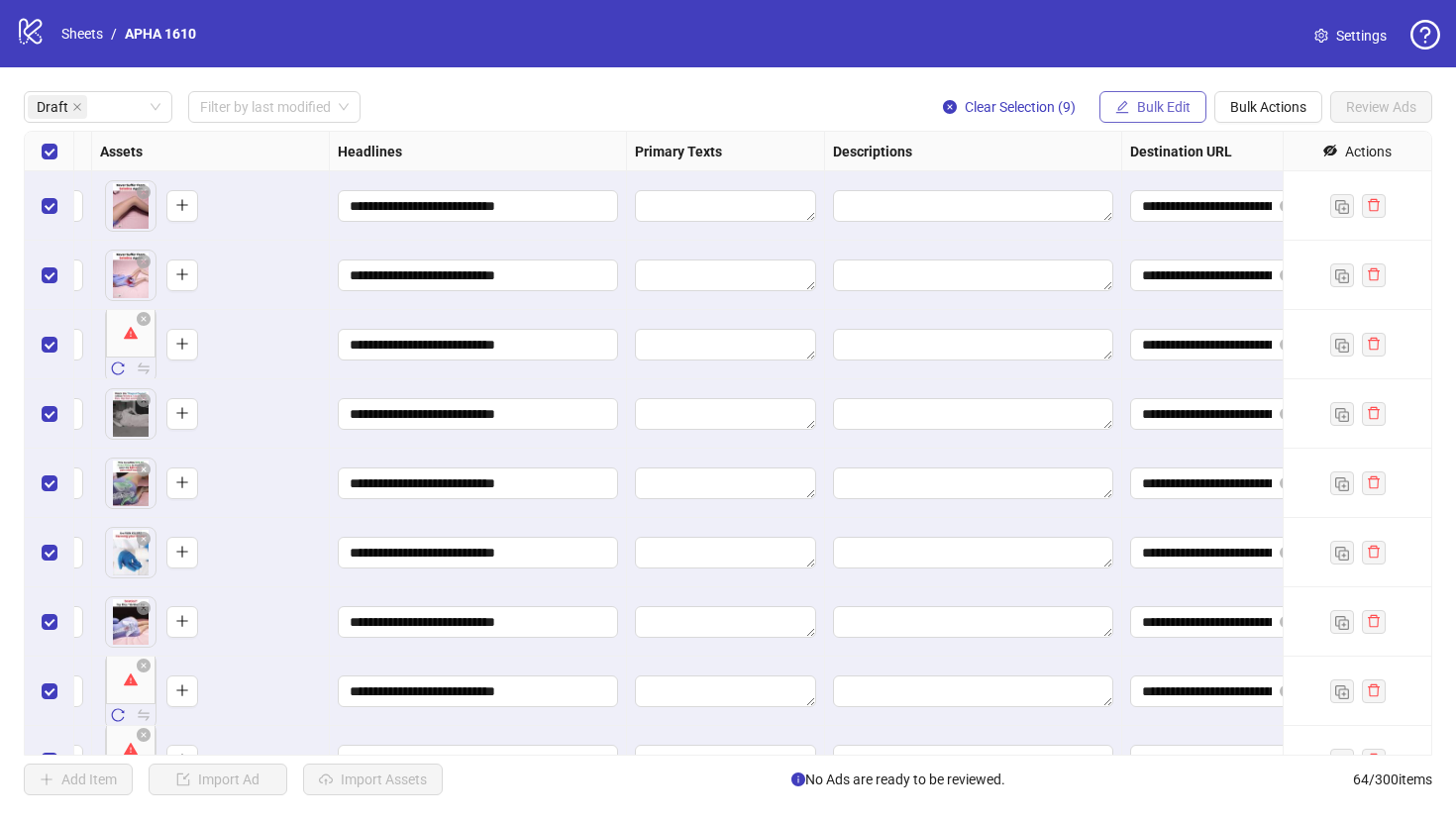 click on "Bulk Edit" at bounding box center [1164, 107] 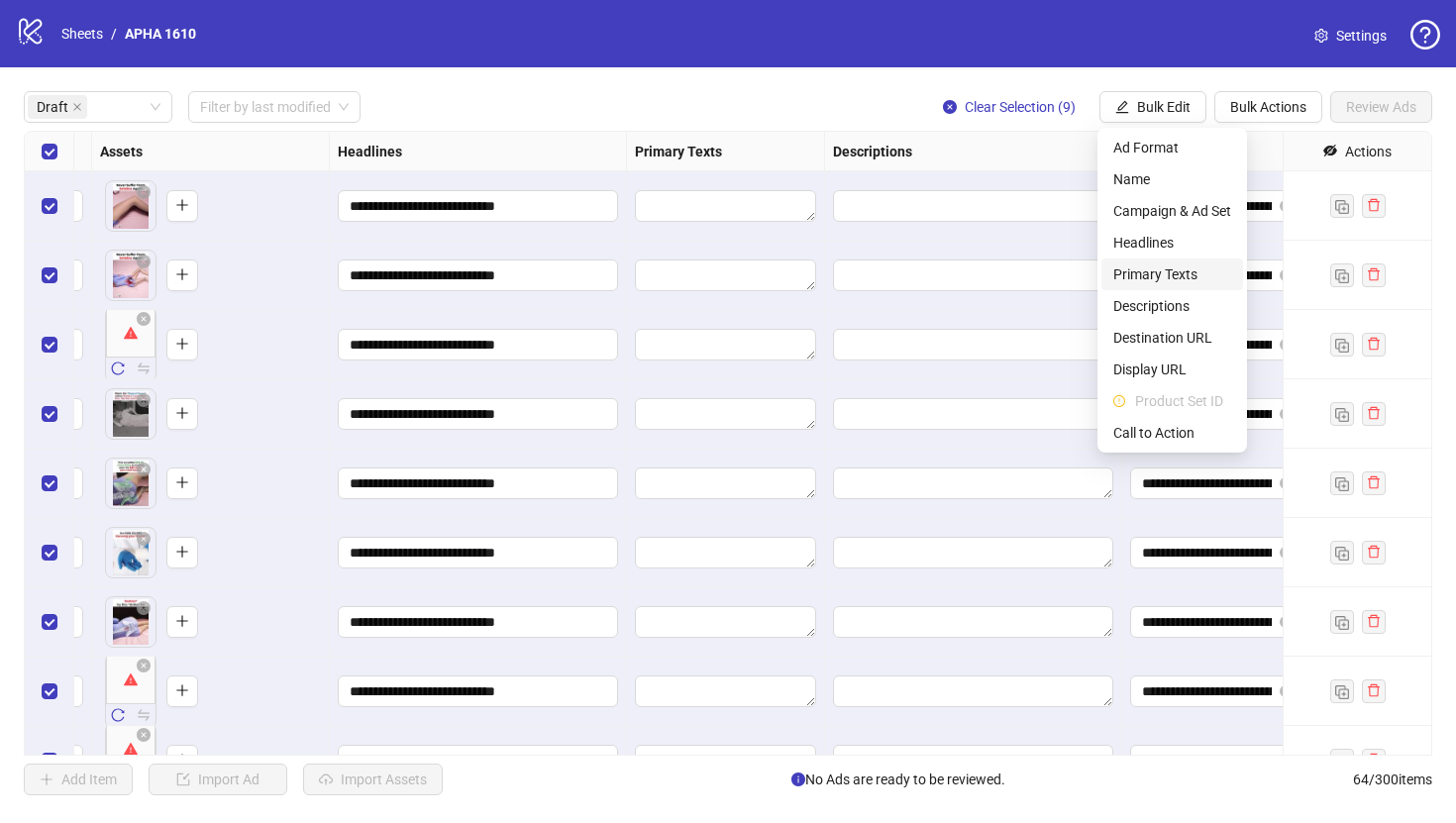 click on "Primary Texts" at bounding box center [1172, 274] 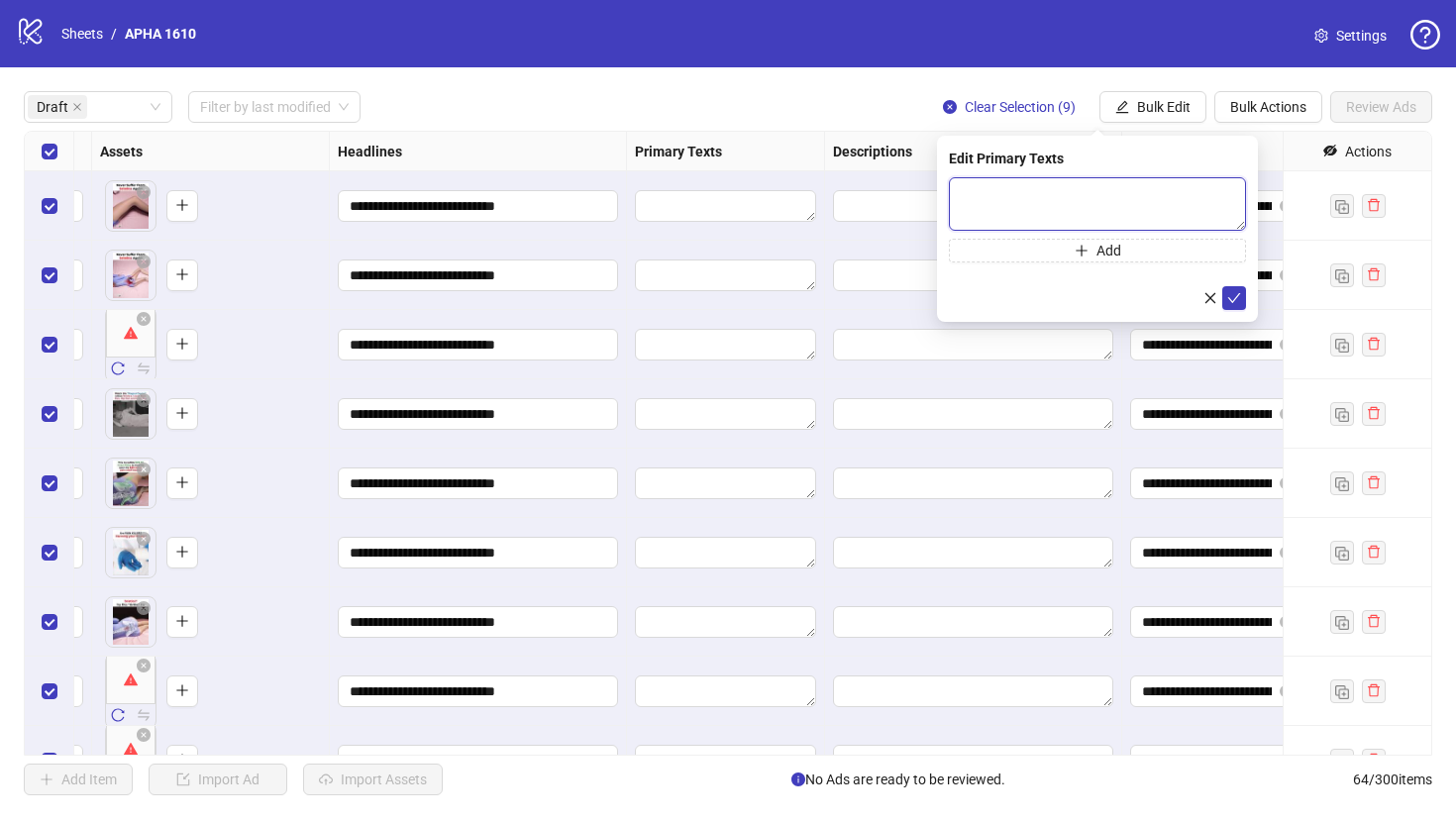 click at bounding box center [1097, 204] 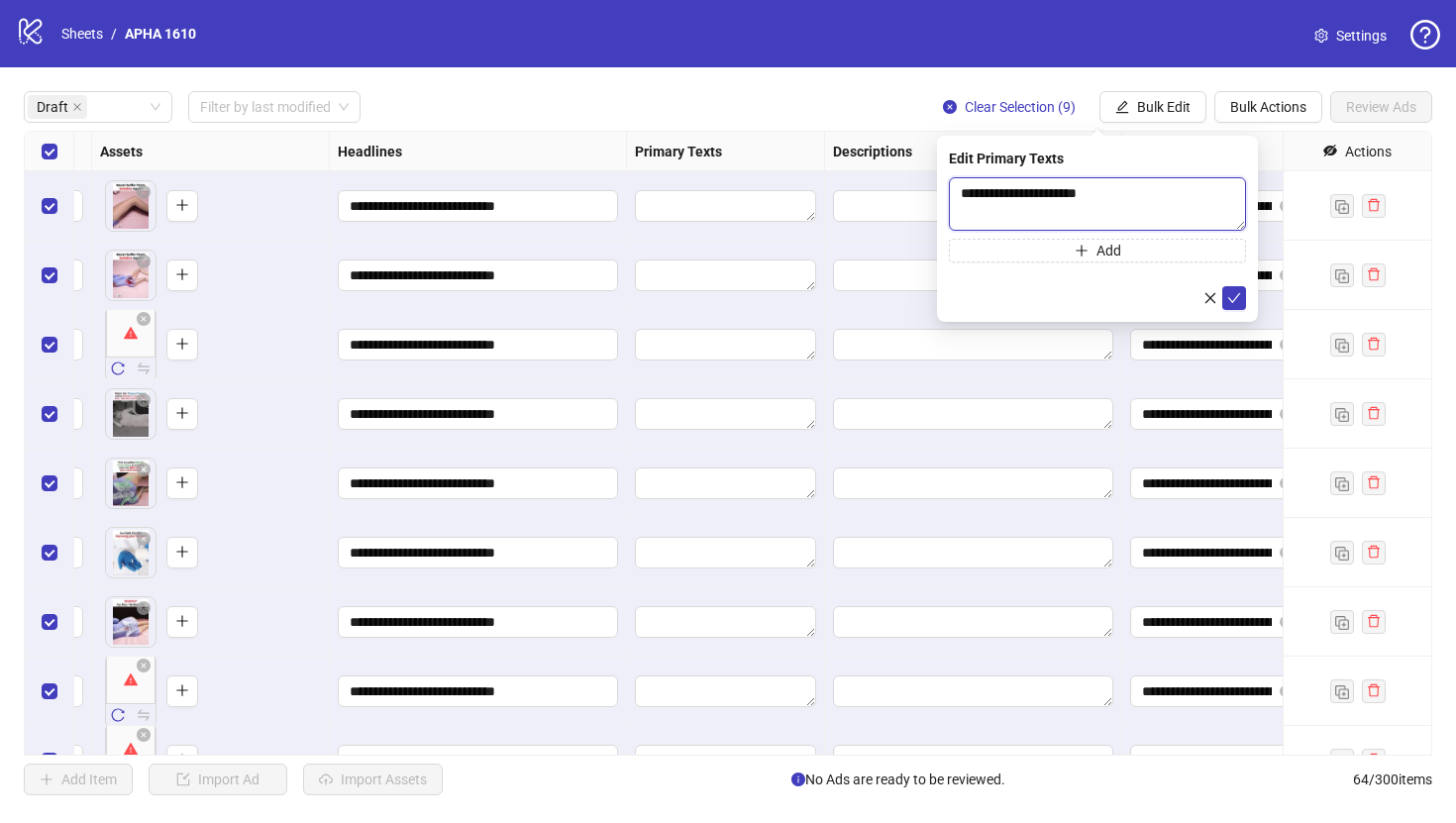type on "**********" 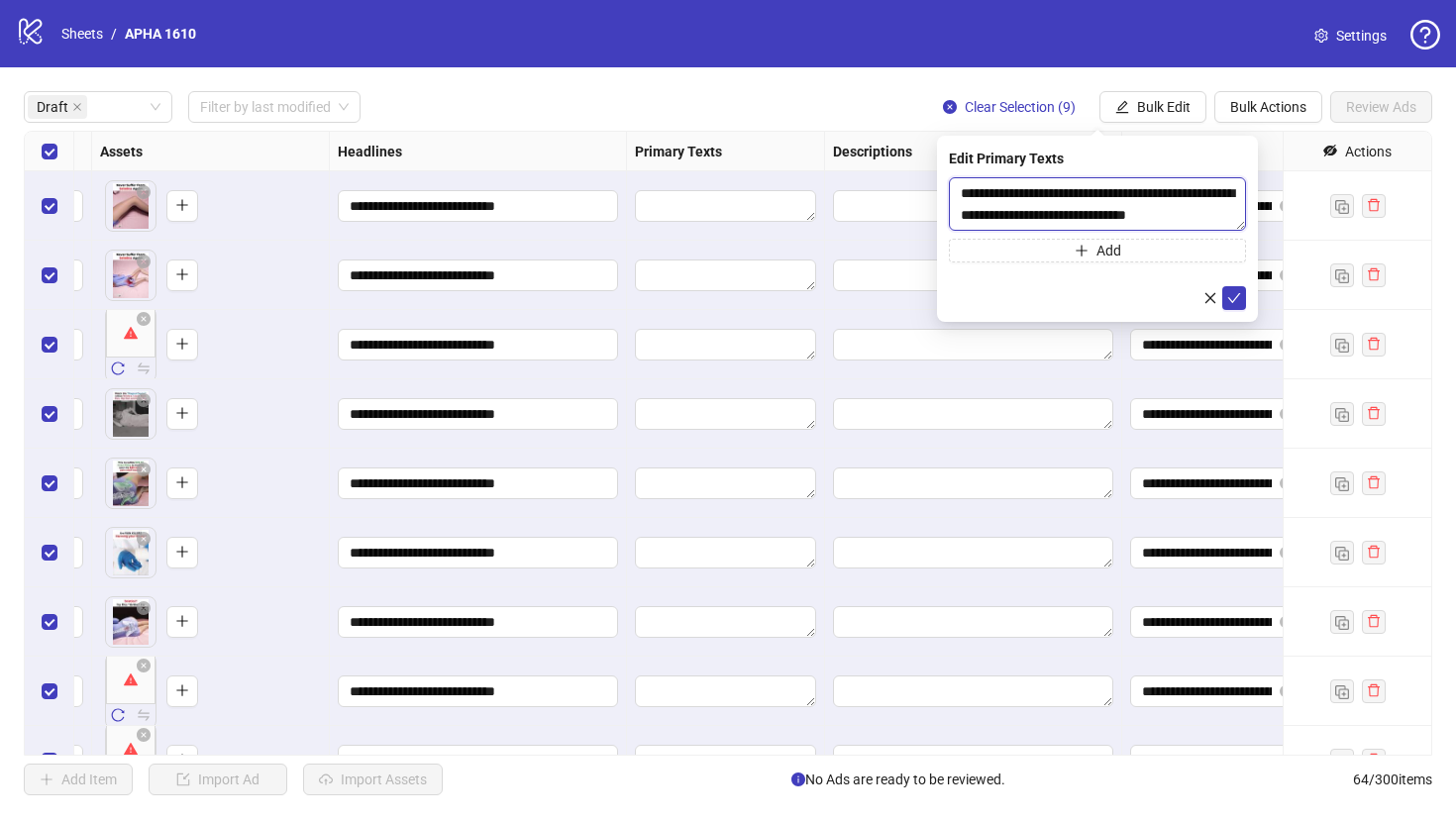 scroll, scrollTop: 15, scrollLeft: 0, axis: vertical 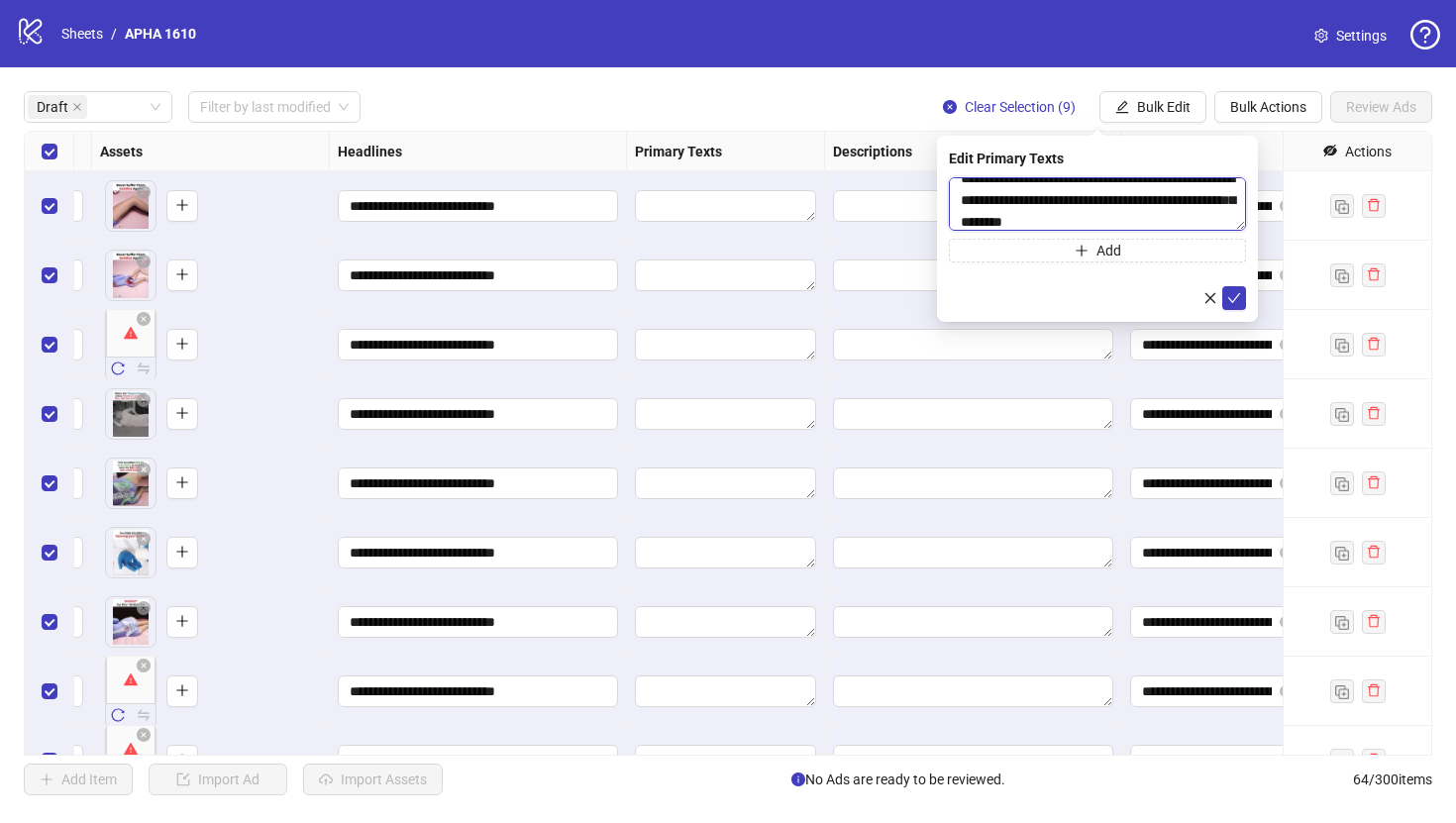 paste on "**********" 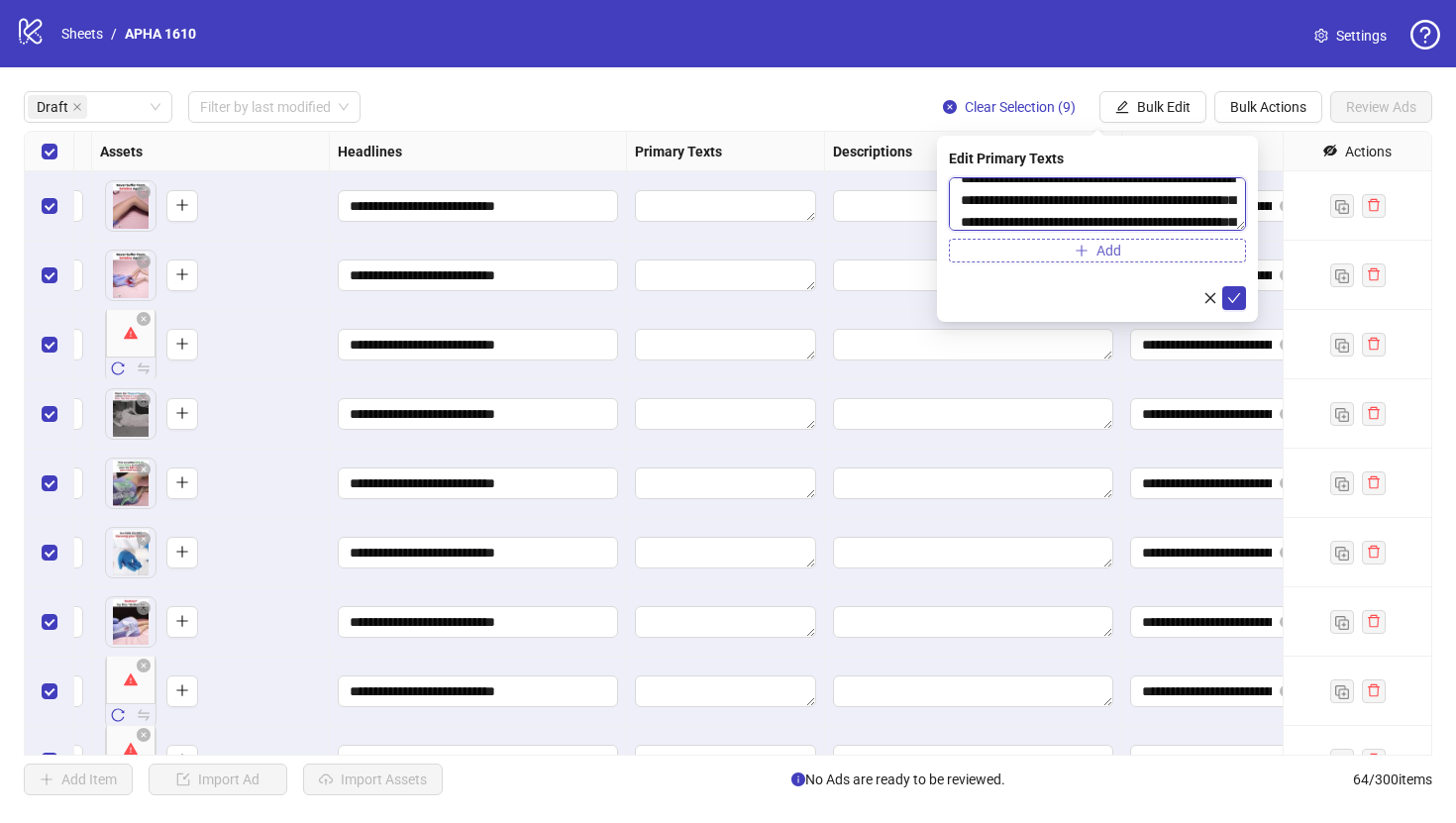 scroll, scrollTop: 58, scrollLeft: 0, axis: vertical 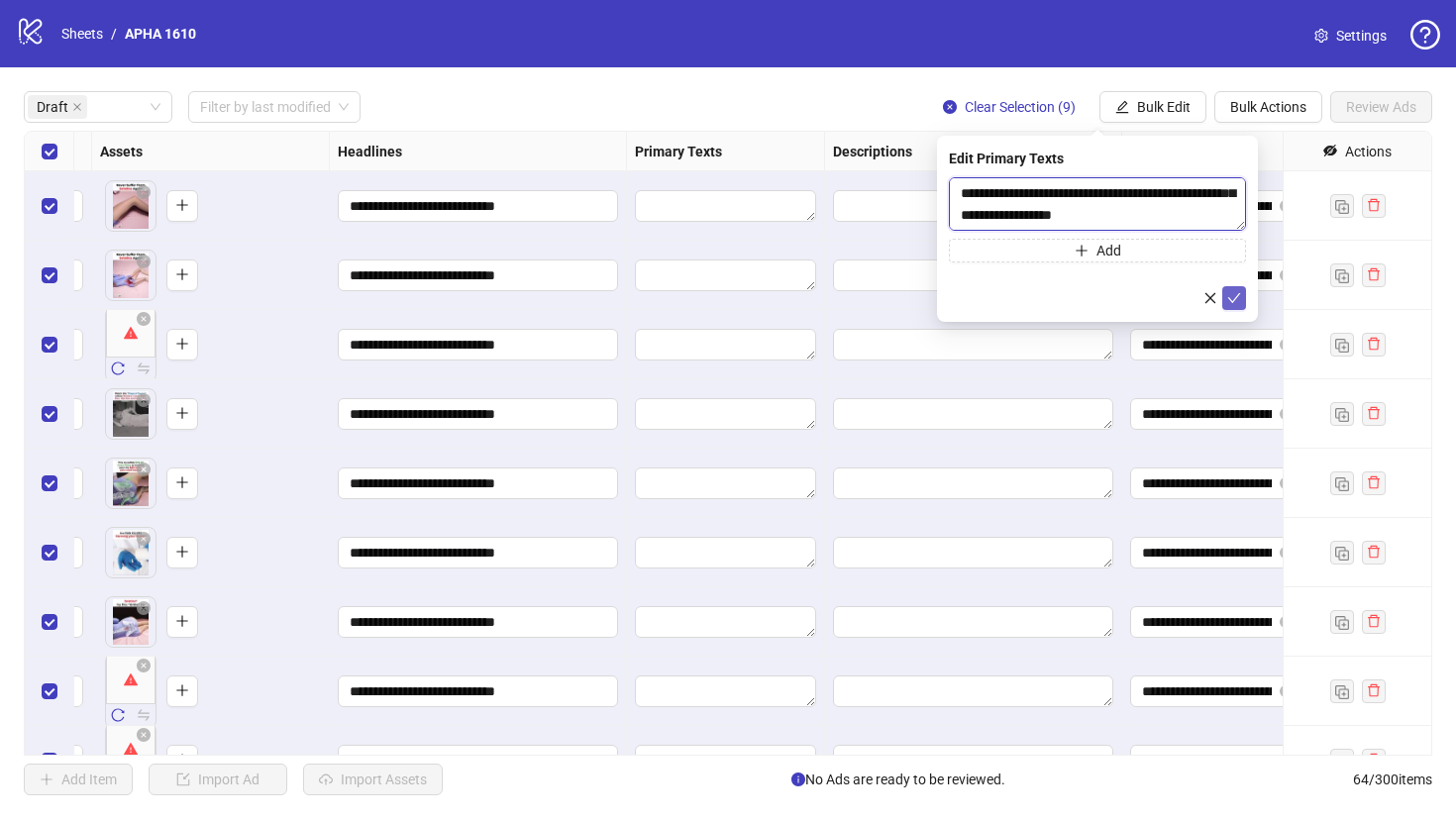 type on "**********" 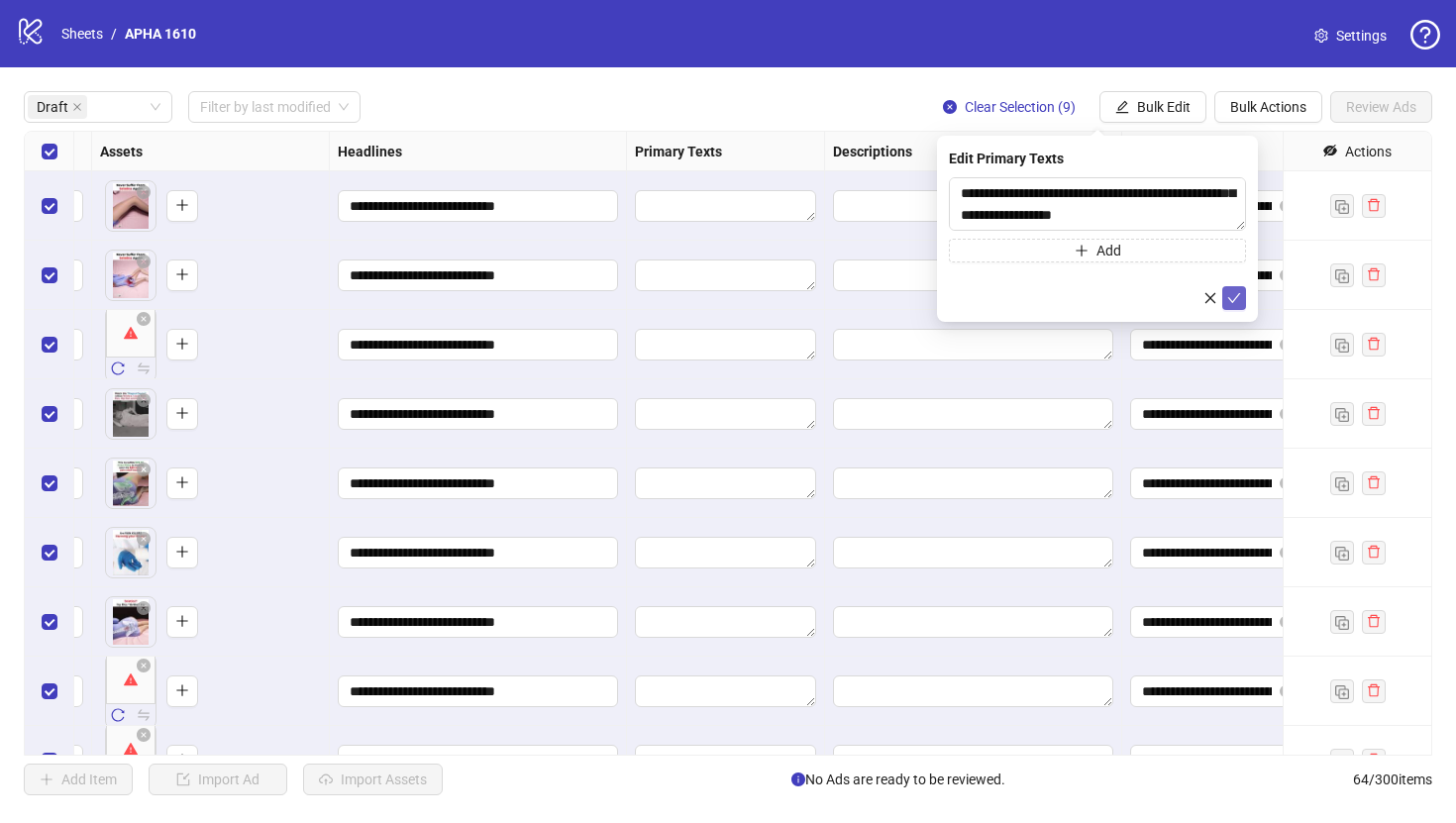 click 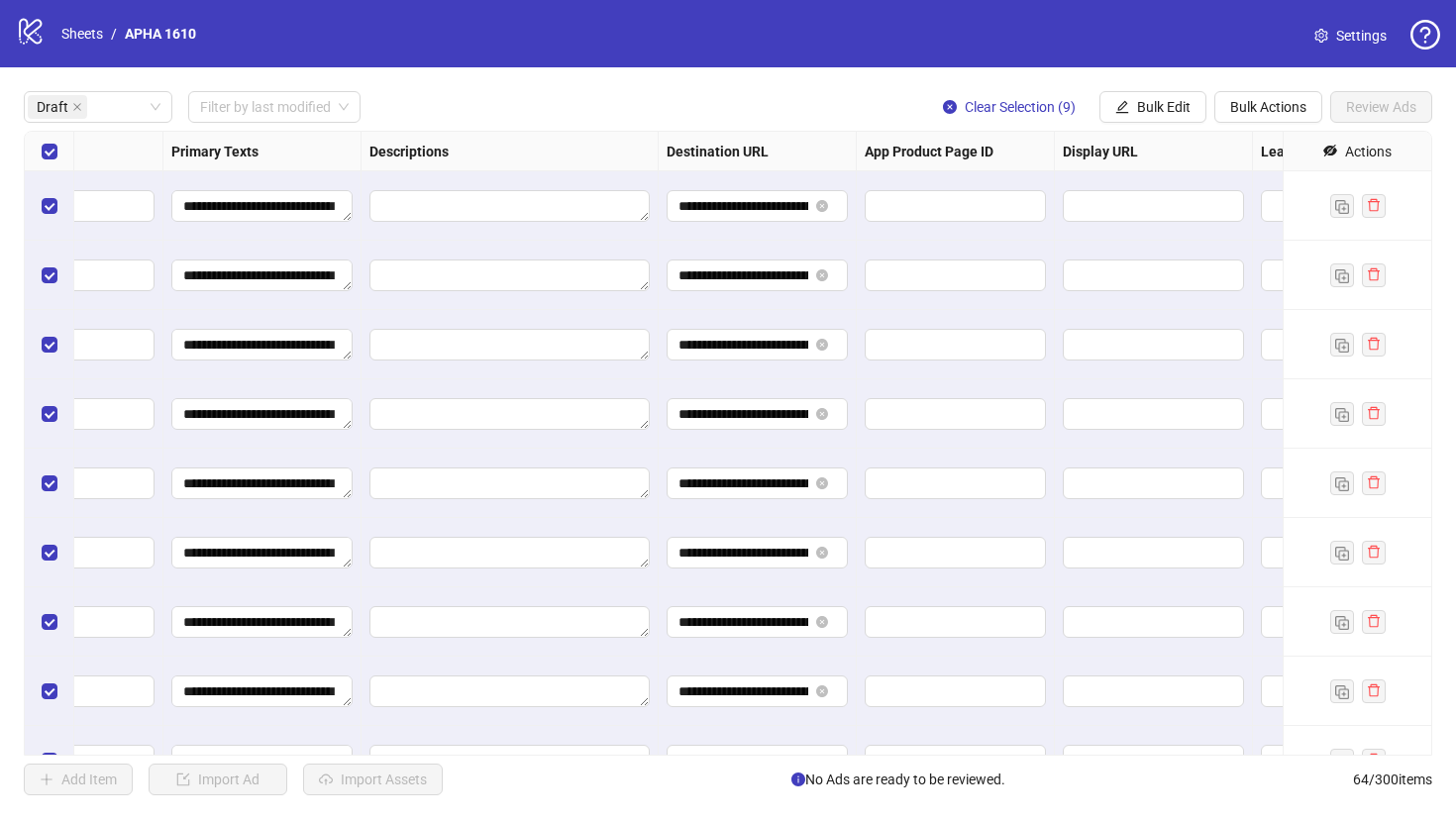 scroll, scrollTop: 0, scrollLeft: 1563, axis: horizontal 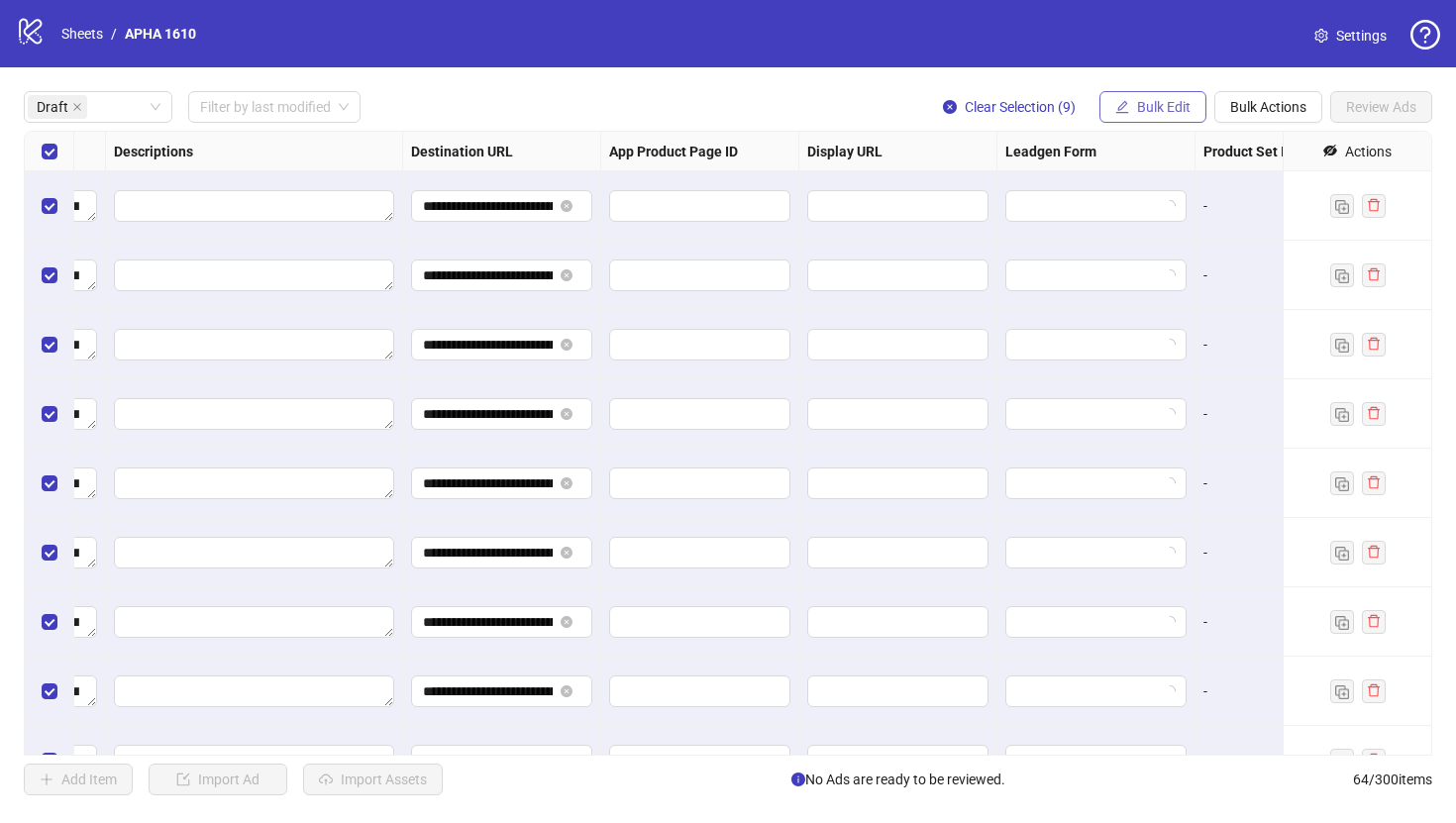 click on "Bulk Edit" at bounding box center [1164, 107] 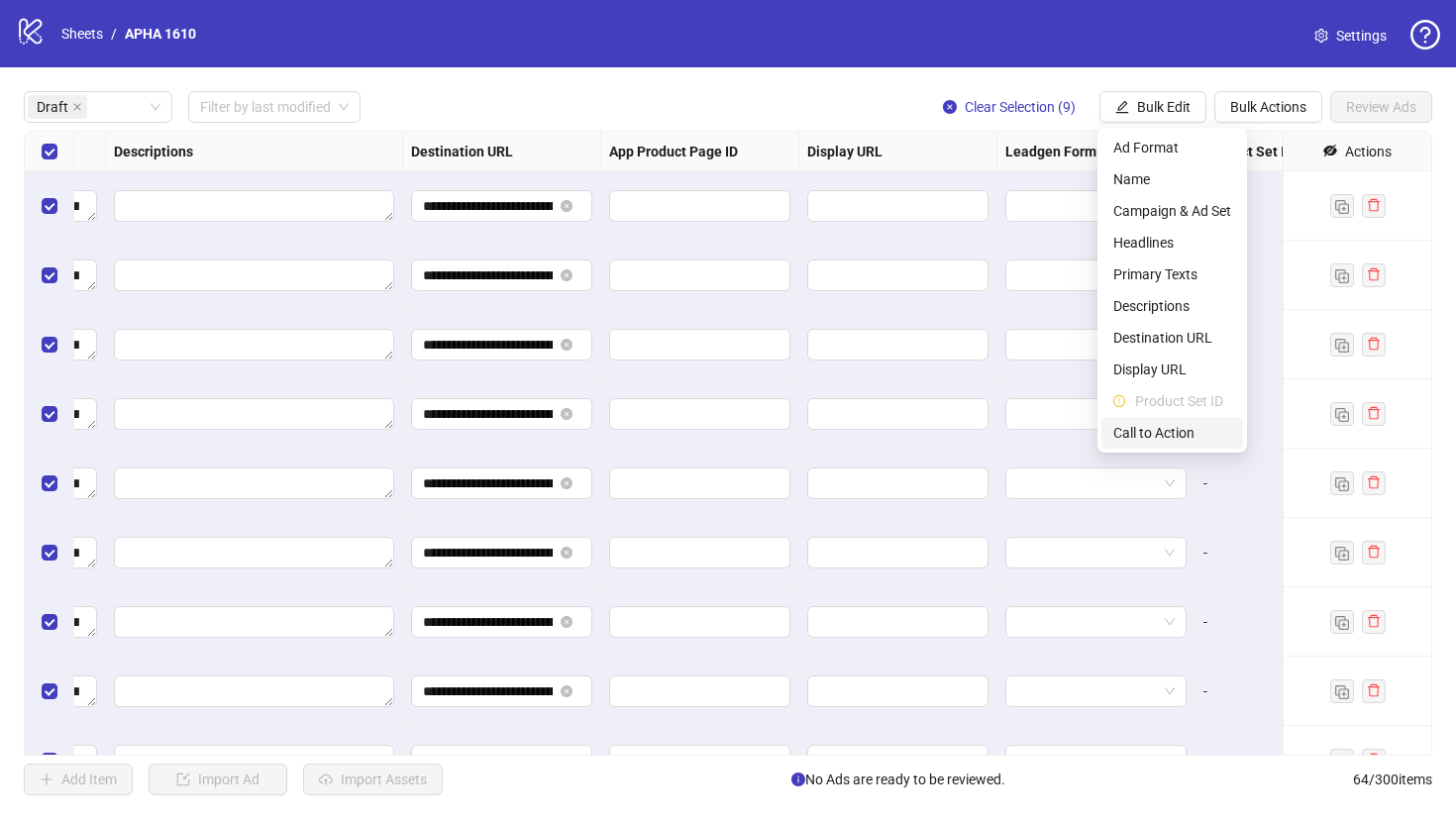 click on "Call to Action" at bounding box center [1172, 433] 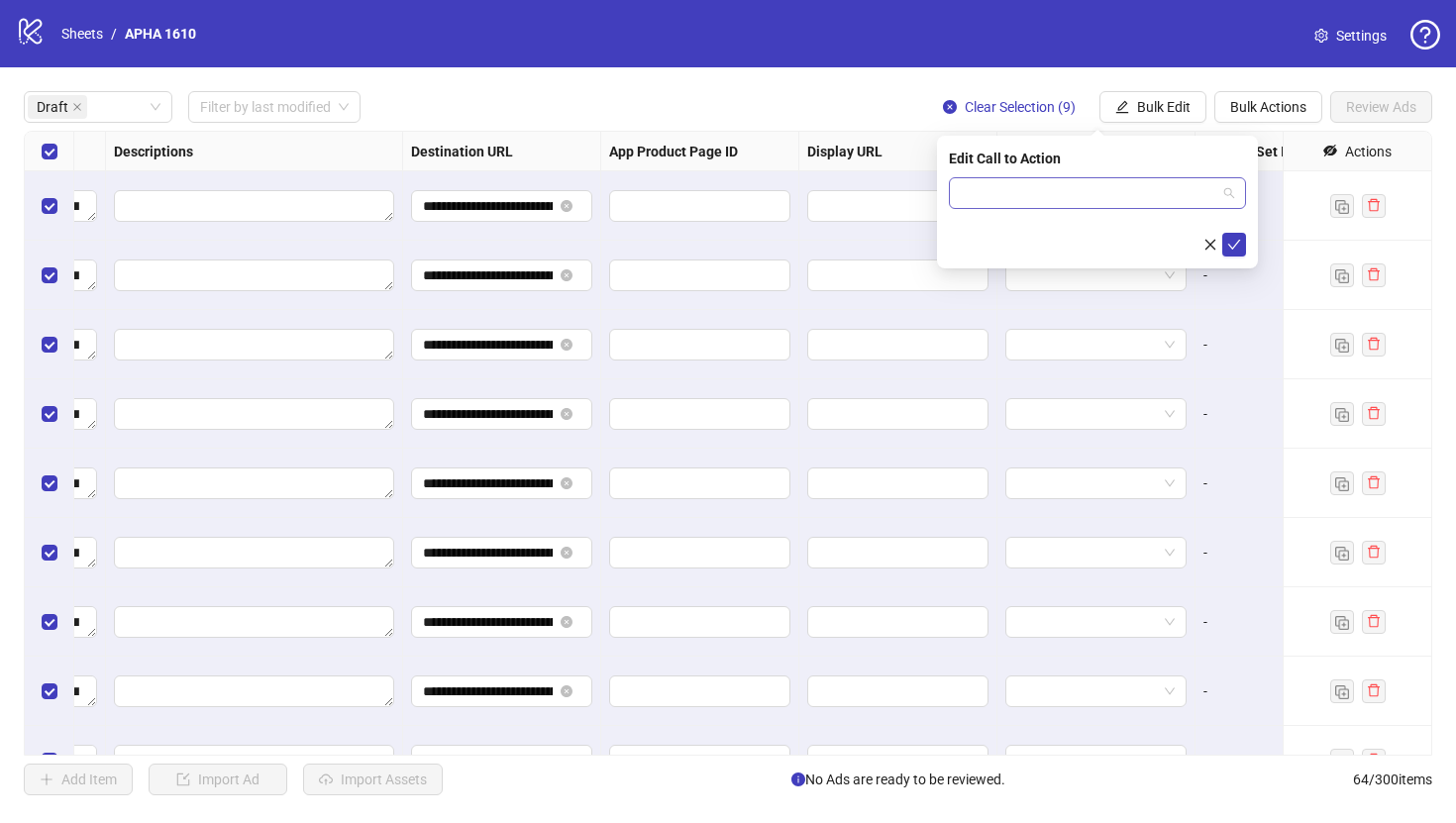 click at bounding box center (1089, 193) 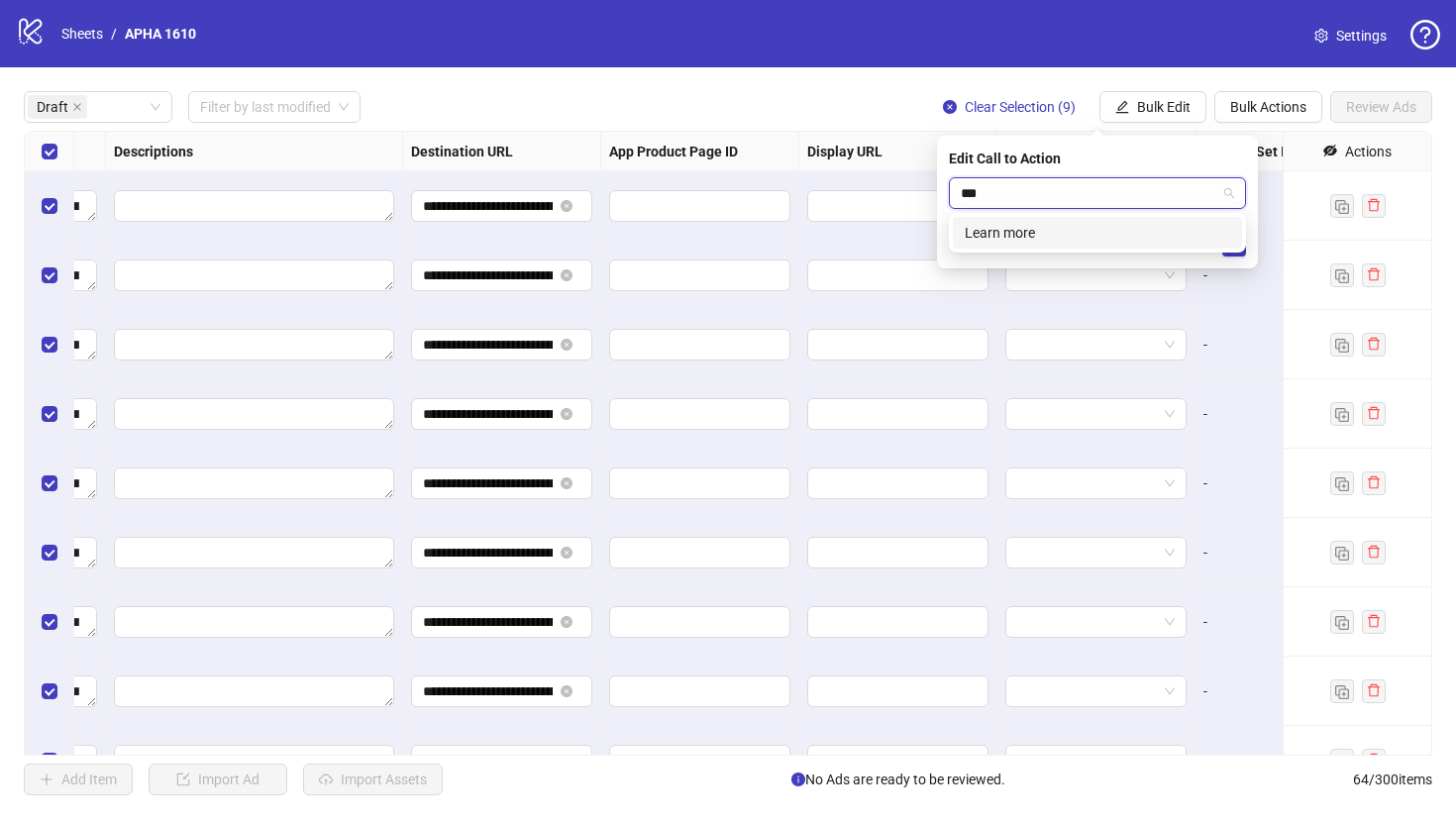 type on "****" 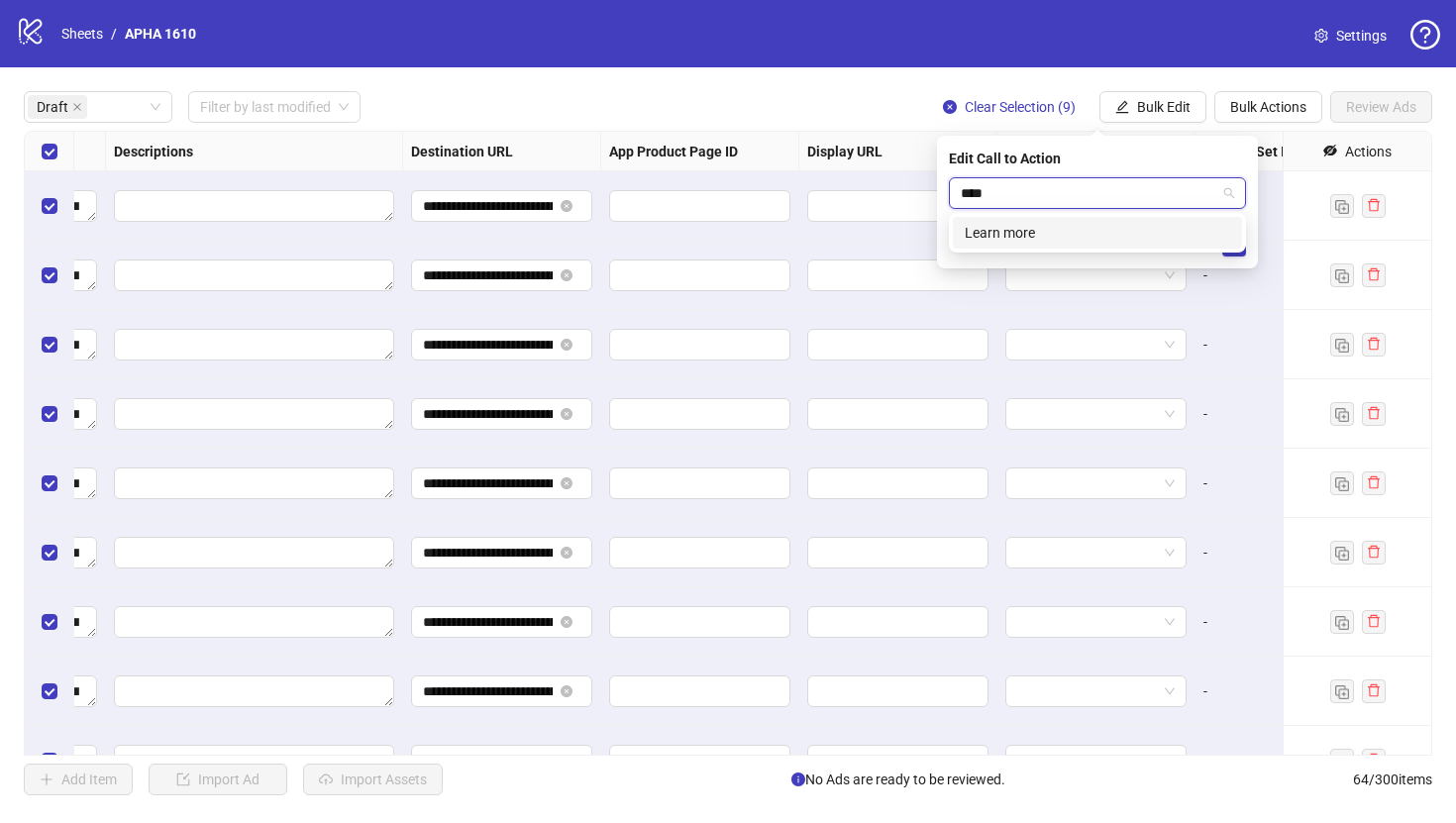 type 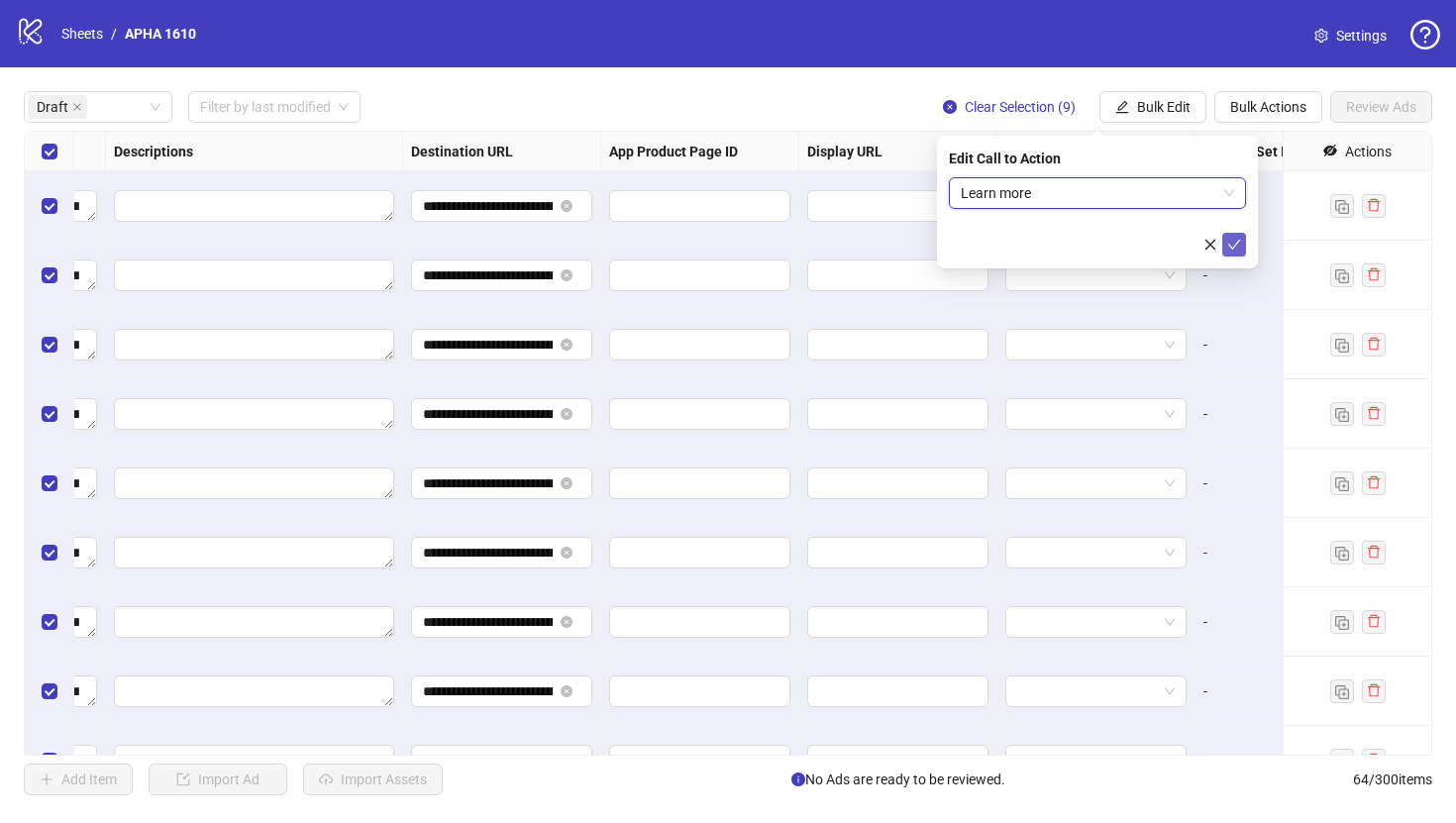 click 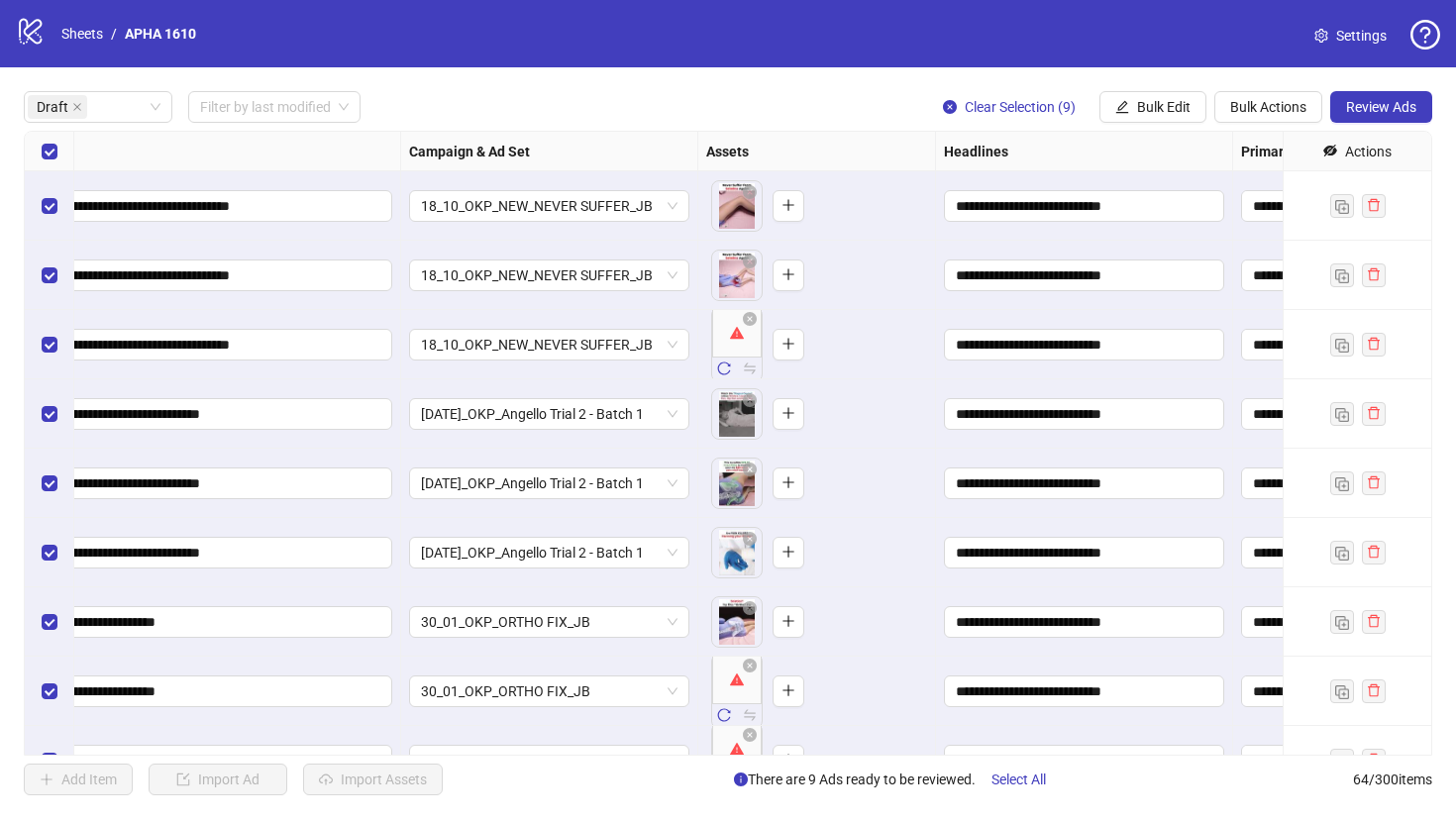 scroll, scrollTop: 0, scrollLeft: 0, axis: both 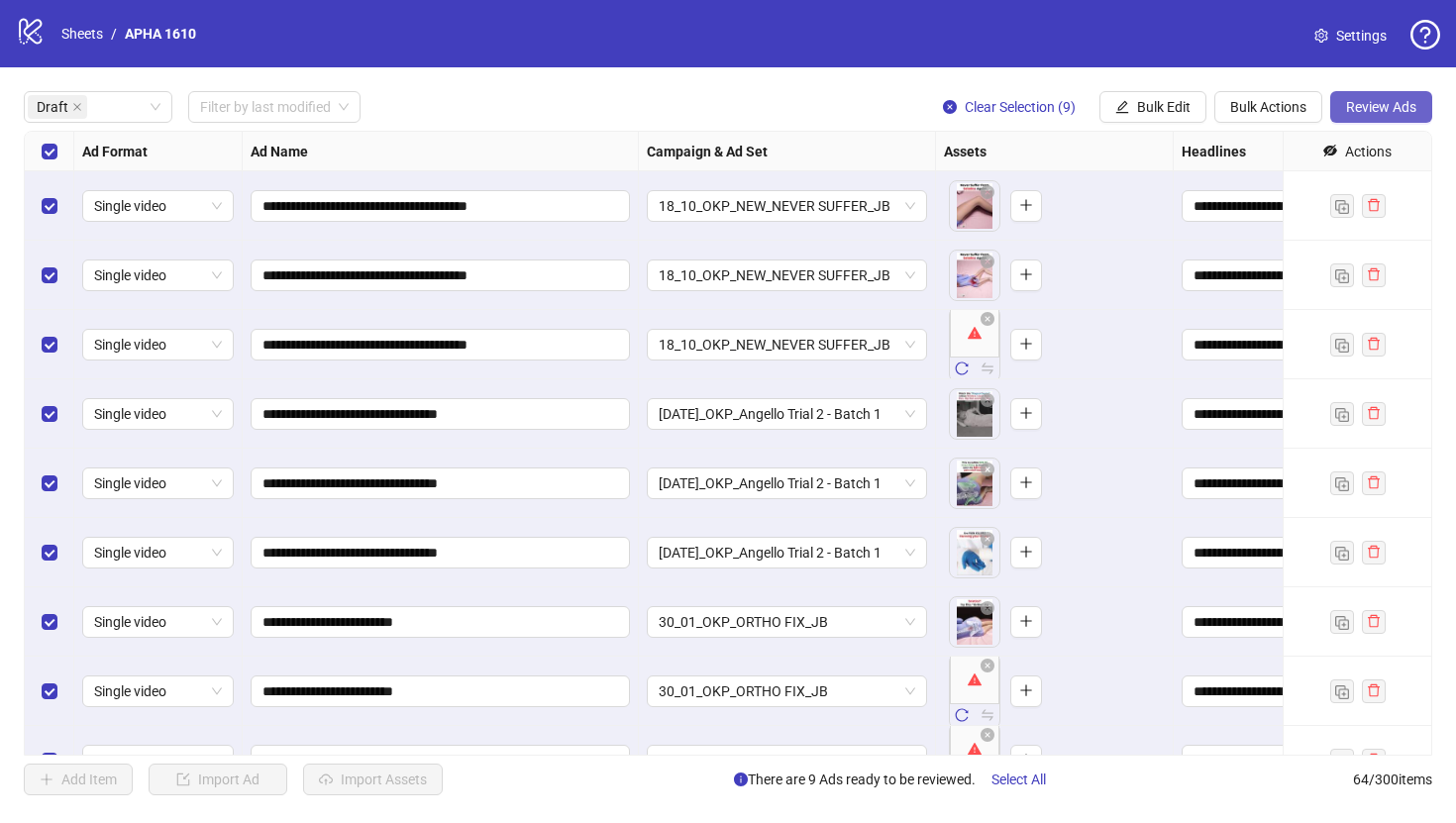 click on "Review Ads" at bounding box center (1381, 107) 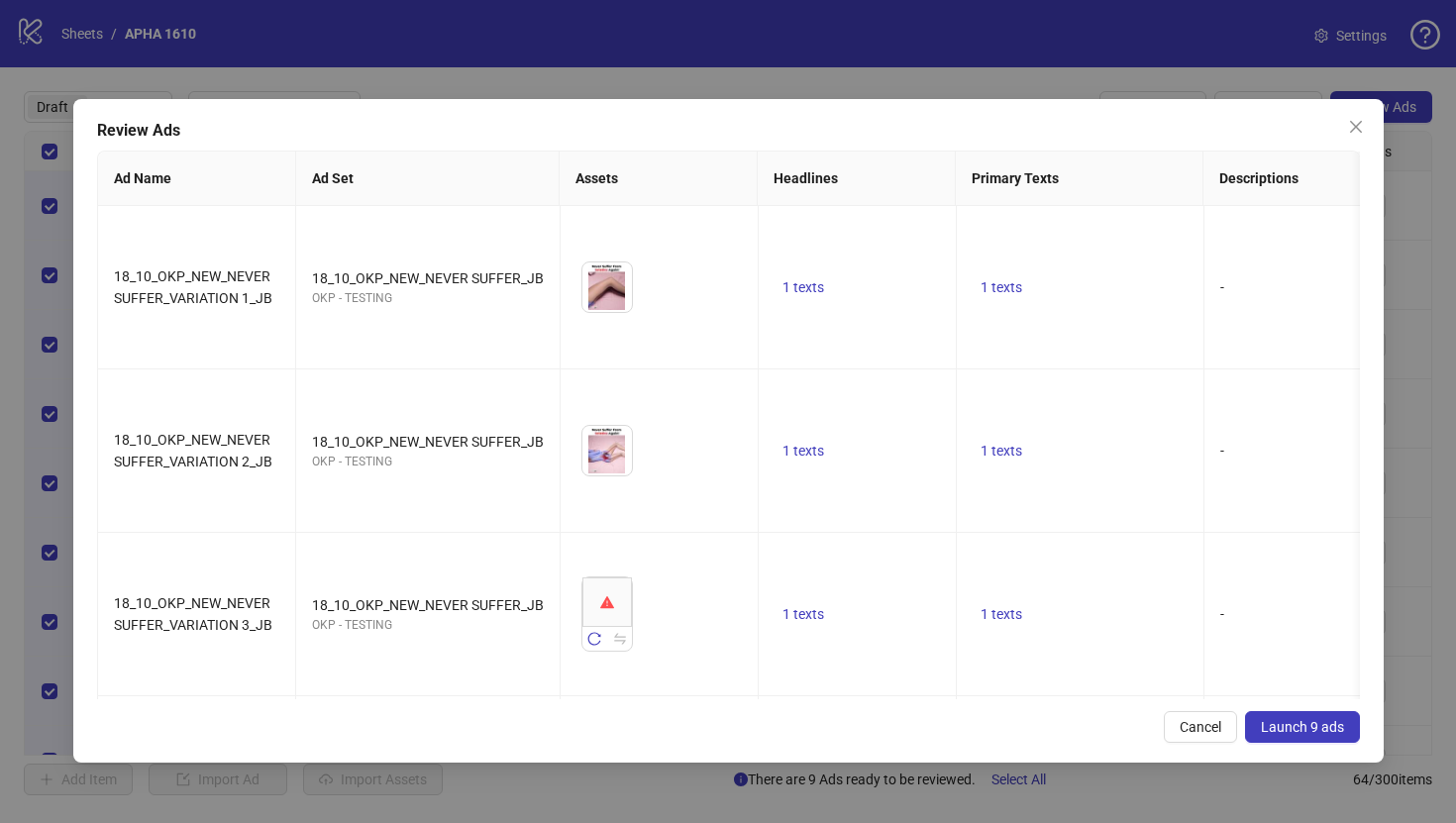 click on "Review Ads Ad Name Ad Set Assets Headlines Primary Texts Descriptions Destination URL Display URL Call to Action Facebook Page Product Set ID Leadgen Form Instagram User Status Pixel URL Parameters Card Destination URLs                                   18_10_OKP_NEW_NEVER SUFFER_VARIATION 1_JB 18_10_OKP_NEW_NEVER SUFFER_JB OKP - TESTING
To pick up a draggable item, press the space bar.
While dragging, use the arrow keys to move the item.
Press space again to drop the item in its new position, or press escape to cancel.
1 texts 1 texts - https://[DOMAIN_NAME]/knee-pillow-popular-advertorial-1?utm_source=Facebook&utm_medium={{[DOMAIN_NAME]}}&utm_campaign={{[DOMAIN_NAME]}}&utm_content={{[DOMAIN_NAME]}} Learn more Top Hearing Aids - - ACTIVE 2024 HLC ?utm_source=Facebook&utm_medium={{[DOMAIN_NAME]}}&utm_campaign={{[DOMAIN_NAME]}}&utm_content={{[DOMAIN_NAME]}} 18_10_OKP_NEW_NEVER SUFFER_VARIATION 2_JB 18_10_OKP_NEW_NEVER SUFFER_JB OKP - TESTING 1 texts 1 texts - Learn more - - ACTIVE - -" at bounding box center [728, 431] 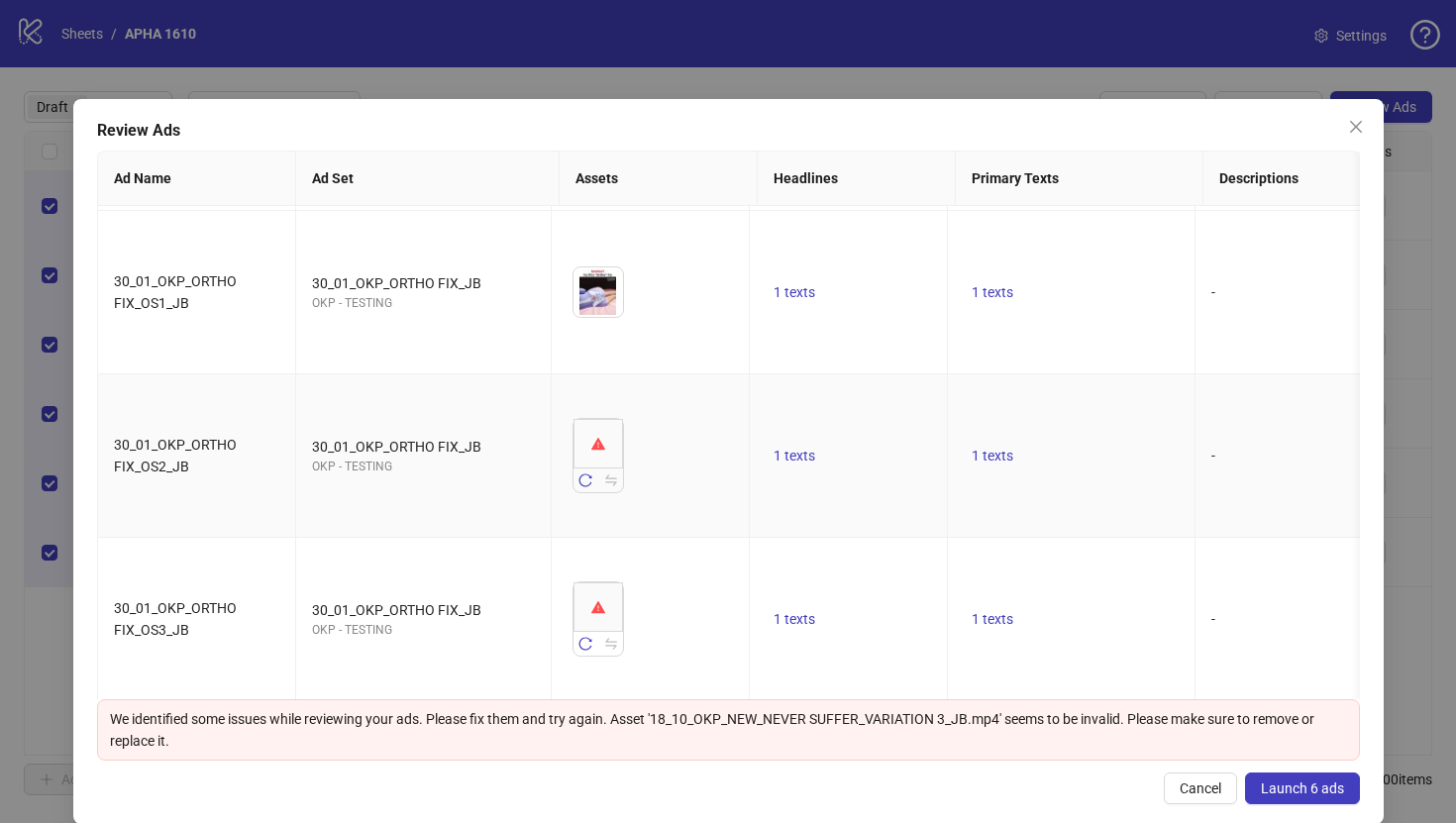 scroll, scrollTop: 487, scrollLeft: 0, axis: vertical 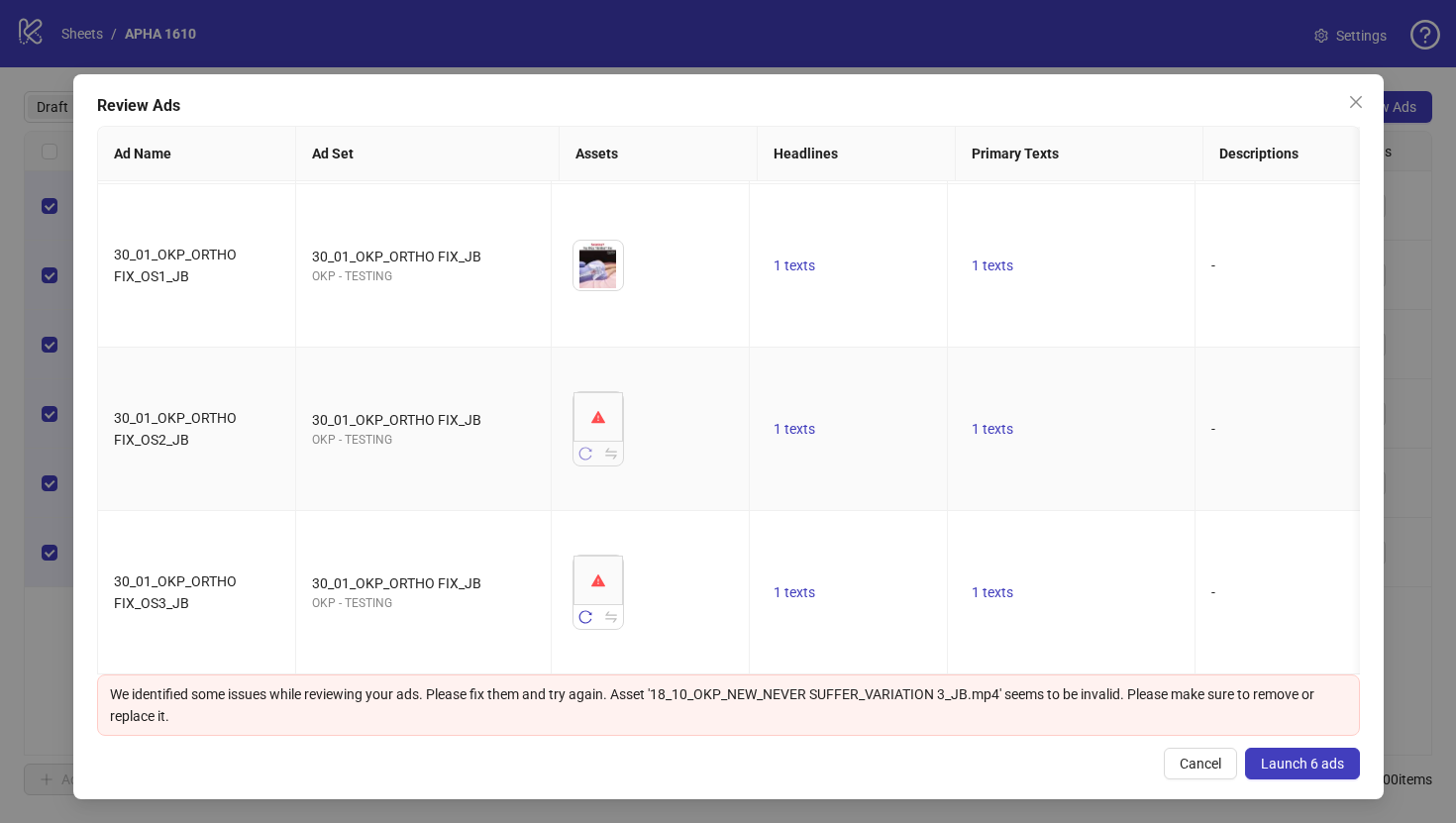 click 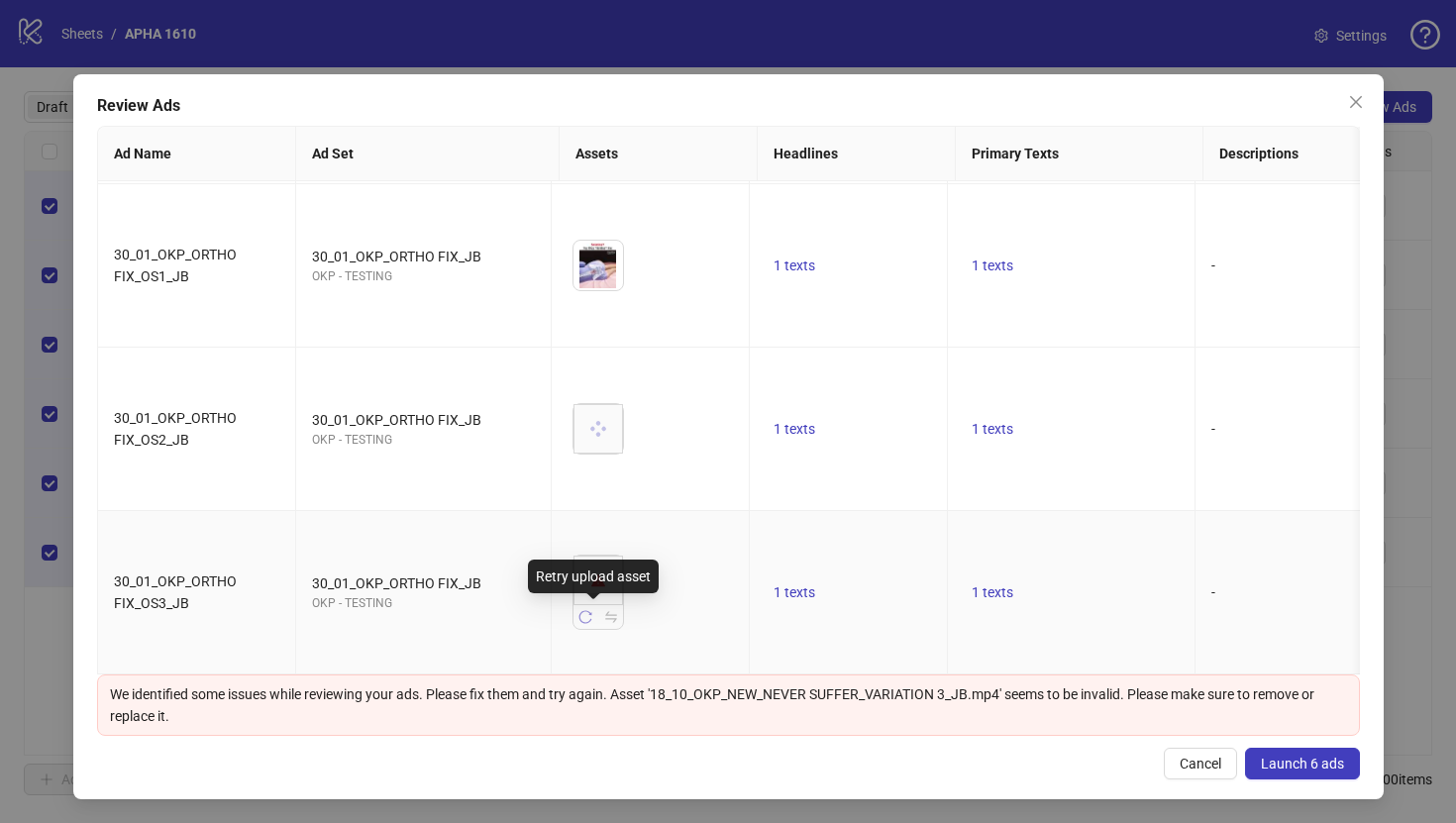click 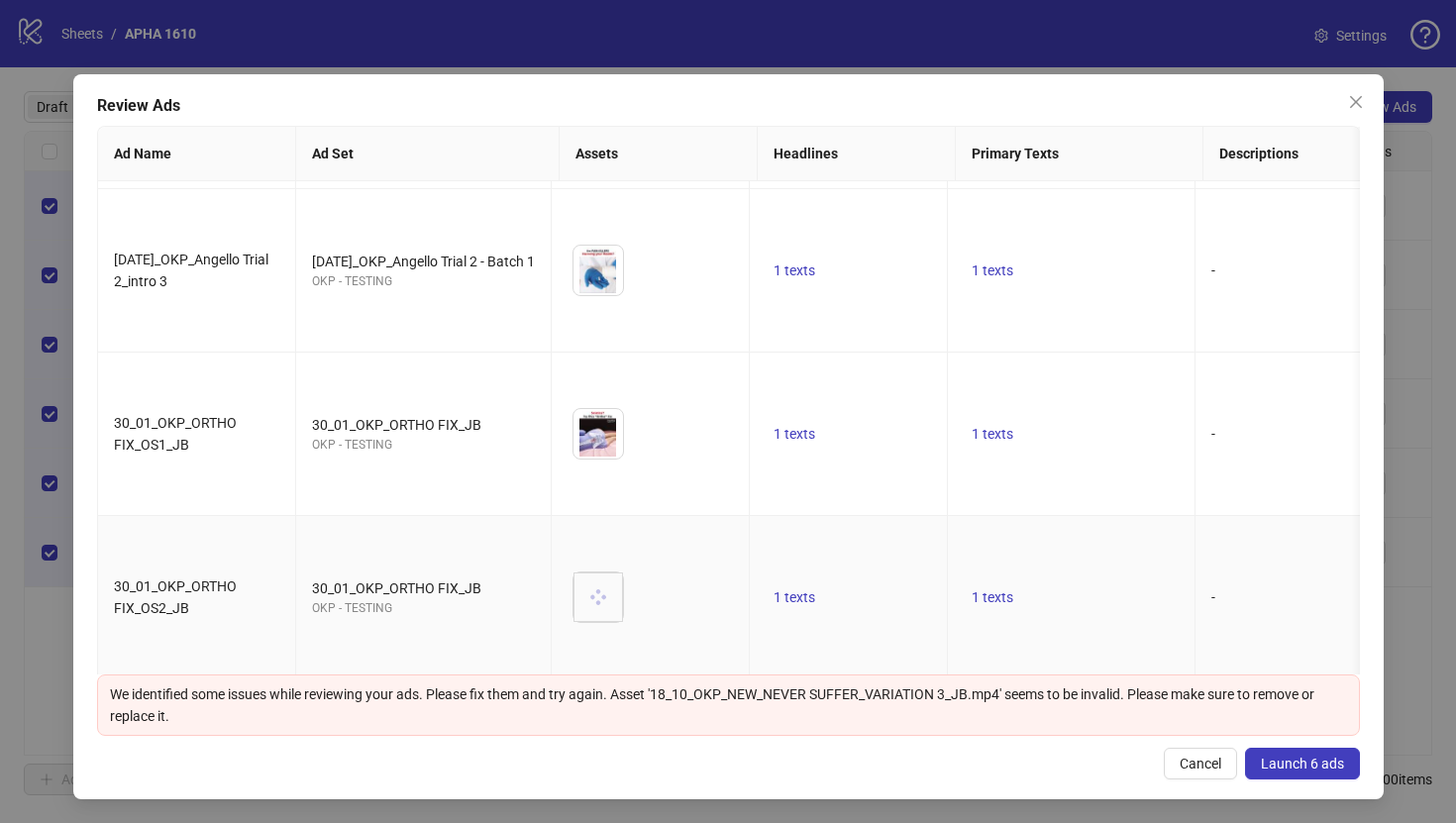 scroll, scrollTop: 0, scrollLeft: 0, axis: both 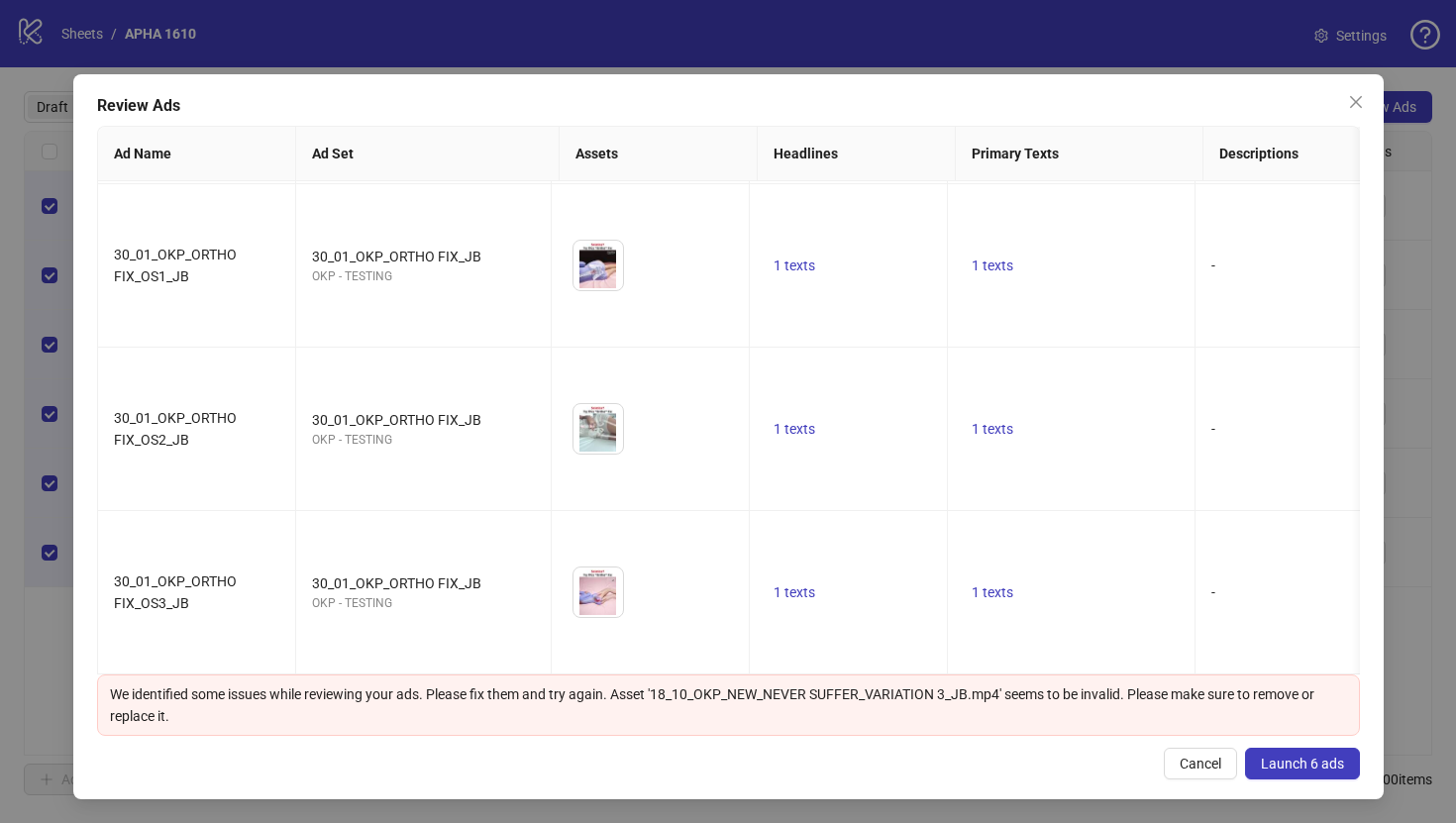 click on "Launch 6 ads" at bounding box center [1302, 764] 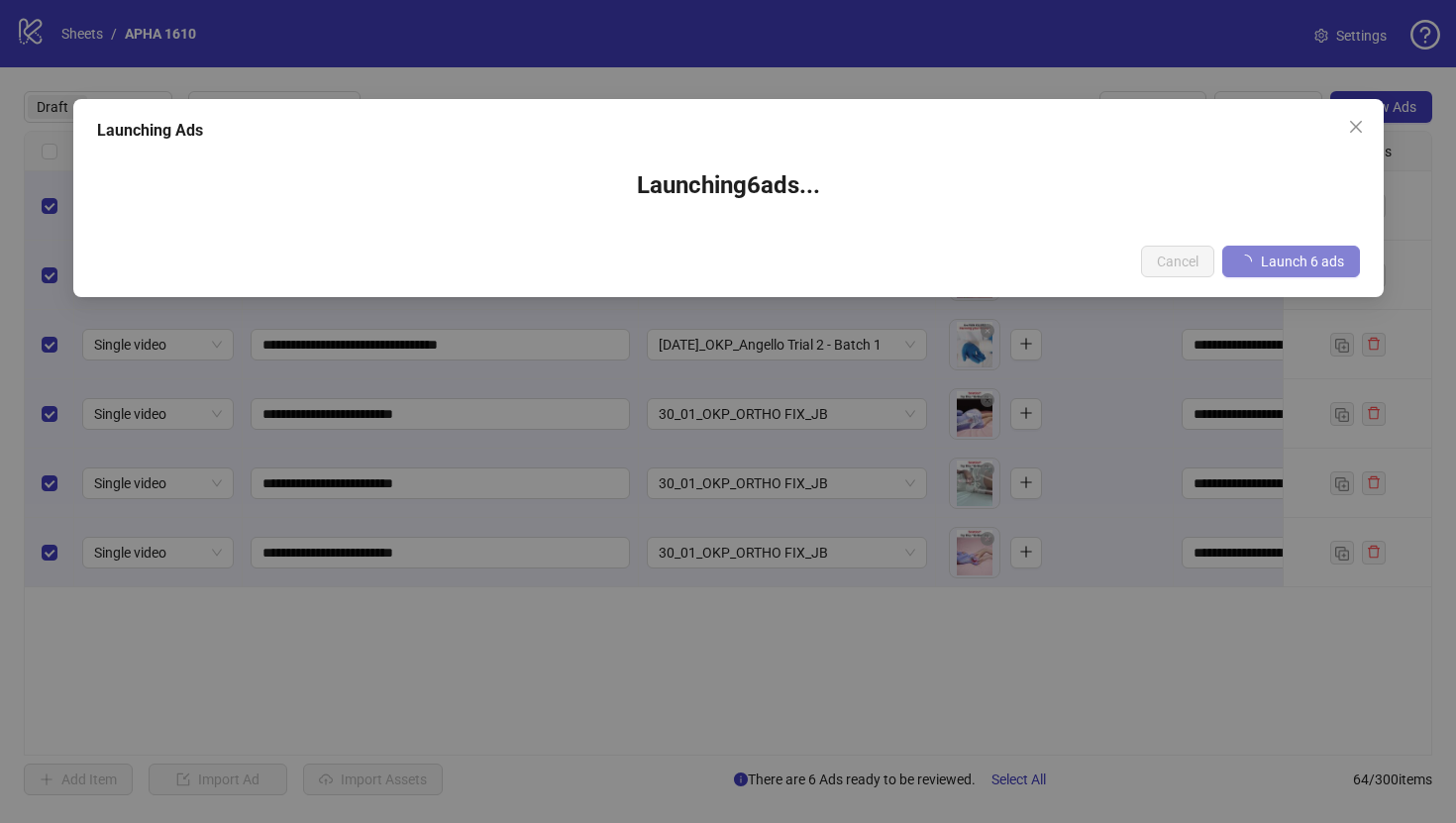 scroll, scrollTop: 0, scrollLeft: 0, axis: both 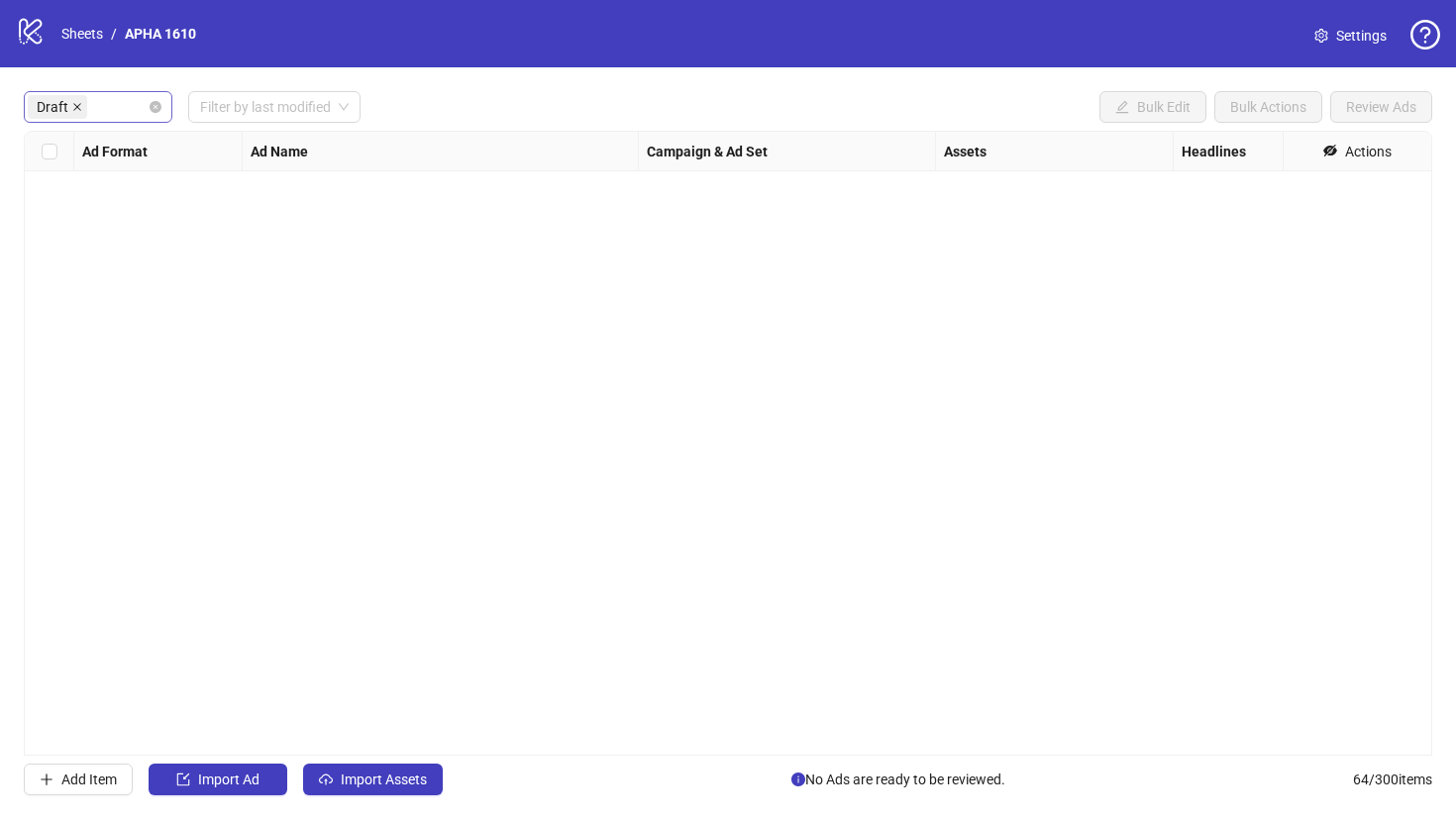 click 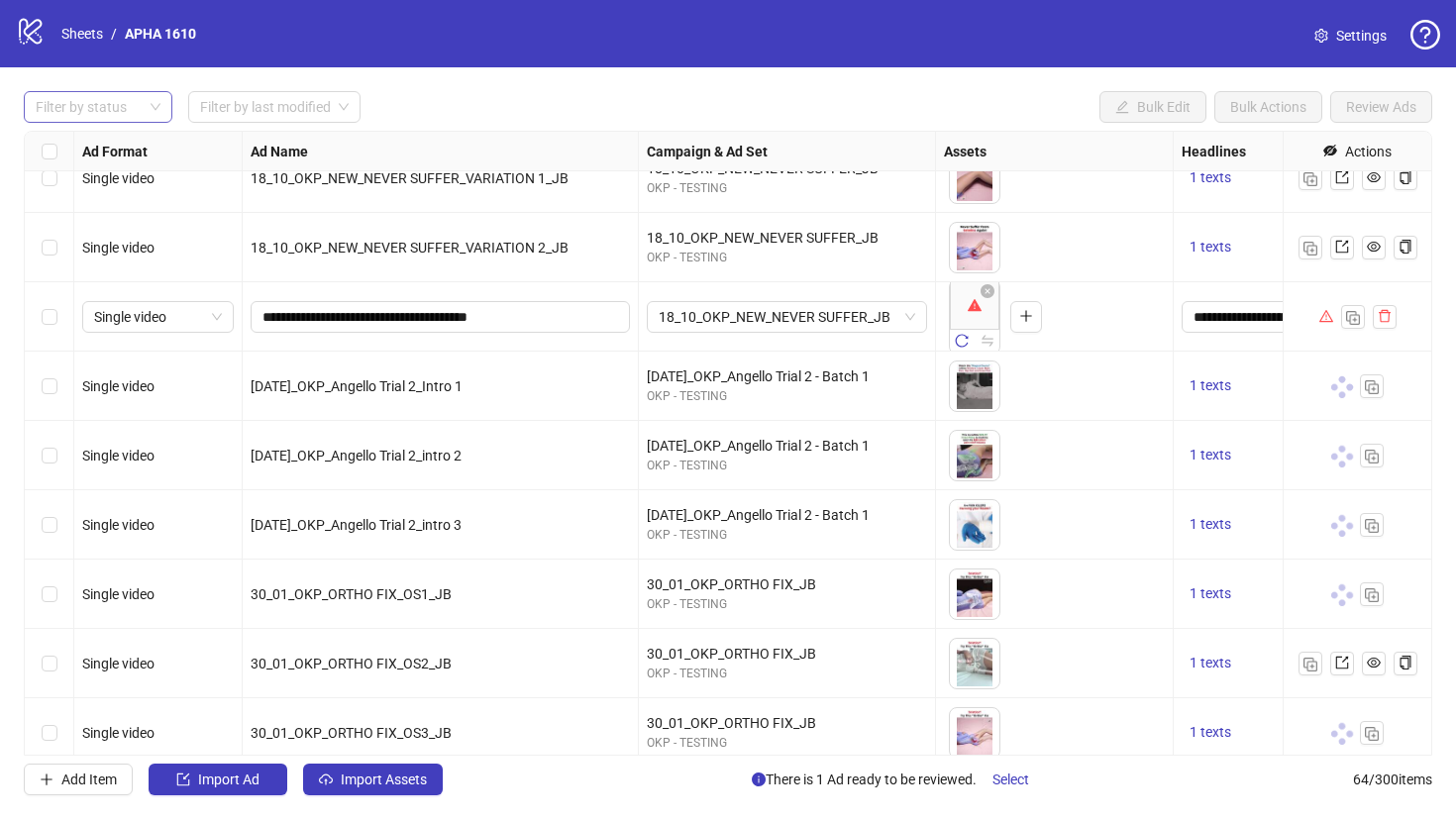 scroll, scrollTop: 3854, scrollLeft: 0, axis: vertical 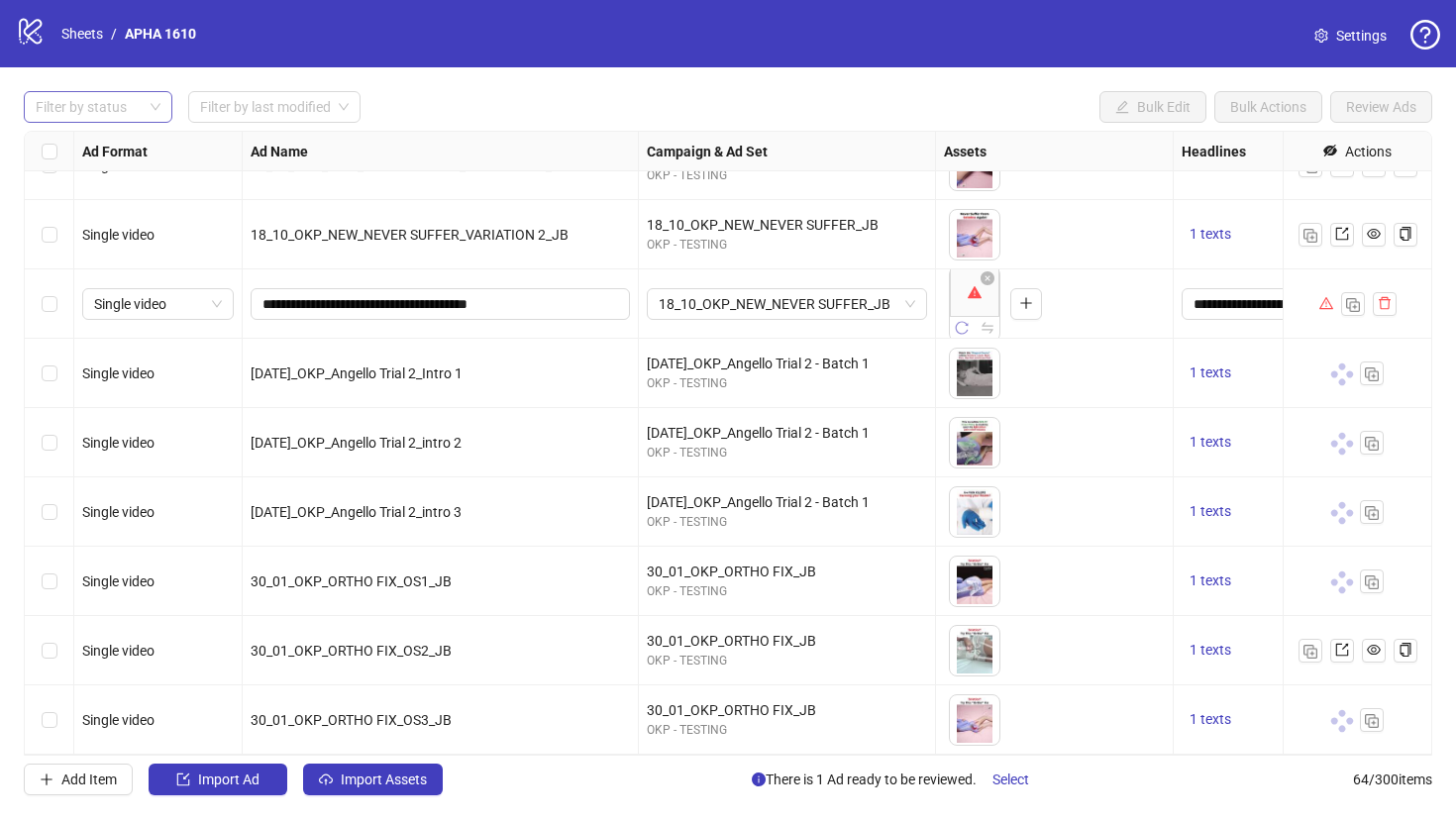 click 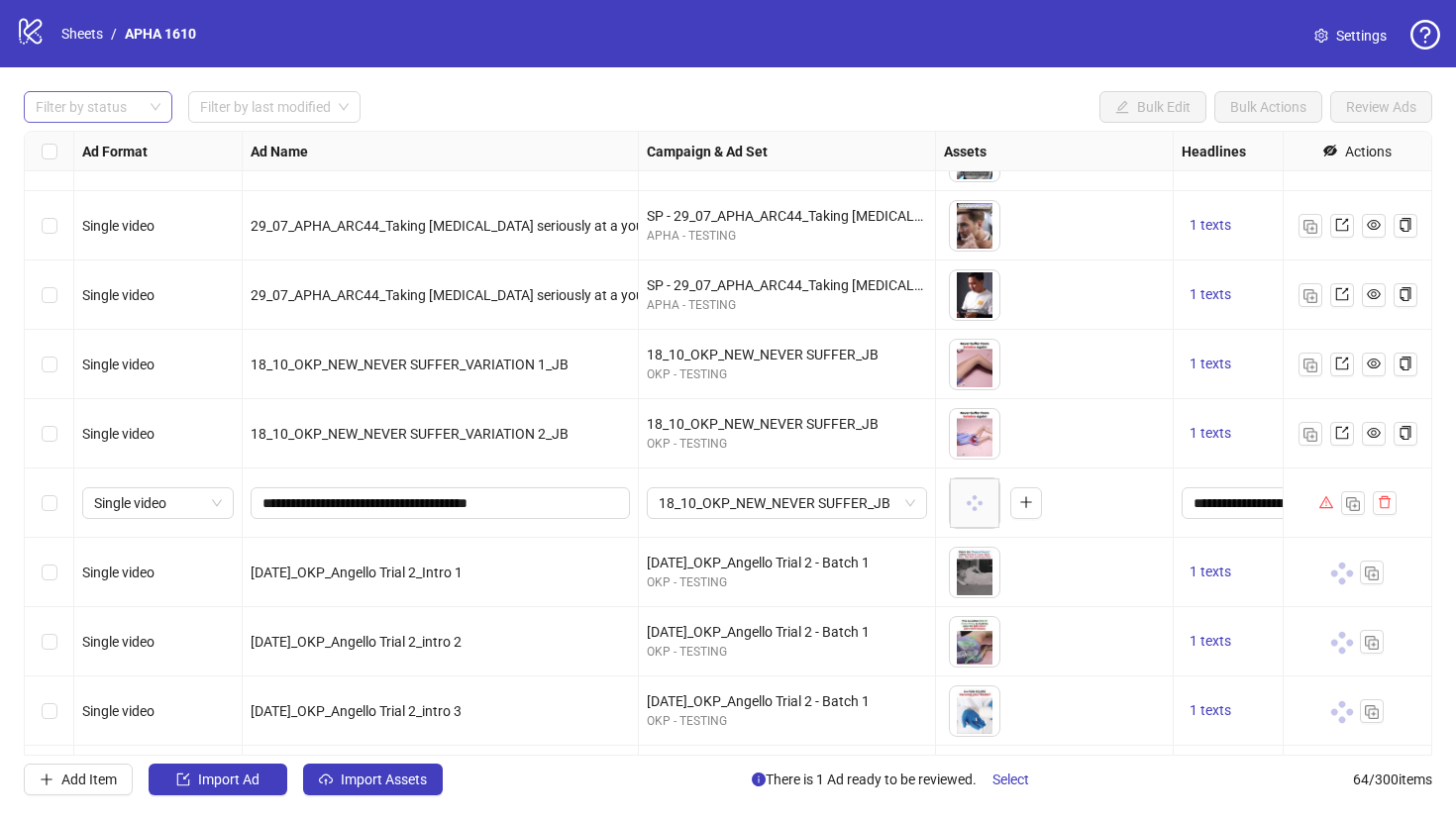 scroll, scrollTop: 3854, scrollLeft: 0, axis: vertical 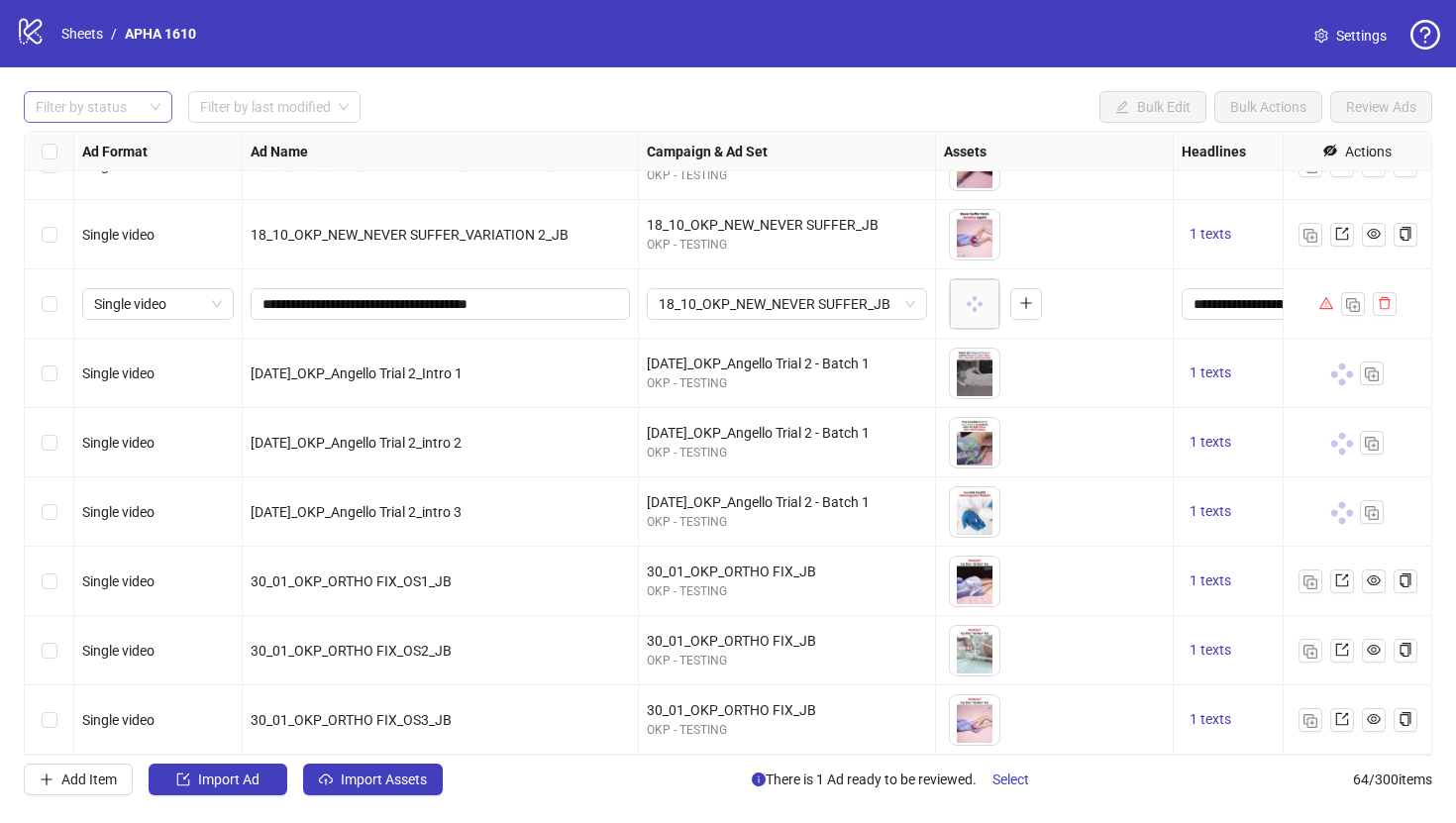 click at bounding box center [87, 107] 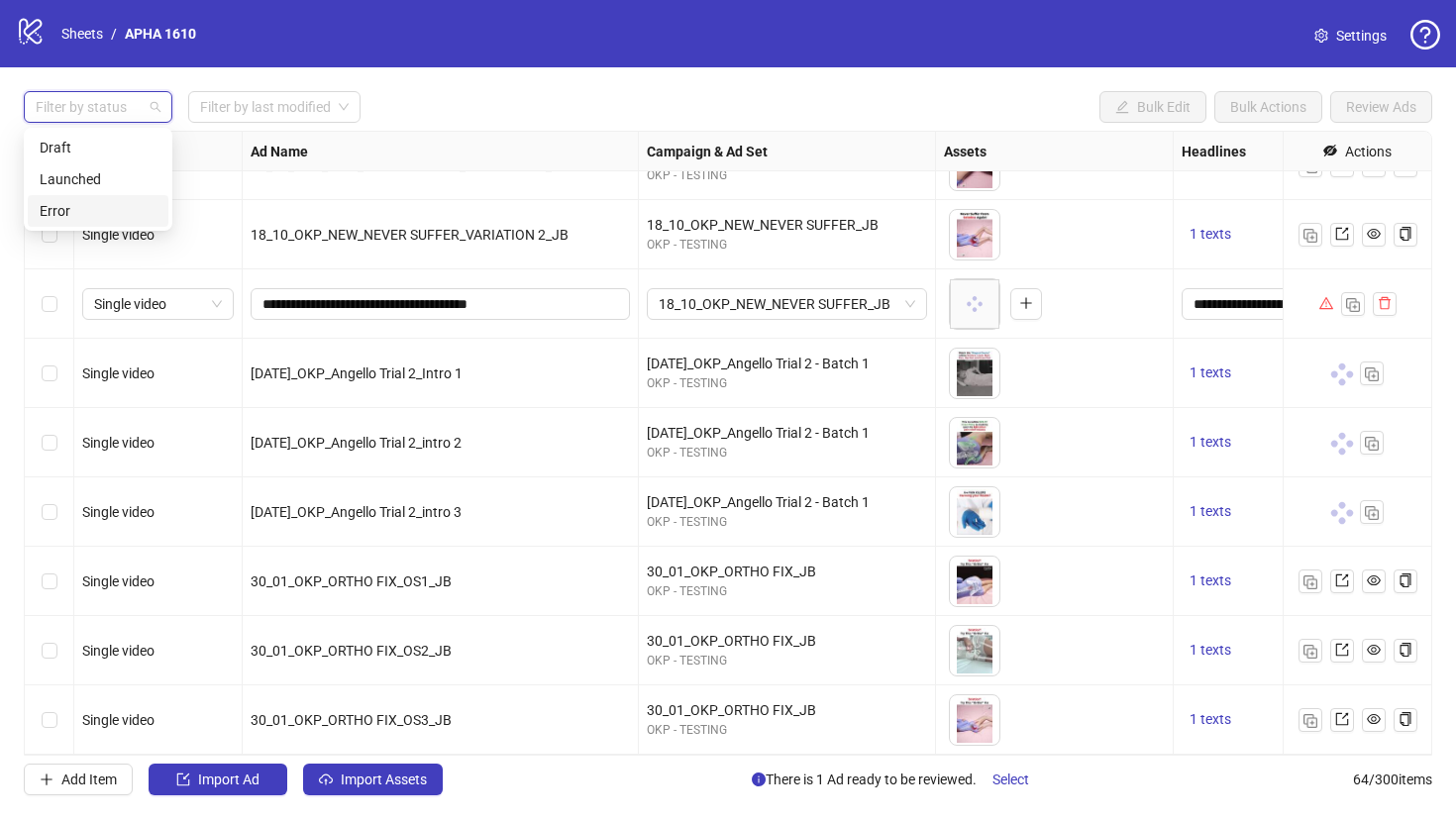 click on "Error" at bounding box center (98, 211) 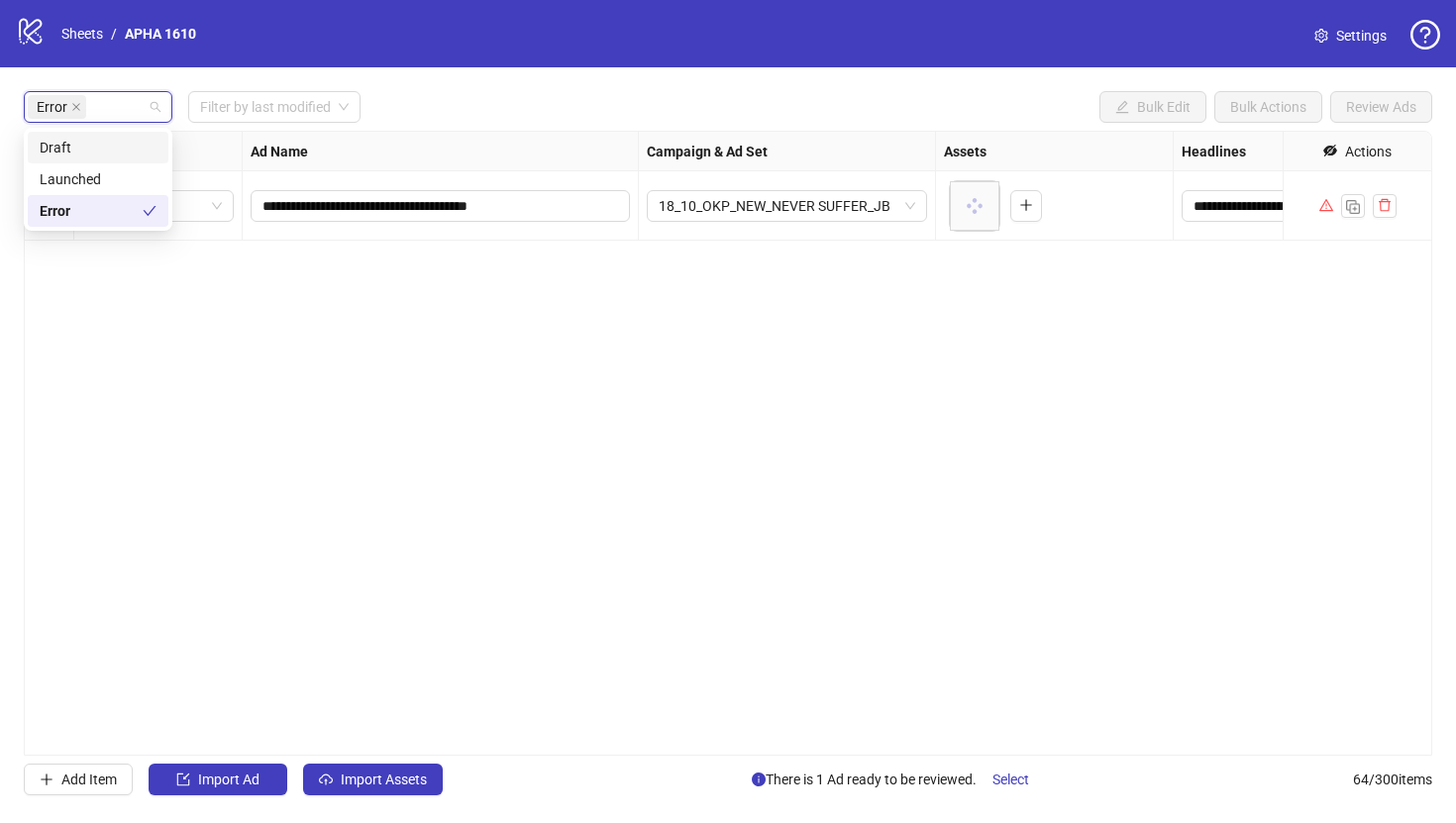 click on "Draft" at bounding box center [98, 148] 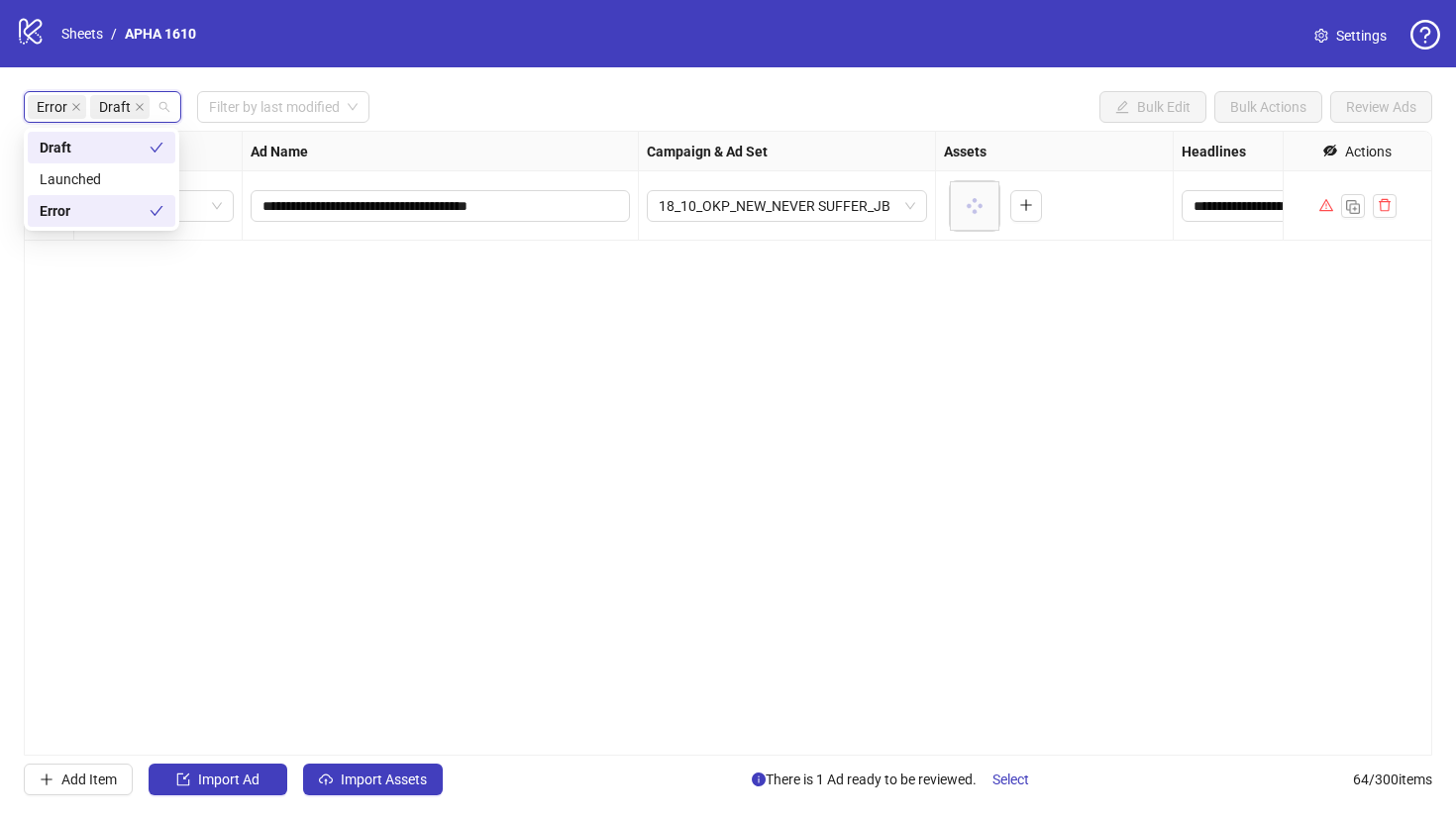 click on "**********" at bounding box center (728, 443) 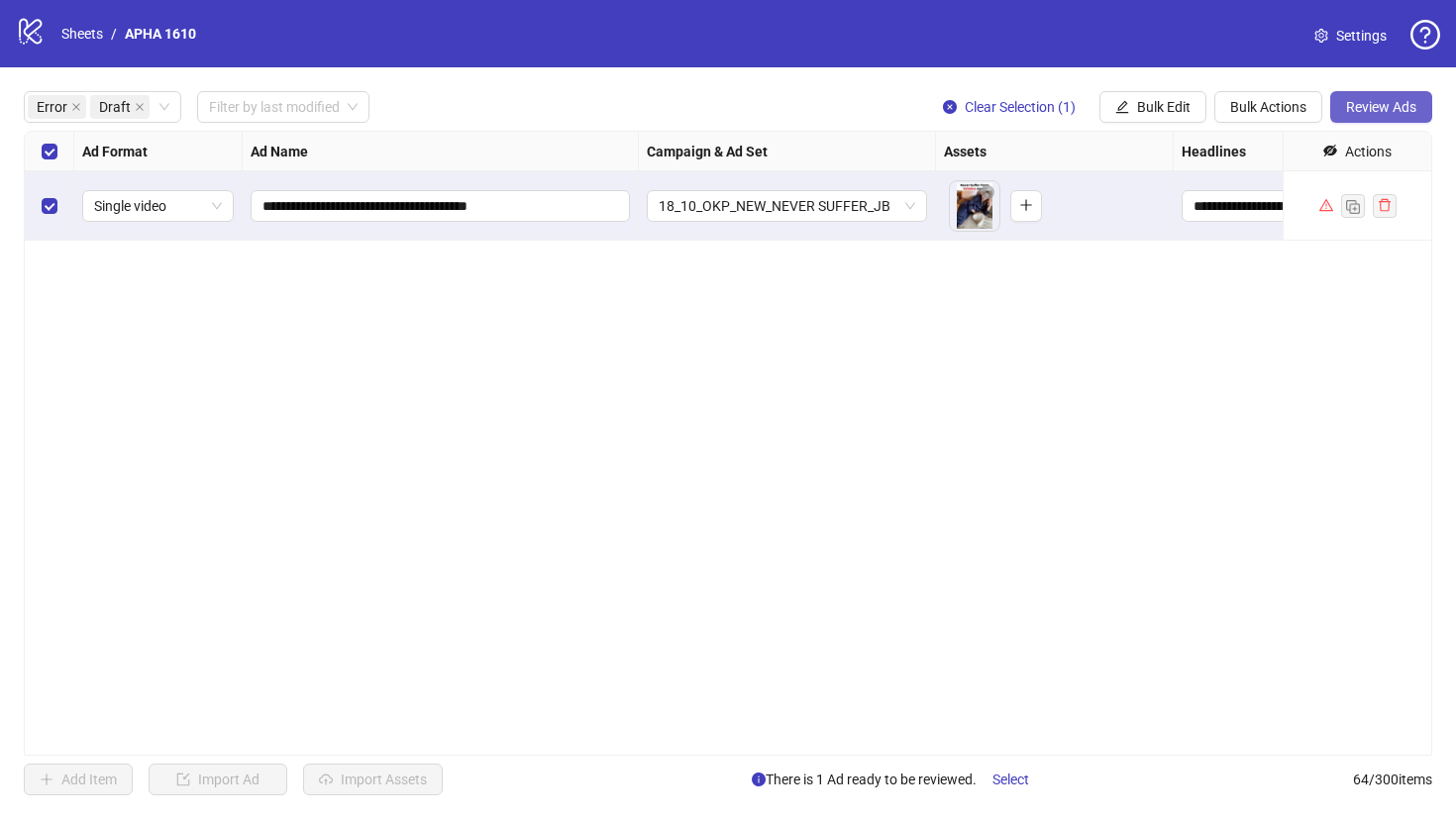 click on "Review Ads" at bounding box center [1381, 107] 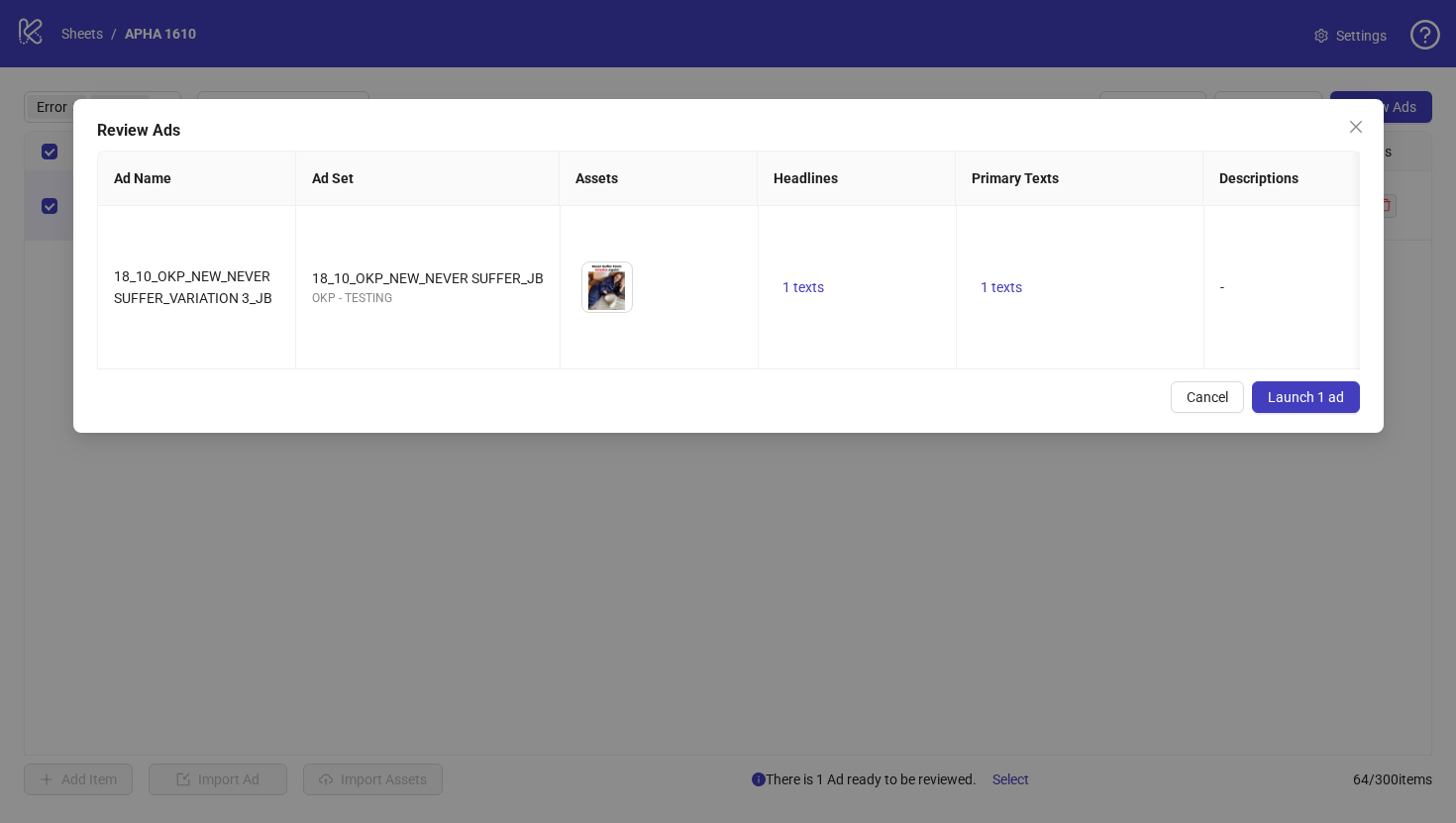 click on "Launch 1 ad" at bounding box center (1305, 397) 